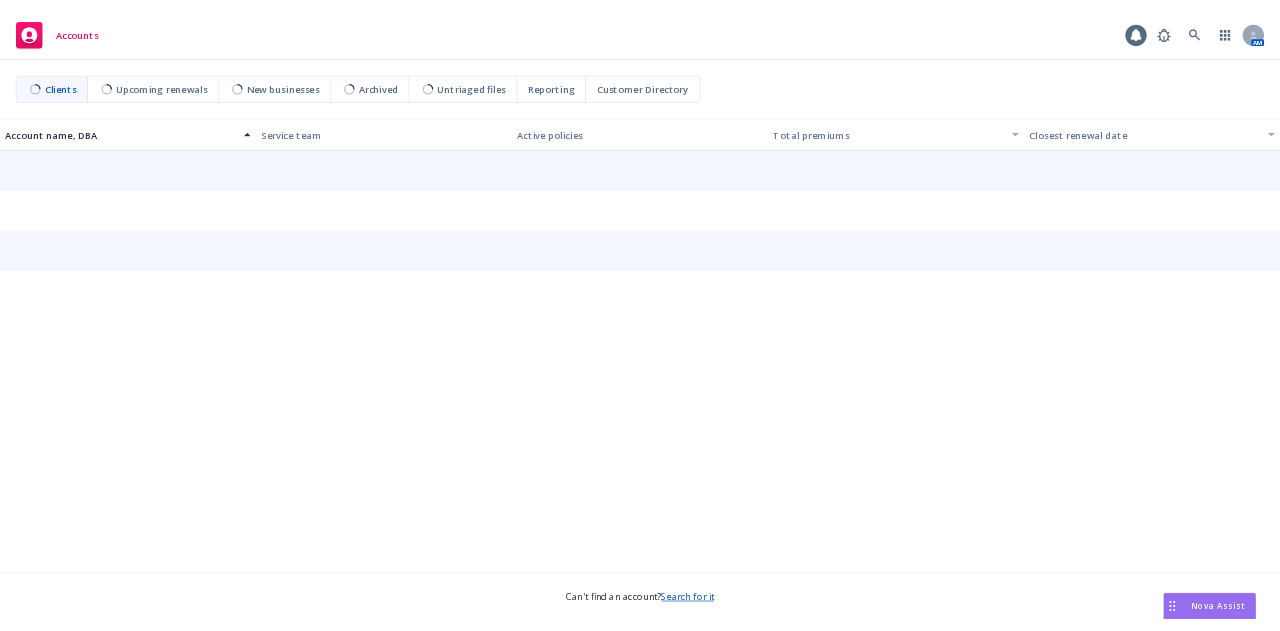 scroll, scrollTop: 0, scrollLeft: 0, axis: both 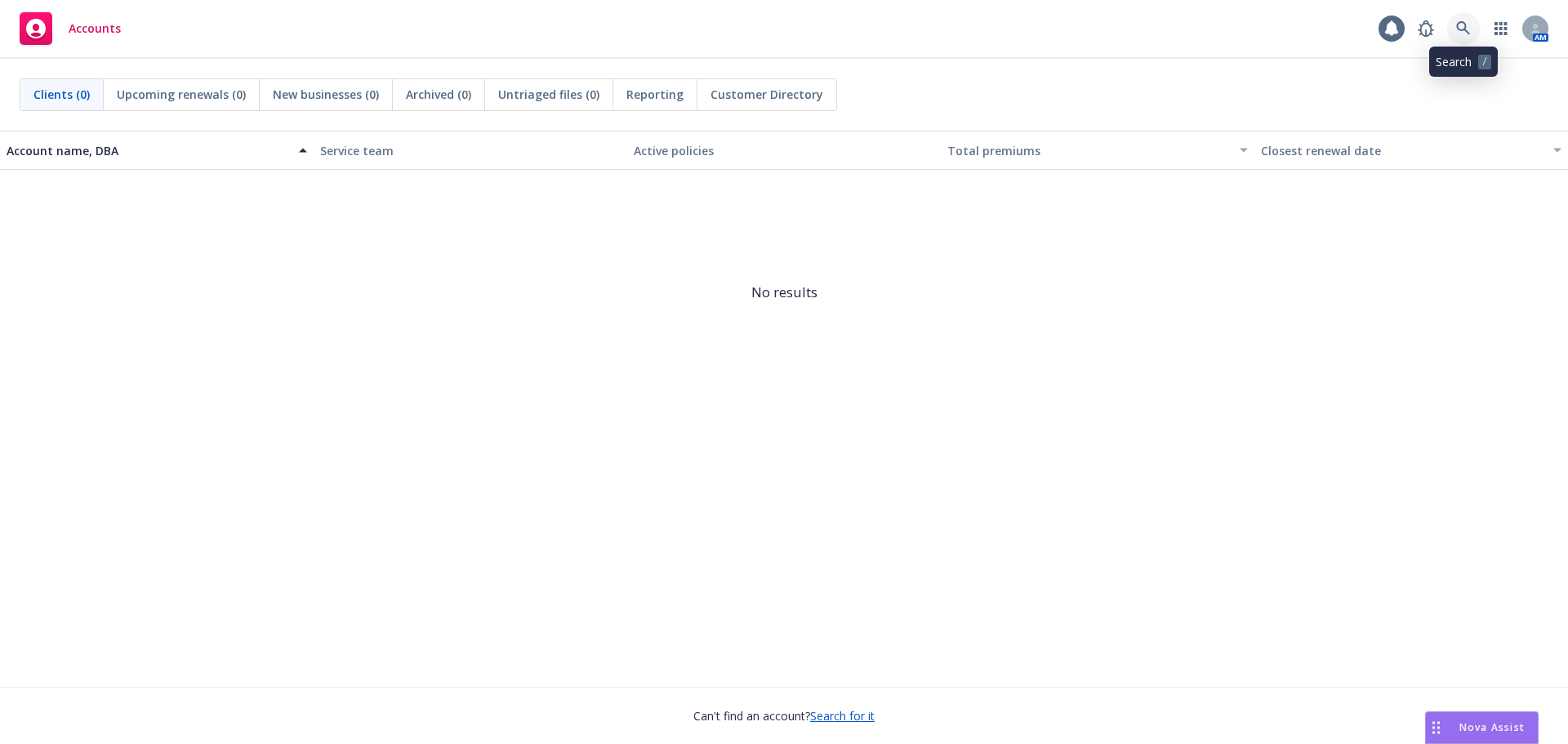 click 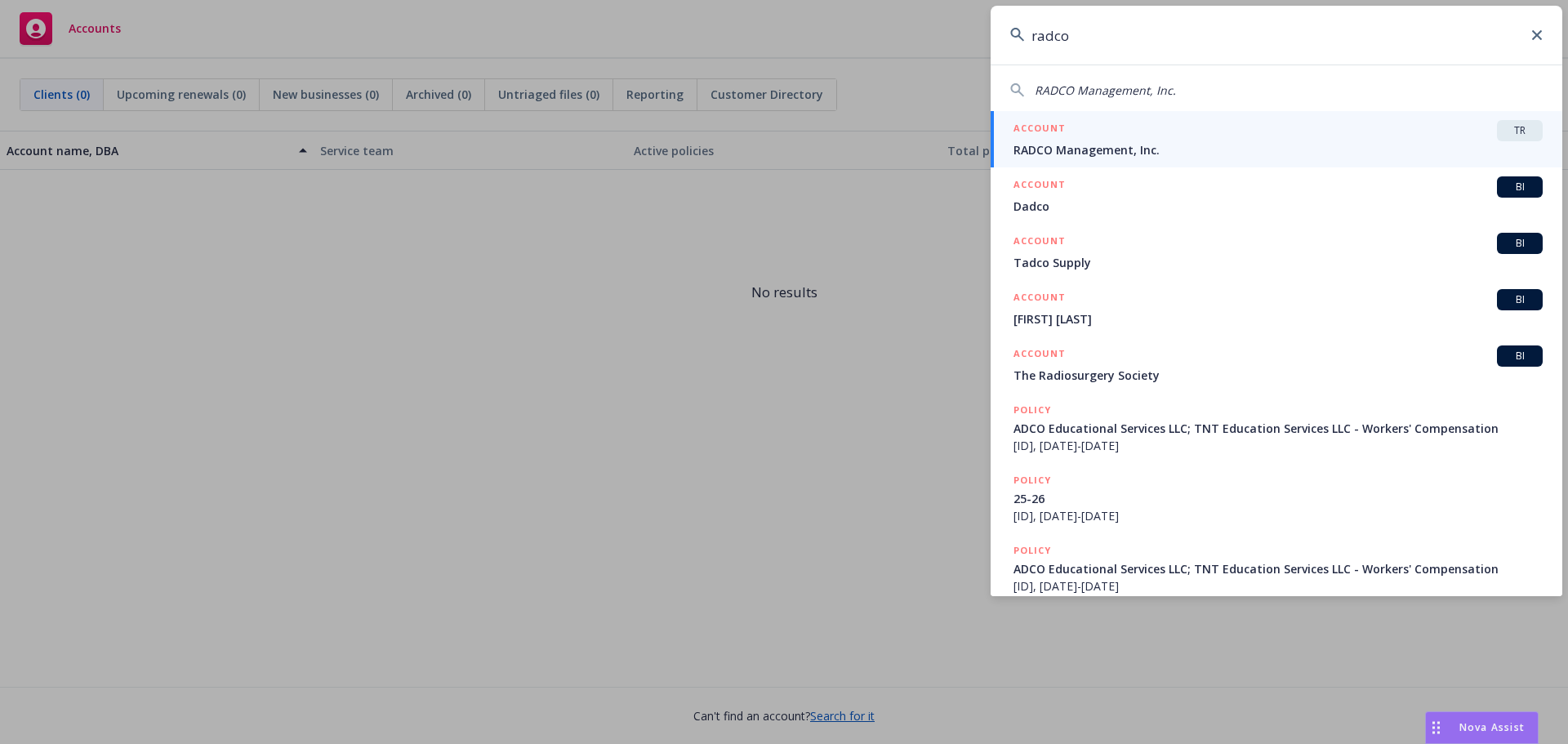 type on "radco" 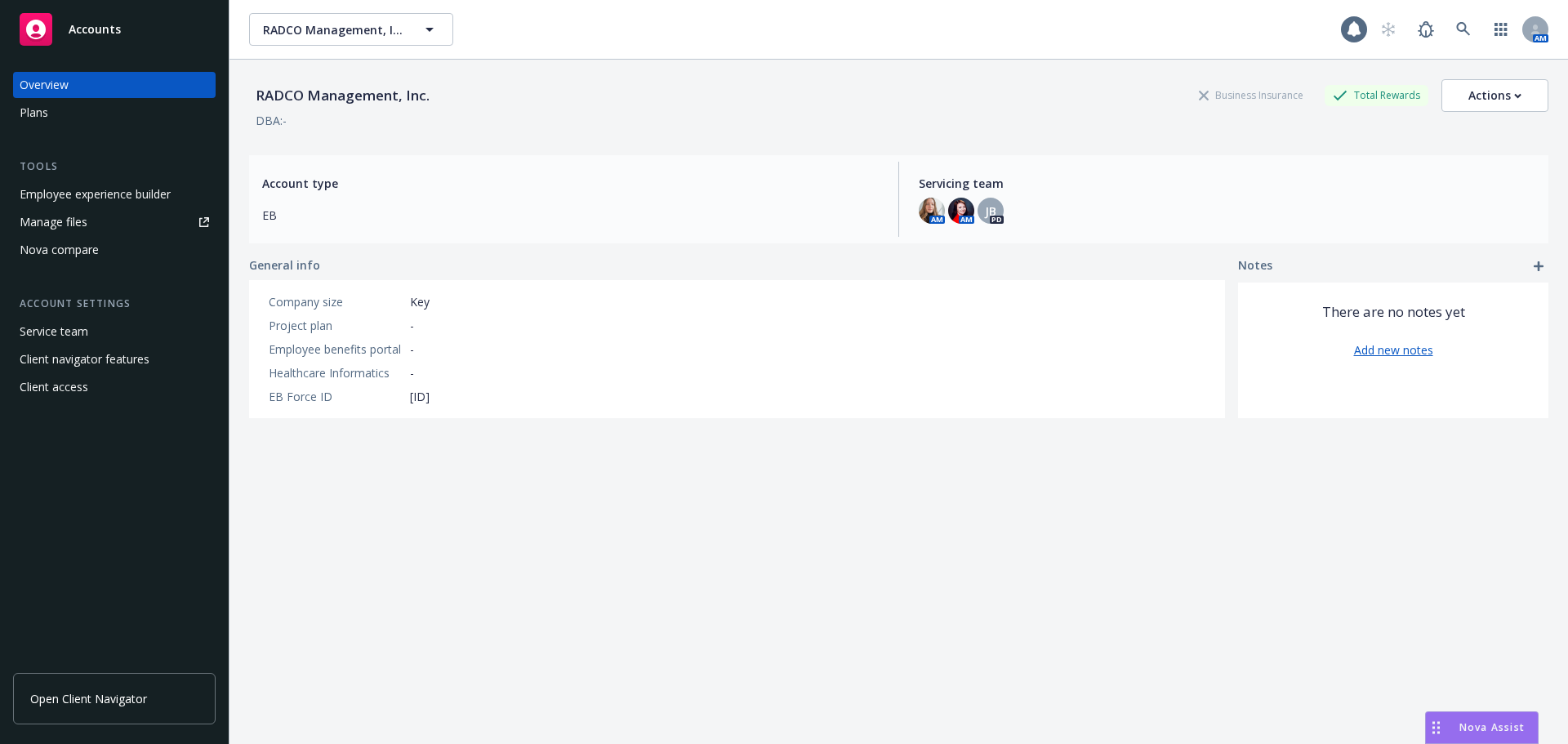 click on "Employee experience builder" at bounding box center (95, 194) 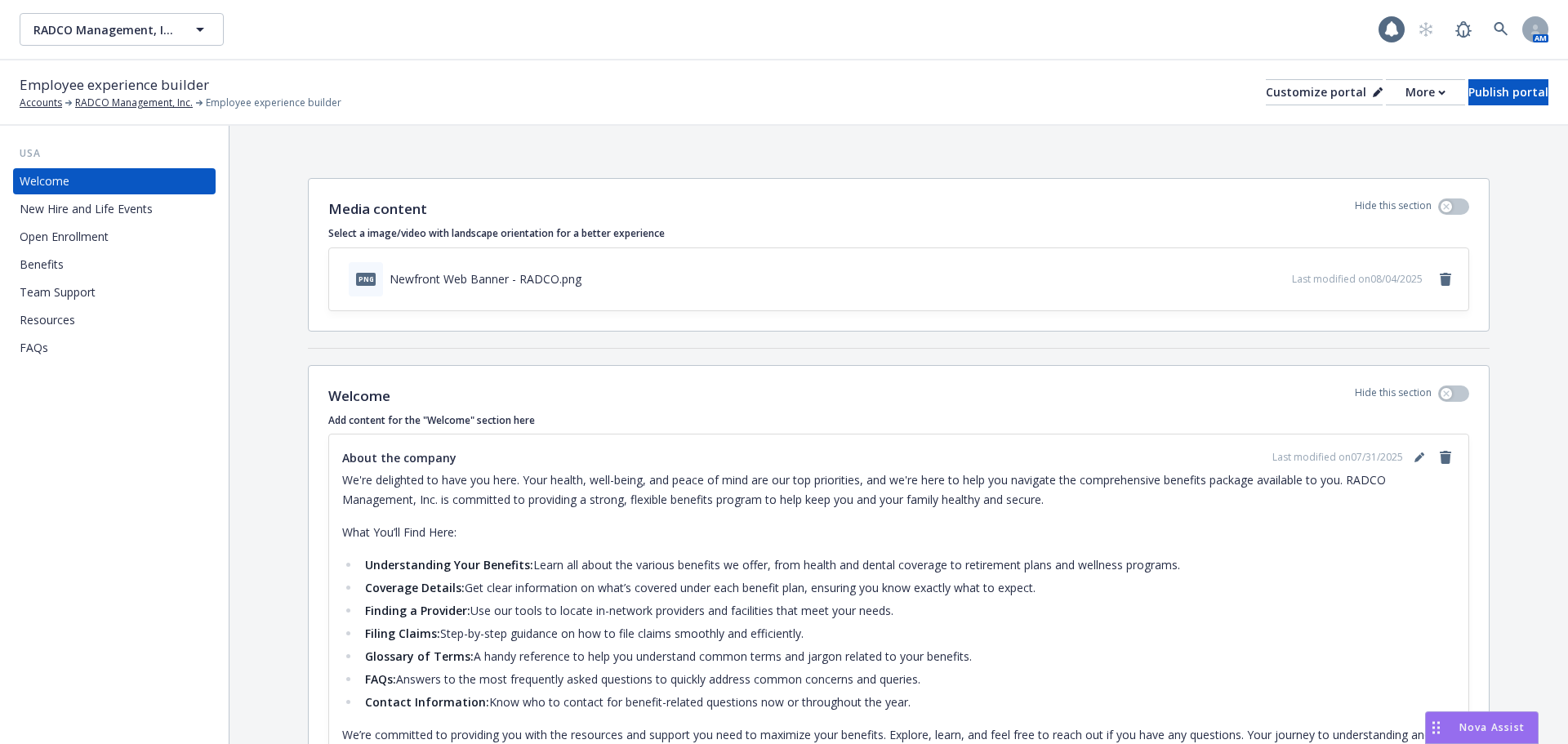 scroll, scrollTop: 0, scrollLeft: 0, axis: both 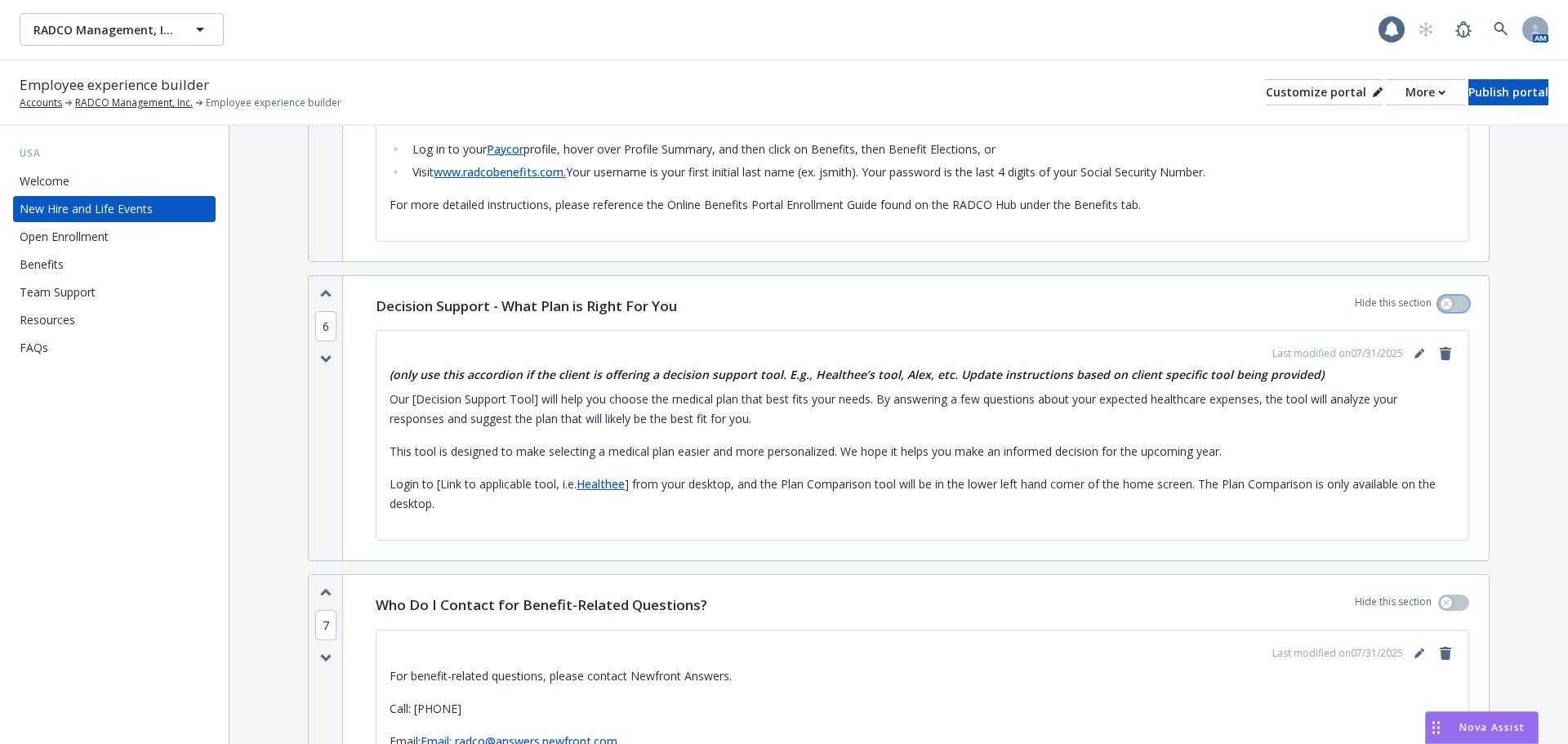 click 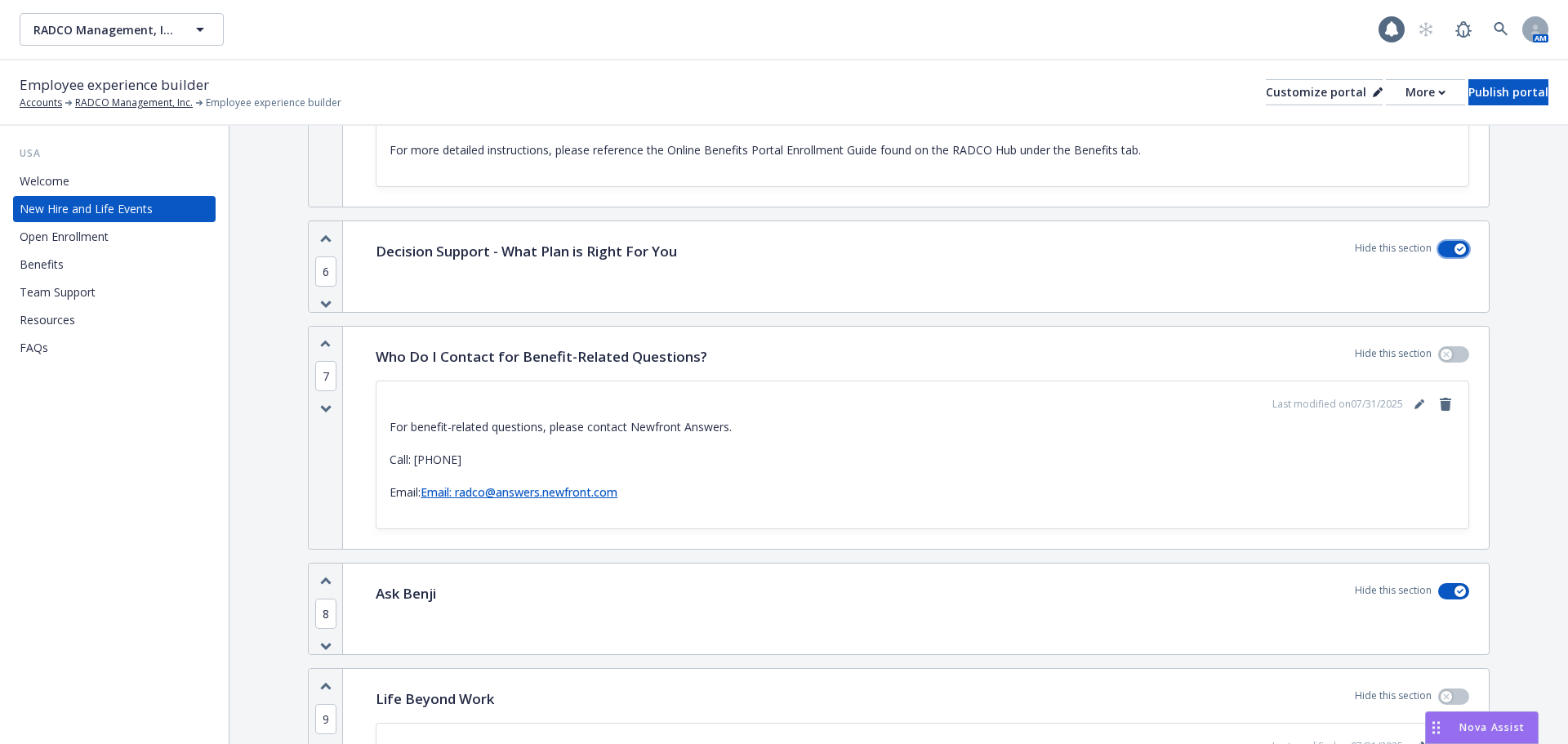 scroll, scrollTop: 2042, scrollLeft: 0, axis: vertical 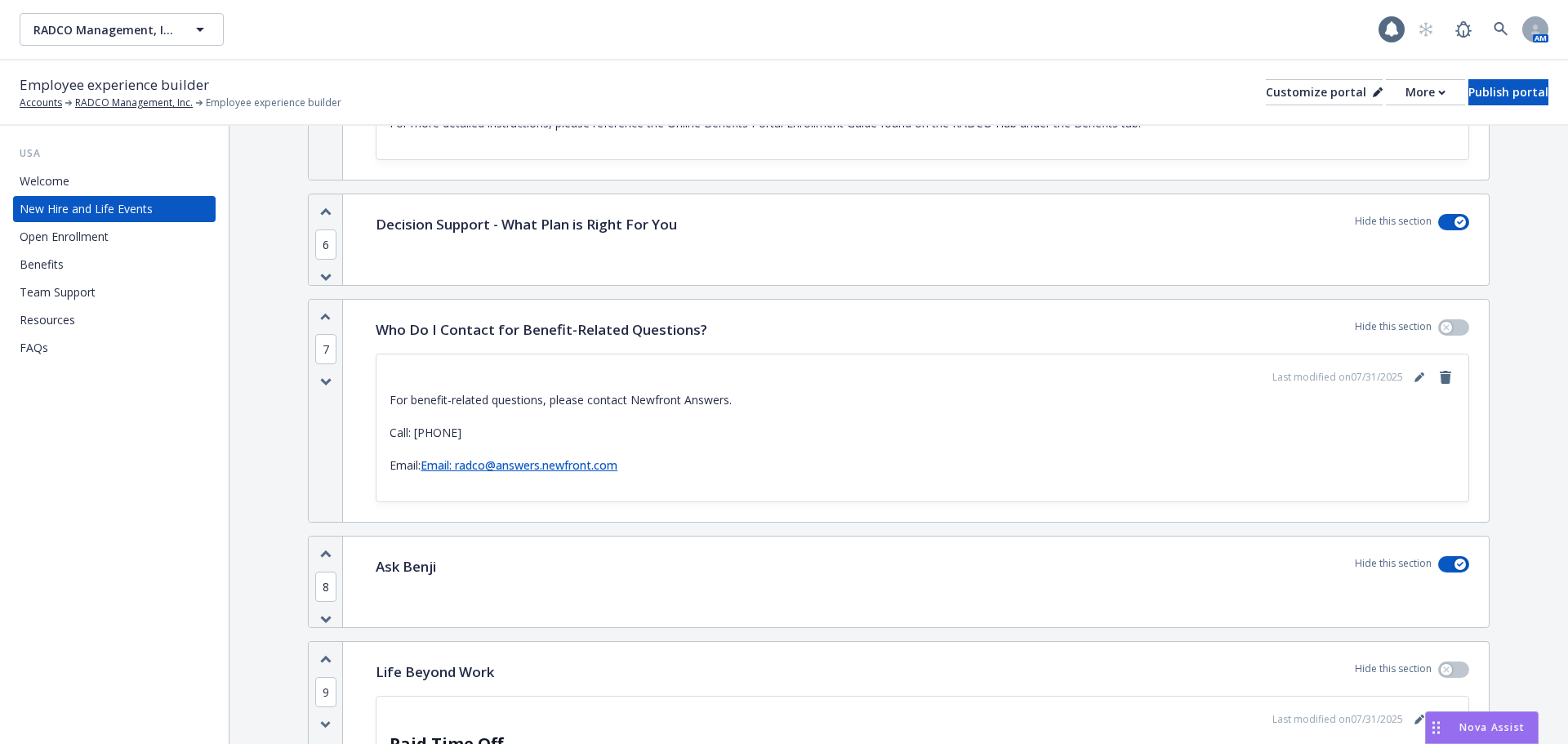 click on "Call: [000-000-0000]" at bounding box center [922, 433] 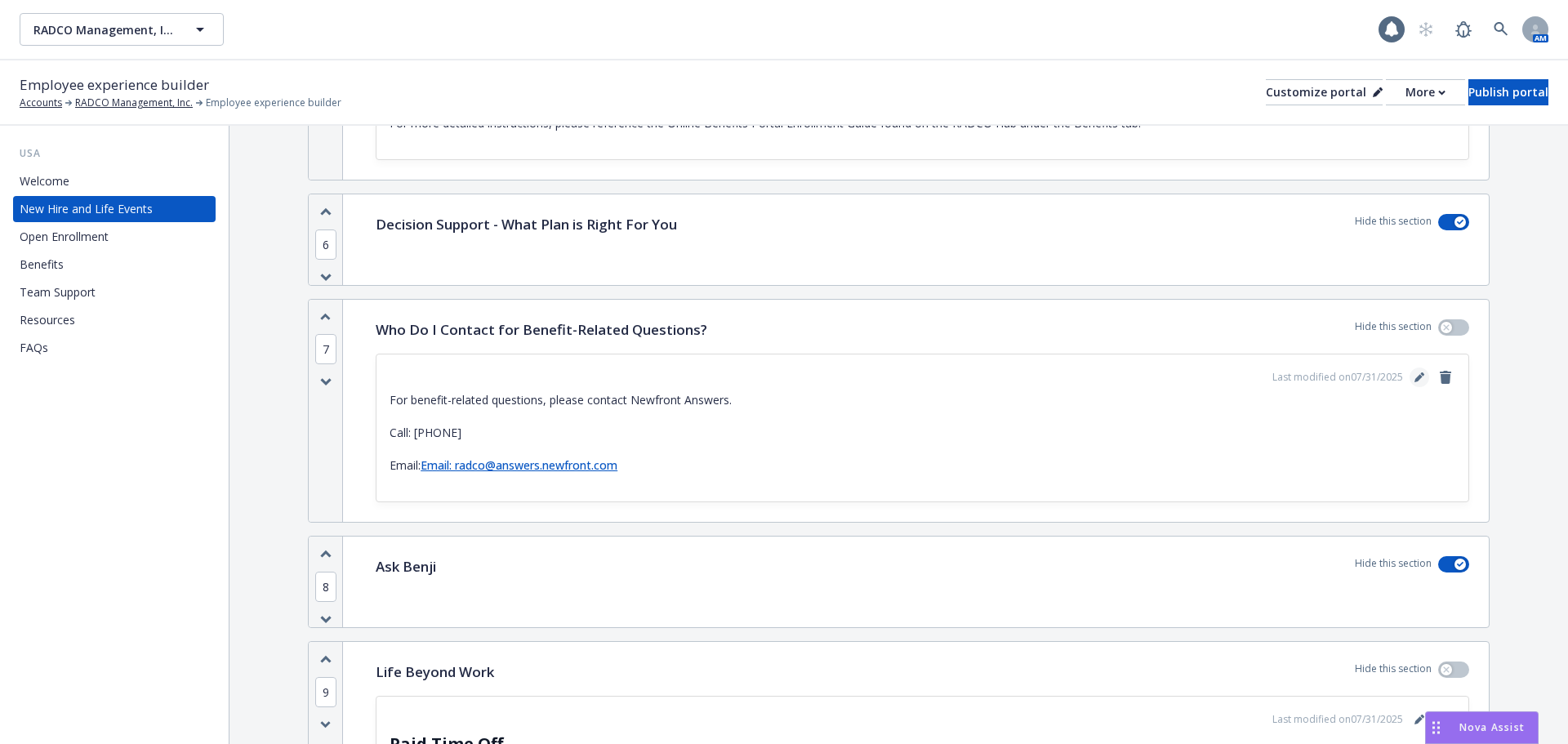 click 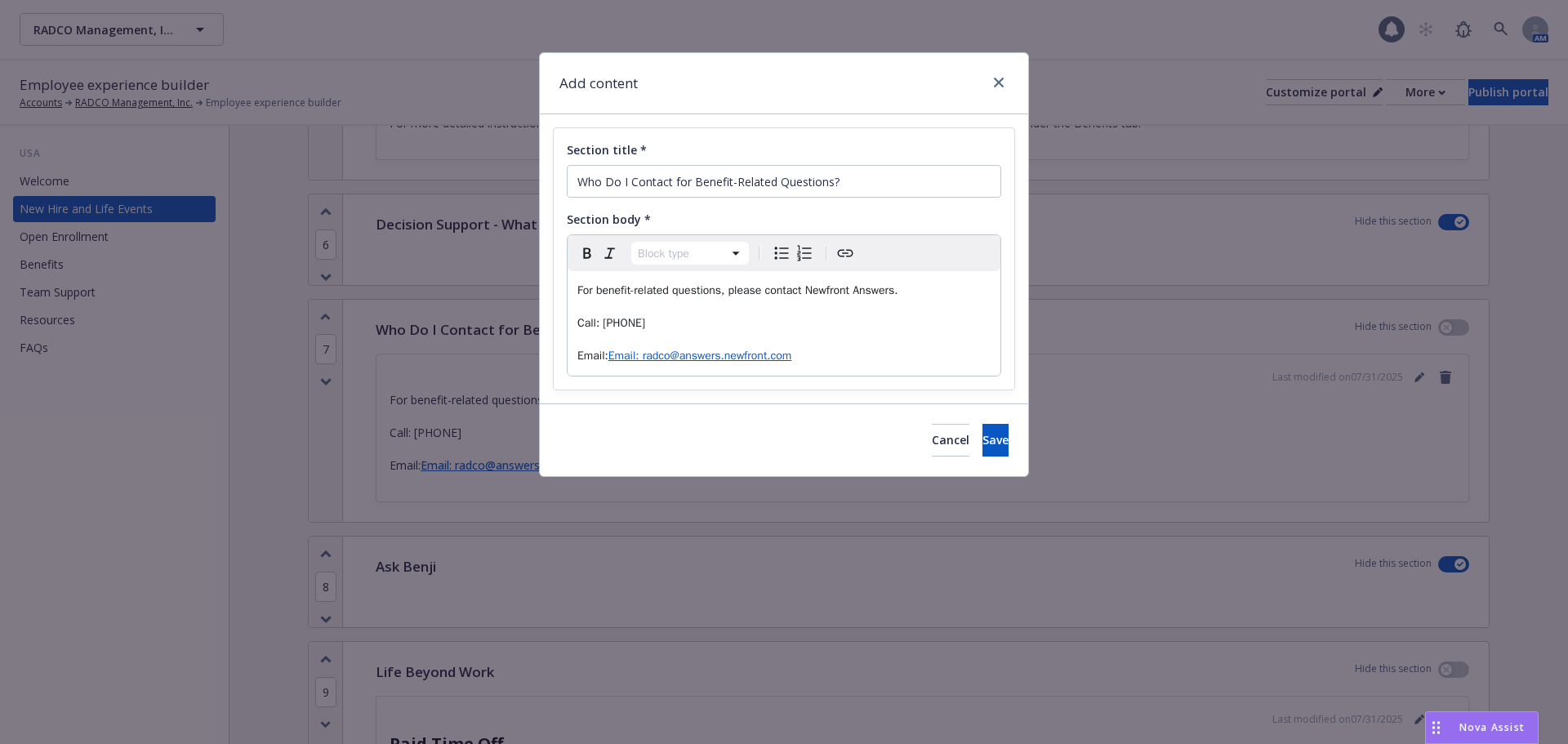 select on "paragraph" 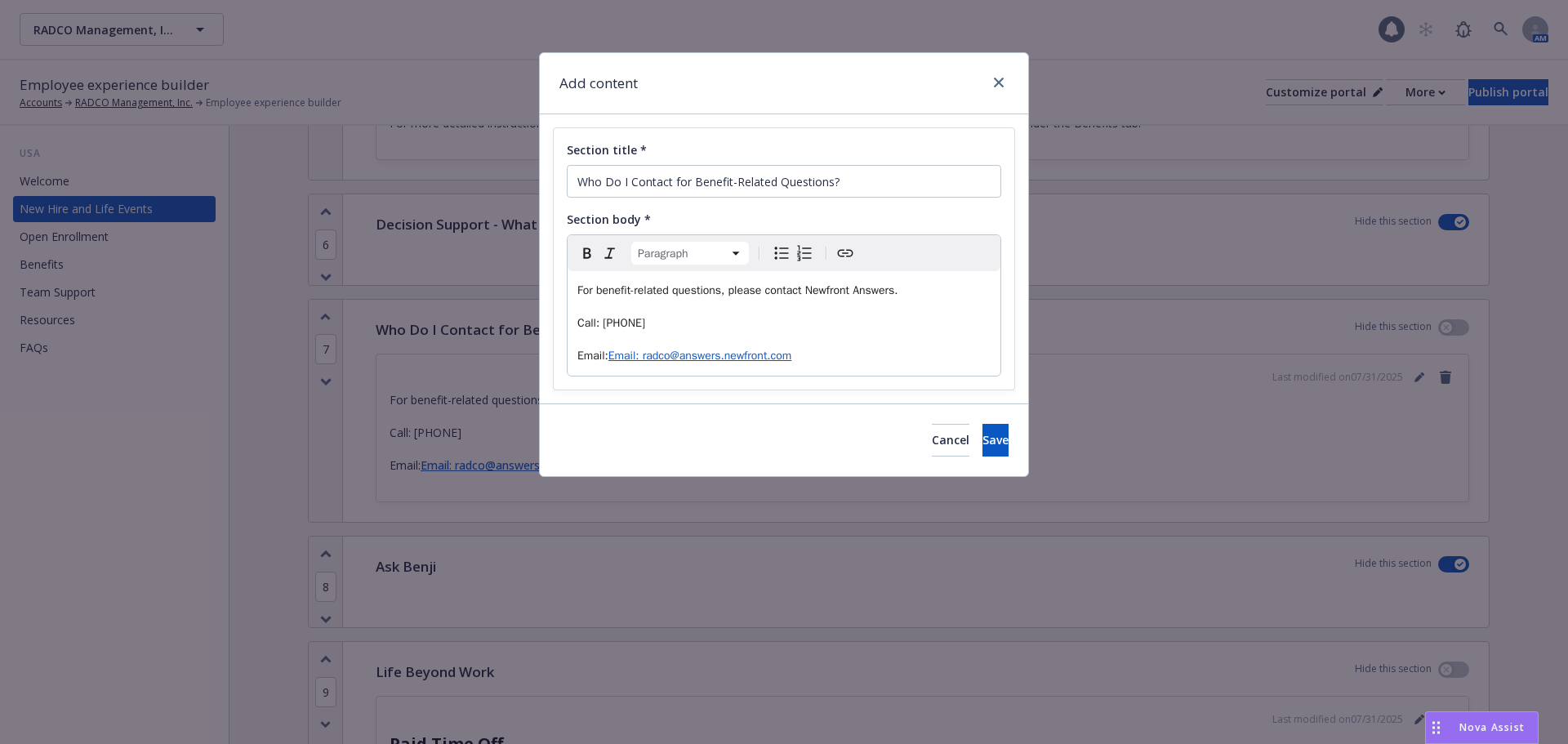 click on "Call: [000-000-0000]" at bounding box center (784, 323) 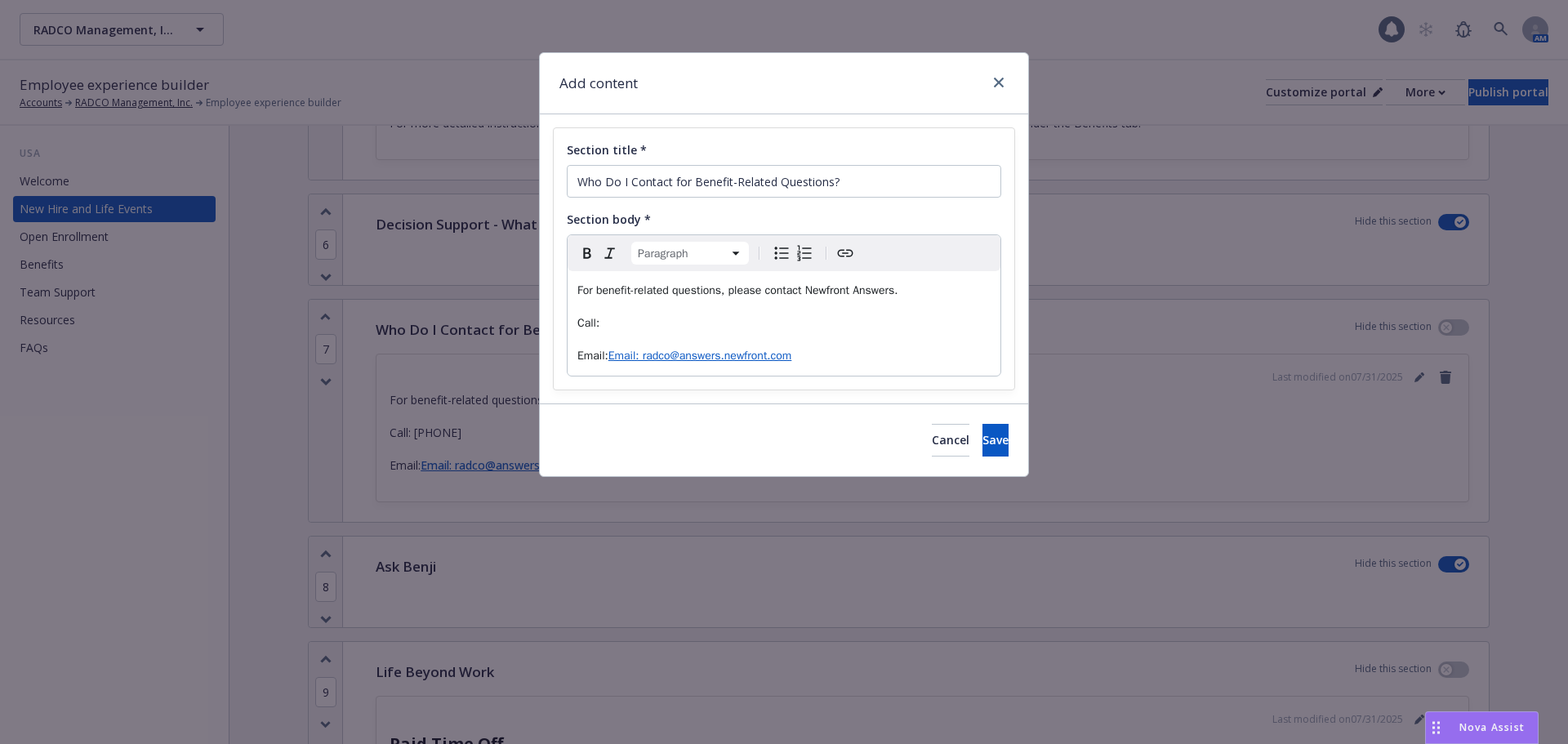 type 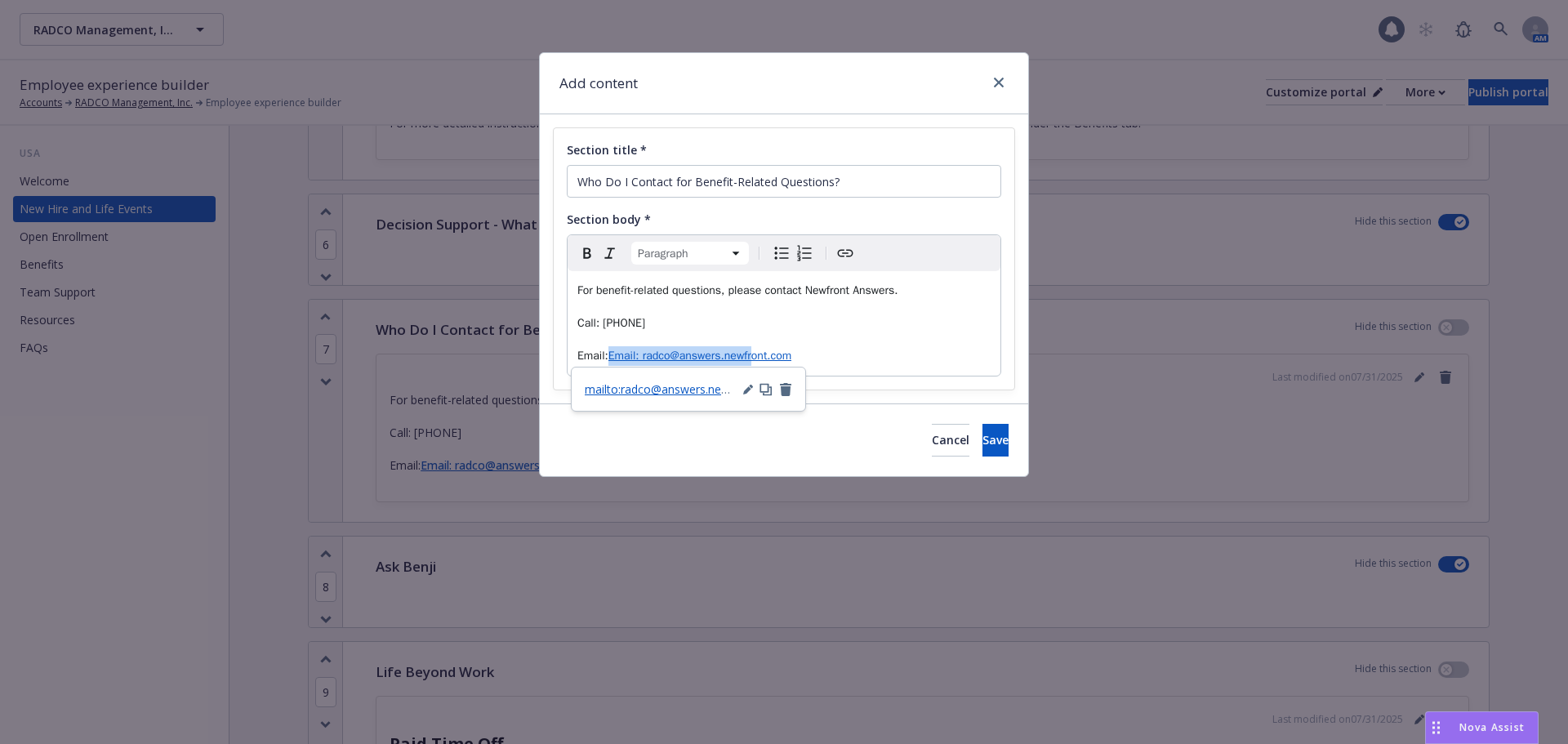 drag, startPoint x: 776, startPoint y: 358, endPoint x: 608, endPoint y: 364, distance: 168.10711 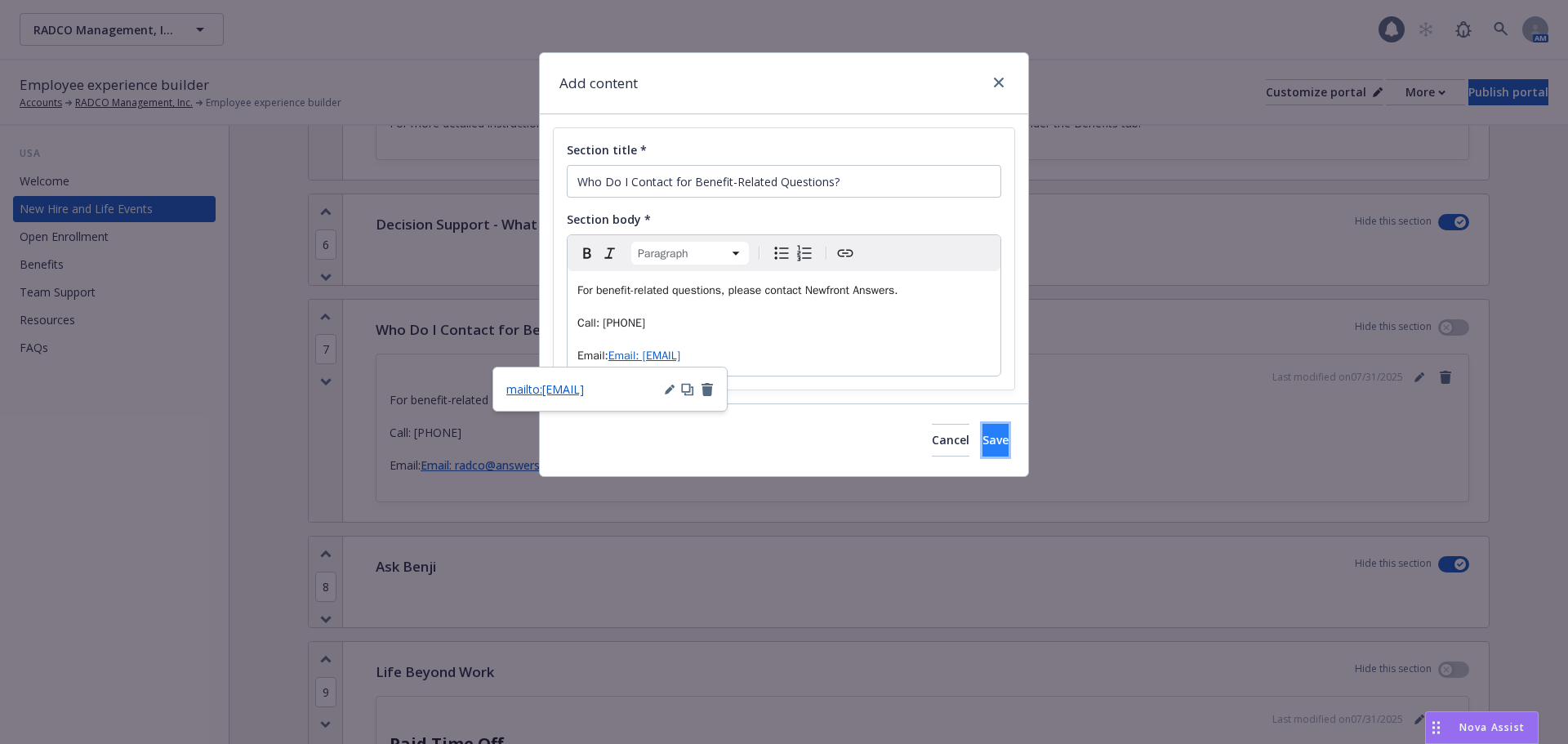 click on "Save" at bounding box center [996, 439] 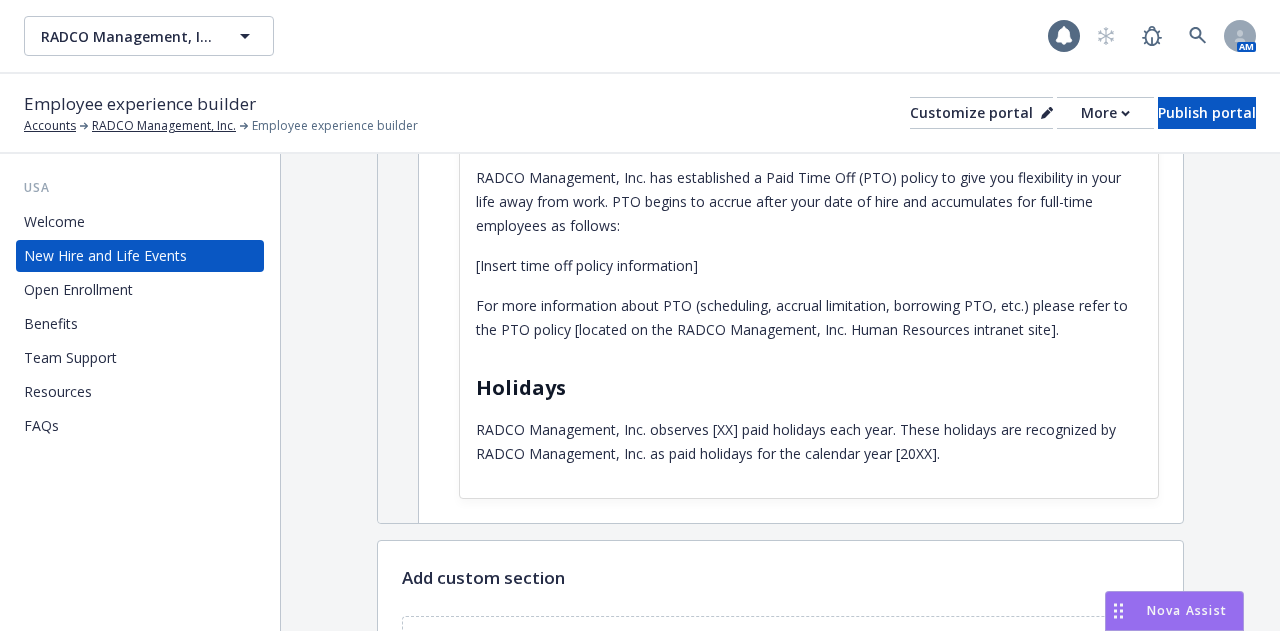 scroll, scrollTop: 3532, scrollLeft: 0, axis: vertical 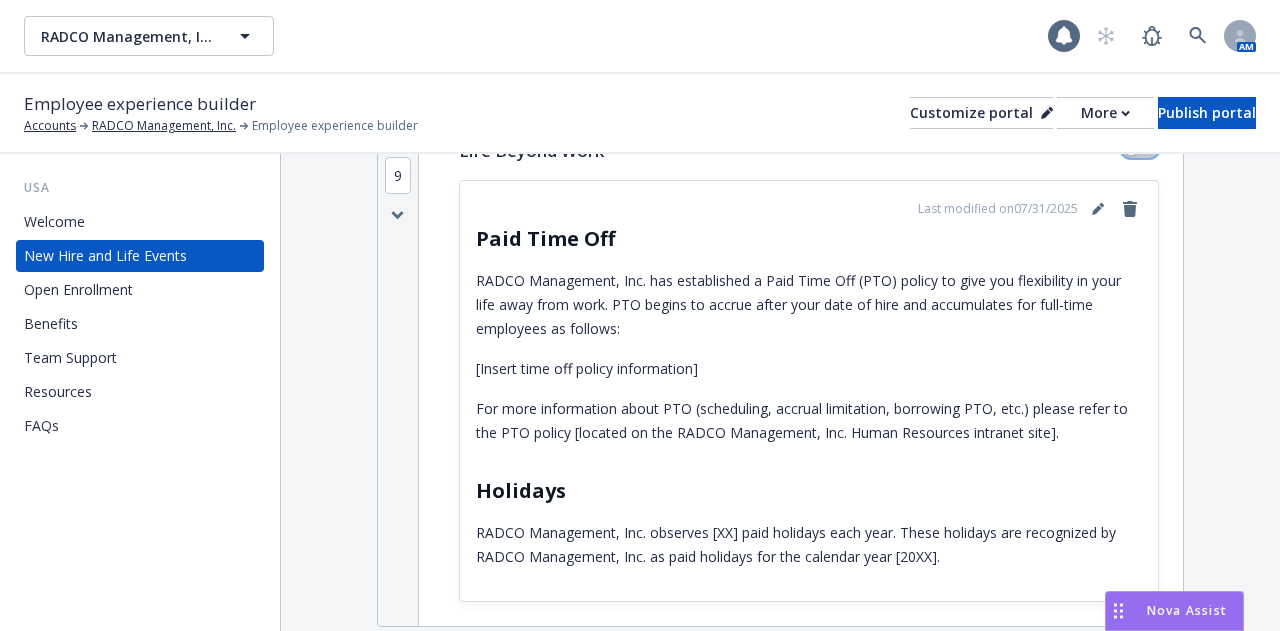 click 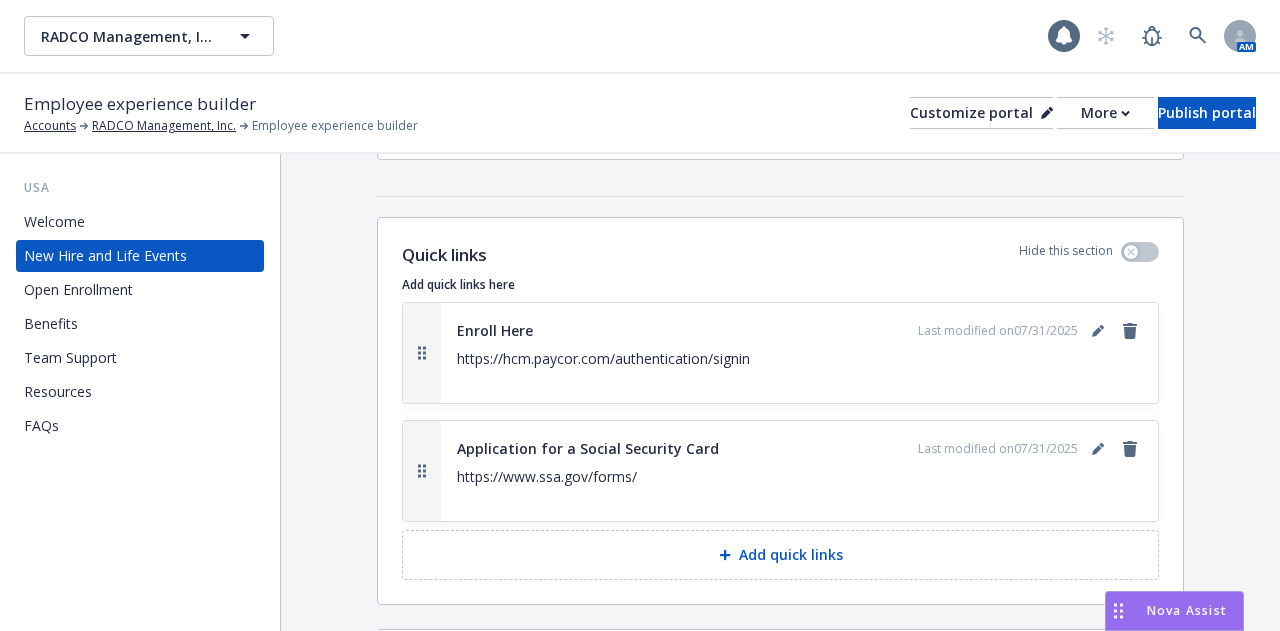 scroll, scrollTop: 3832, scrollLeft: 0, axis: vertical 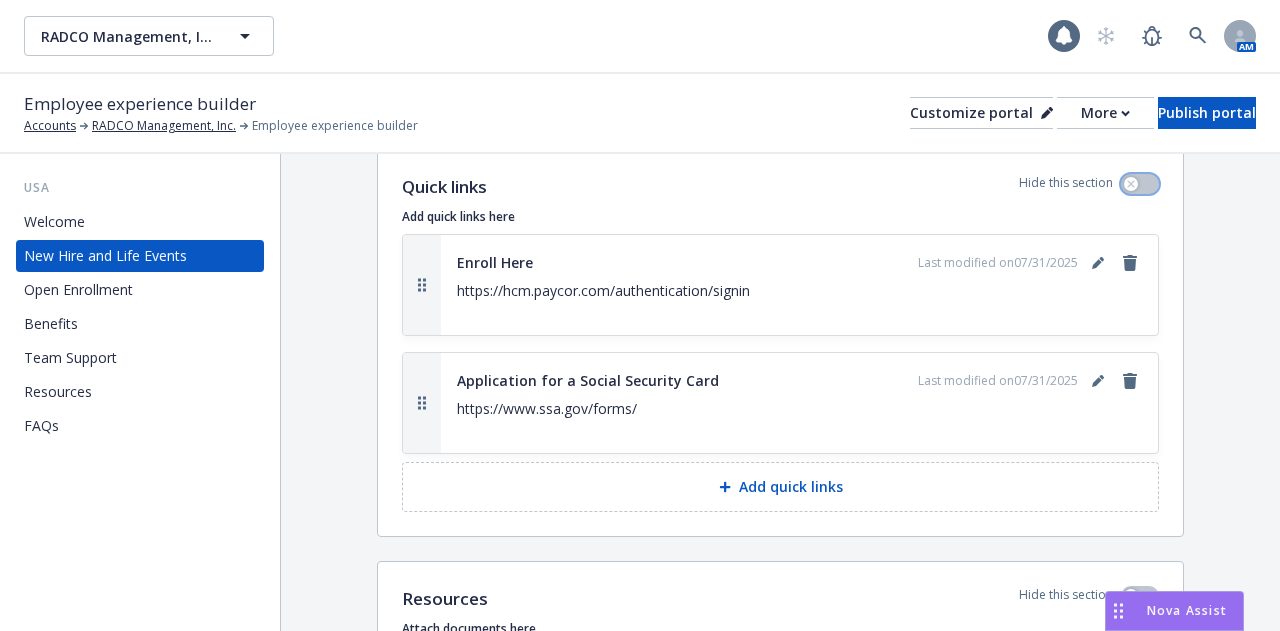 click at bounding box center [1140, 184] 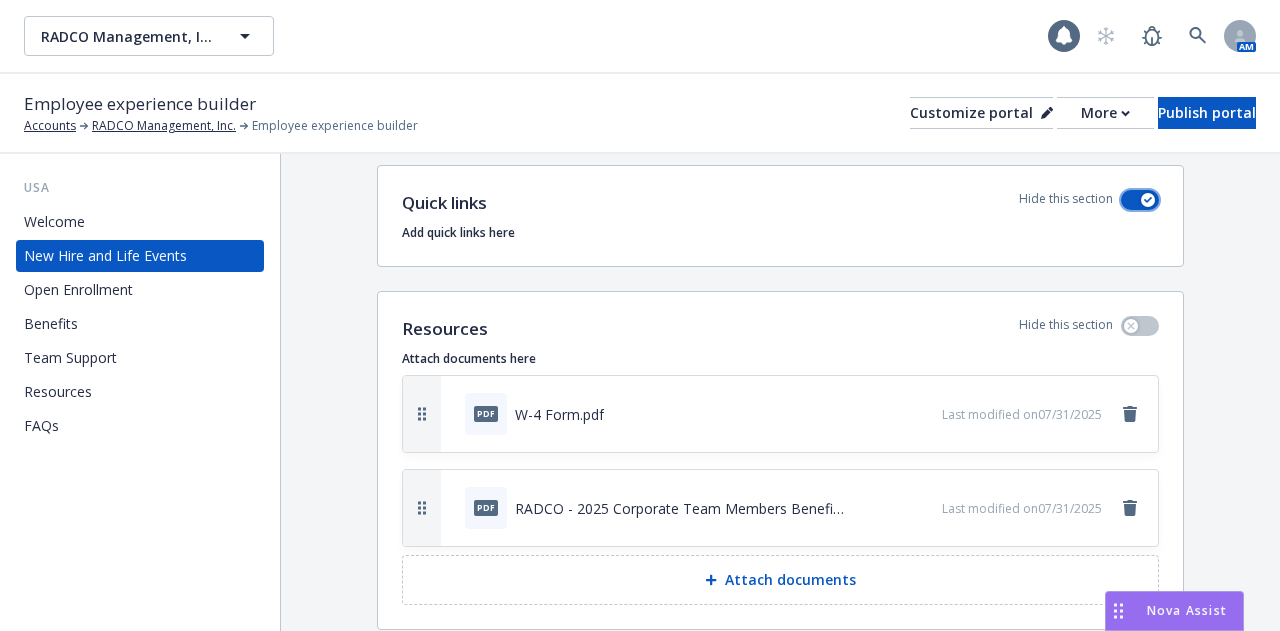 scroll, scrollTop: 3718, scrollLeft: 0, axis: vertical 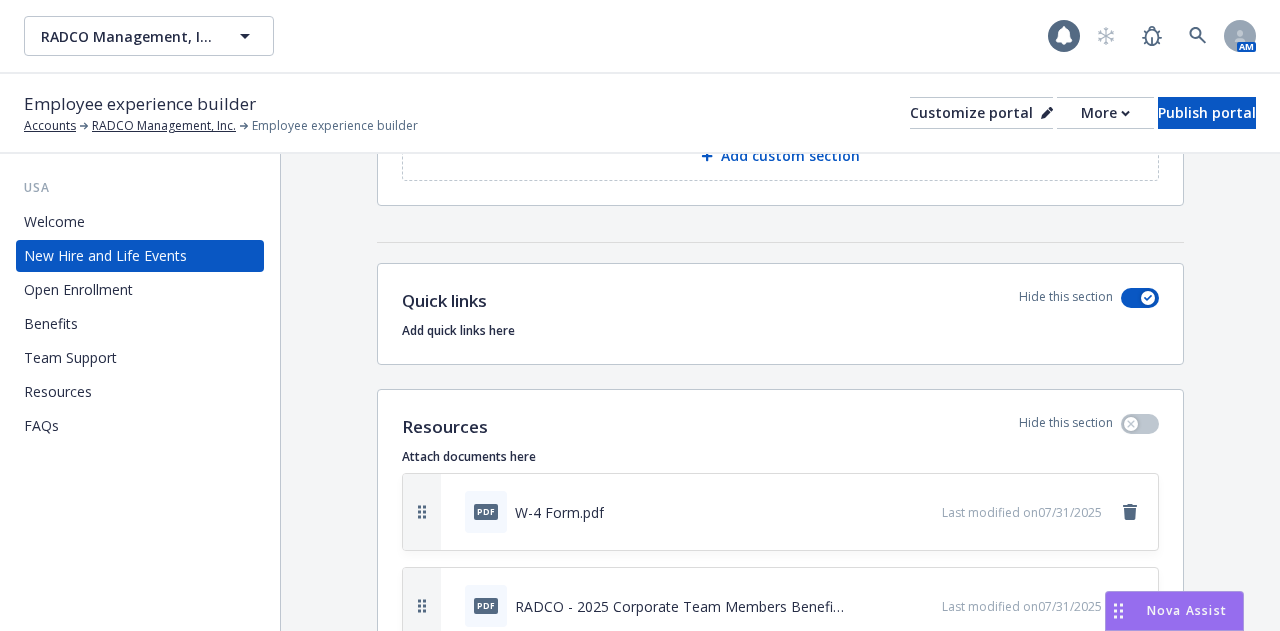 click on "Open Enrollment" at bounding box center (140, 290) 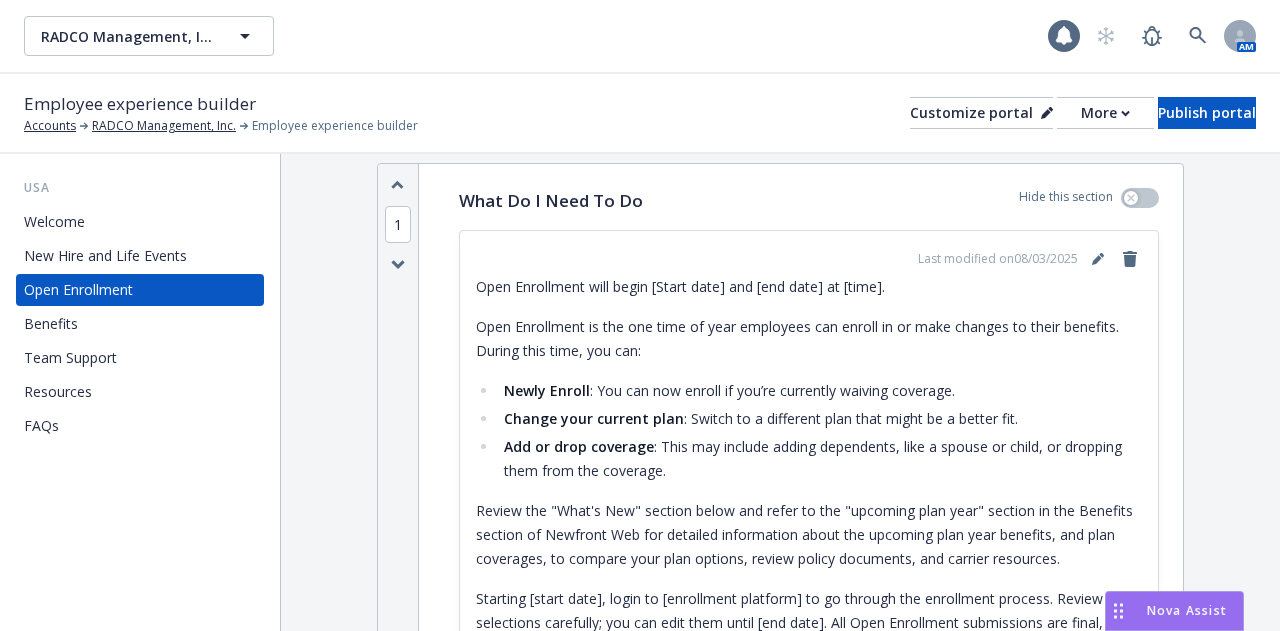 scroll, scrollTop: 300, scrollLeft: 0, axis: vertical 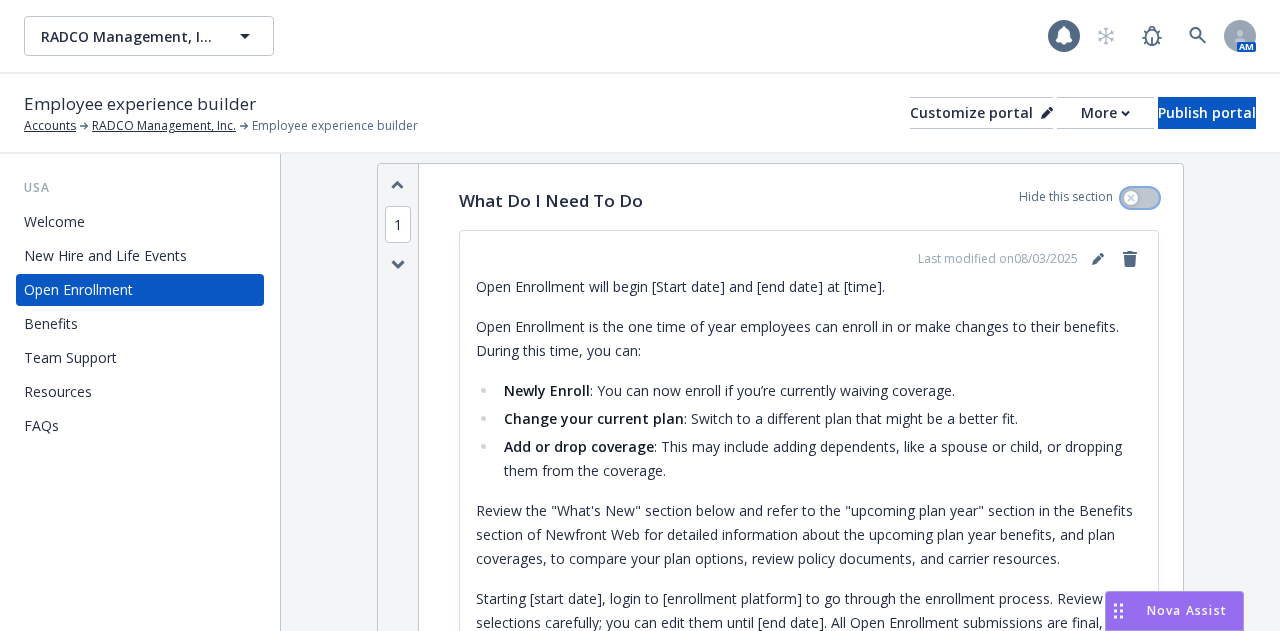 click at bounding box center [1131, 198] 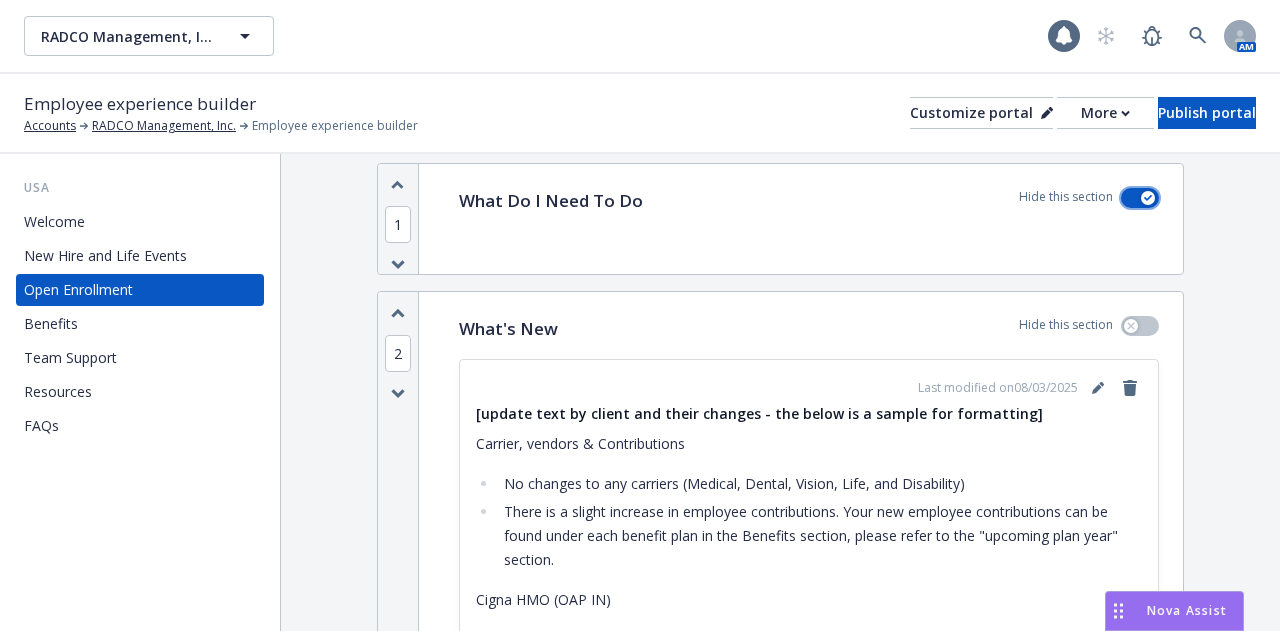 scroll, scrollTop: 400, scrollLeft: 0, axis: vertical 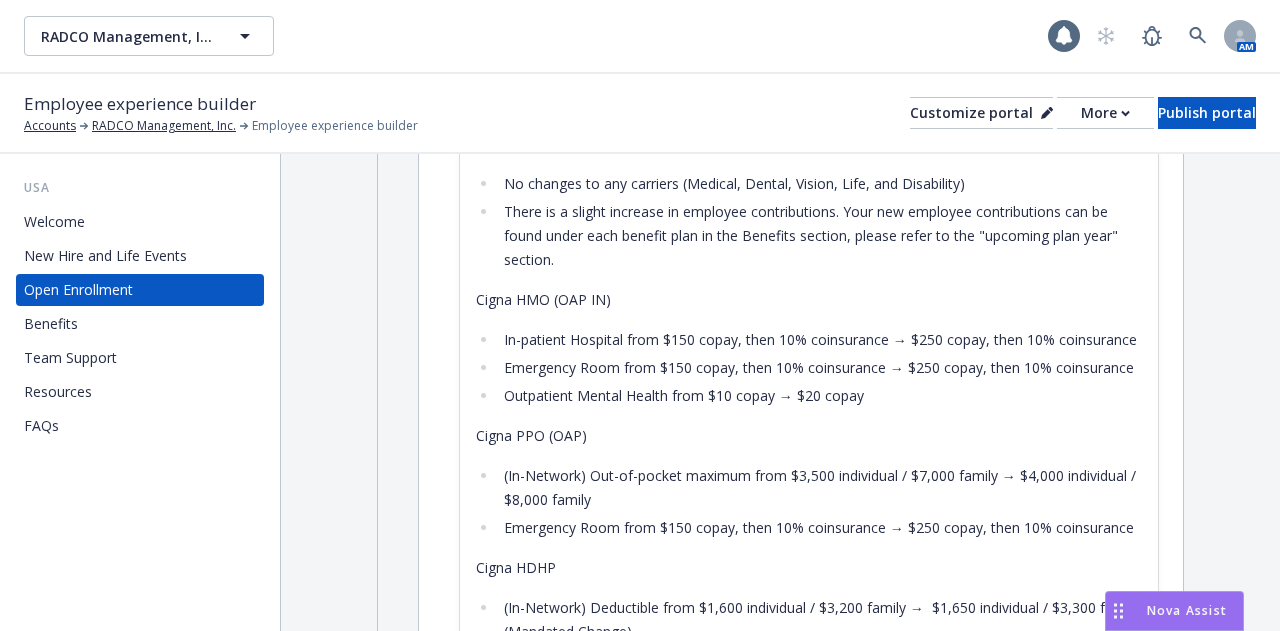 click on "Cigna HMO (OAP IN)" at bounding box center (809, 300) 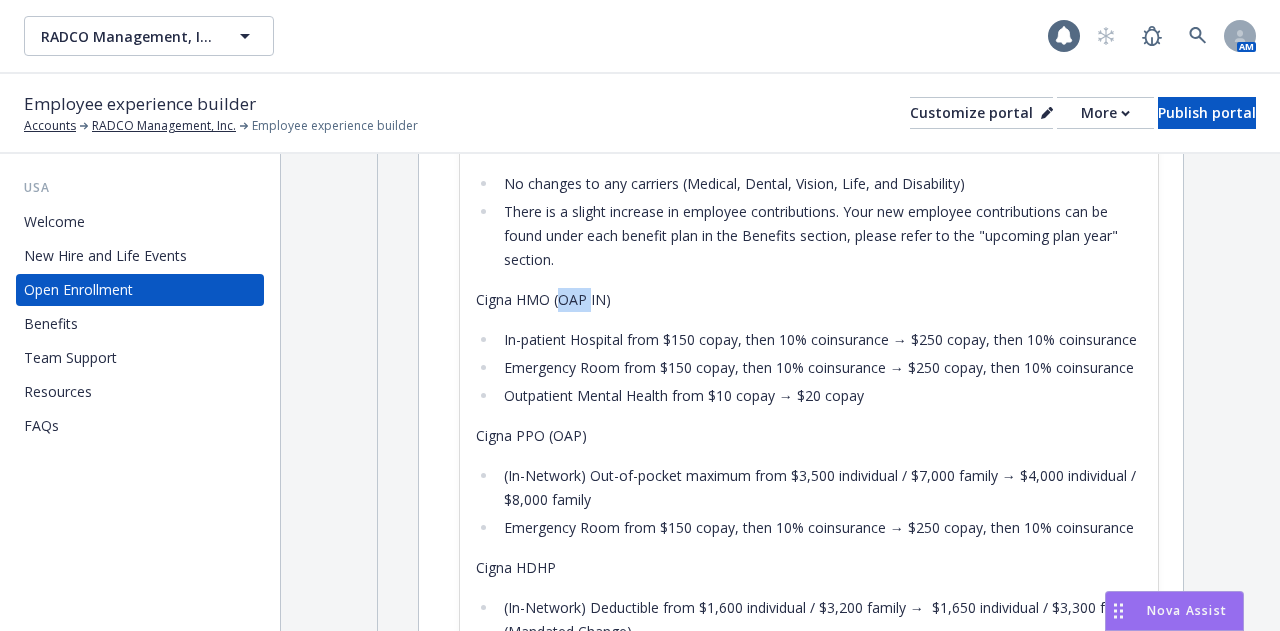 click on "Cigna HMO (OAP IN)" at bounding box center [809, 300] 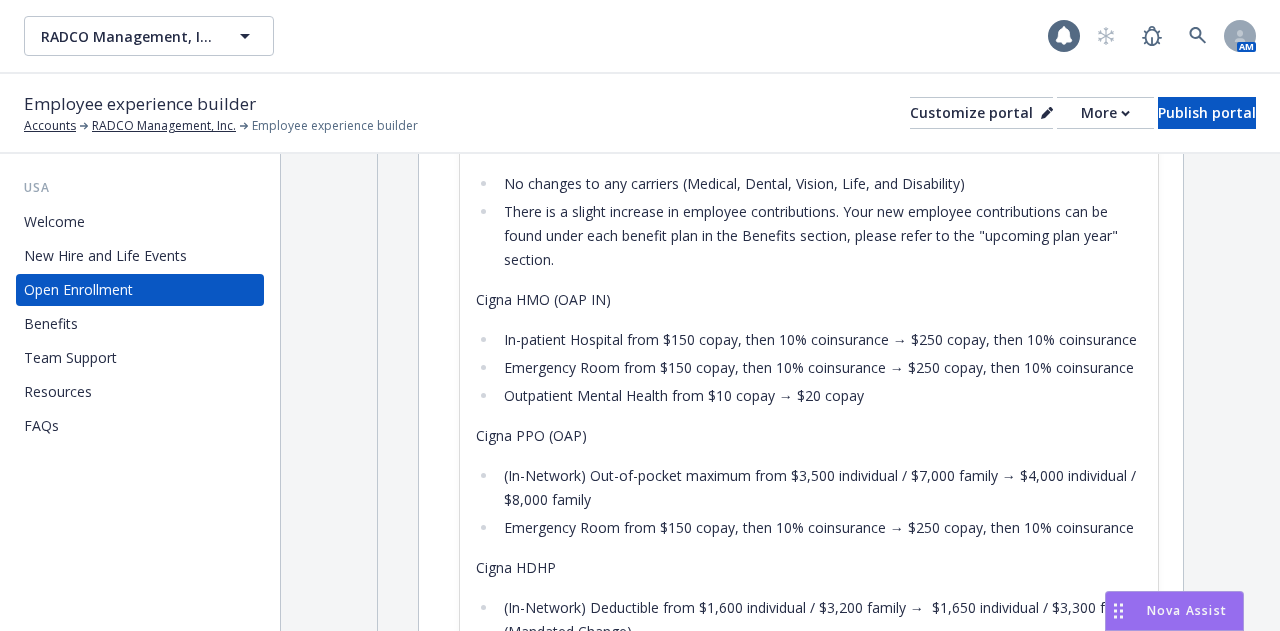 click on "Cigna HMO (OAP IN)" at bounding box center (809, 300) 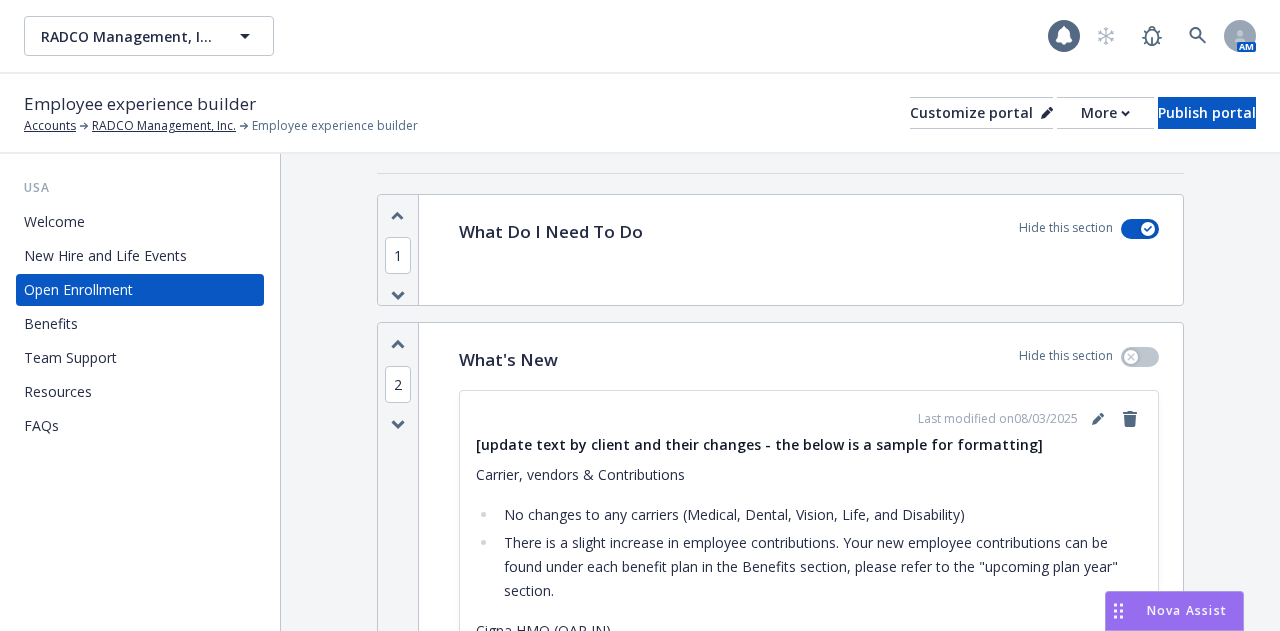 scroll, scrollTop: 300, scrollLeft: 0, axis: vertical 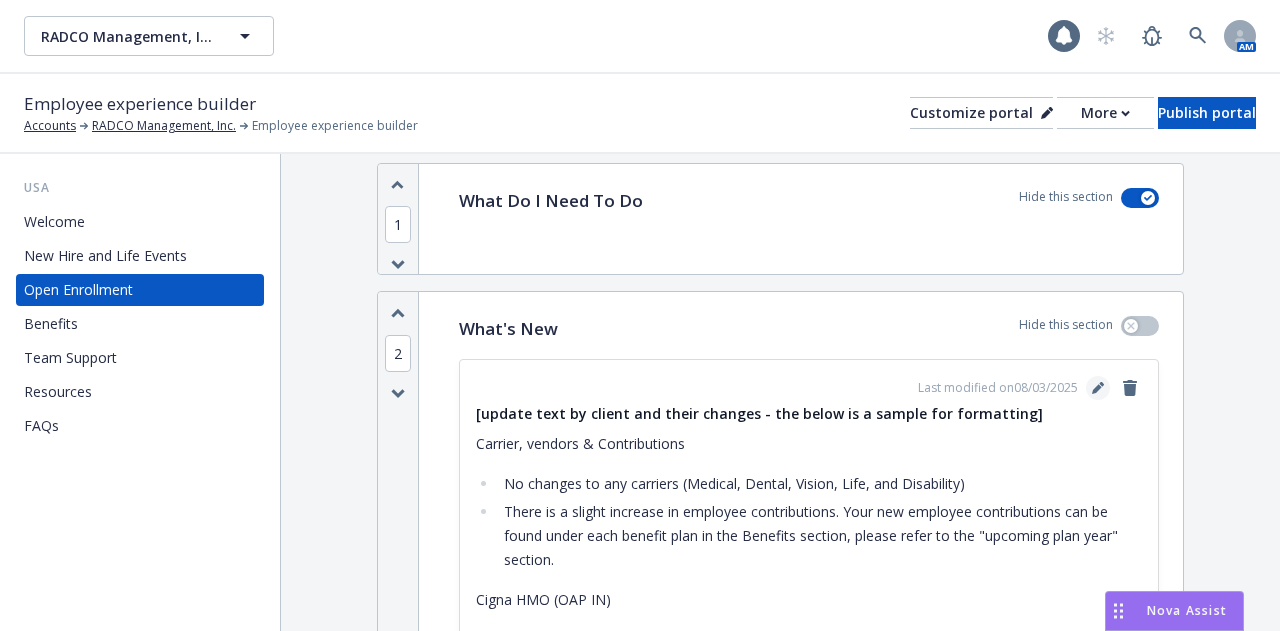 click 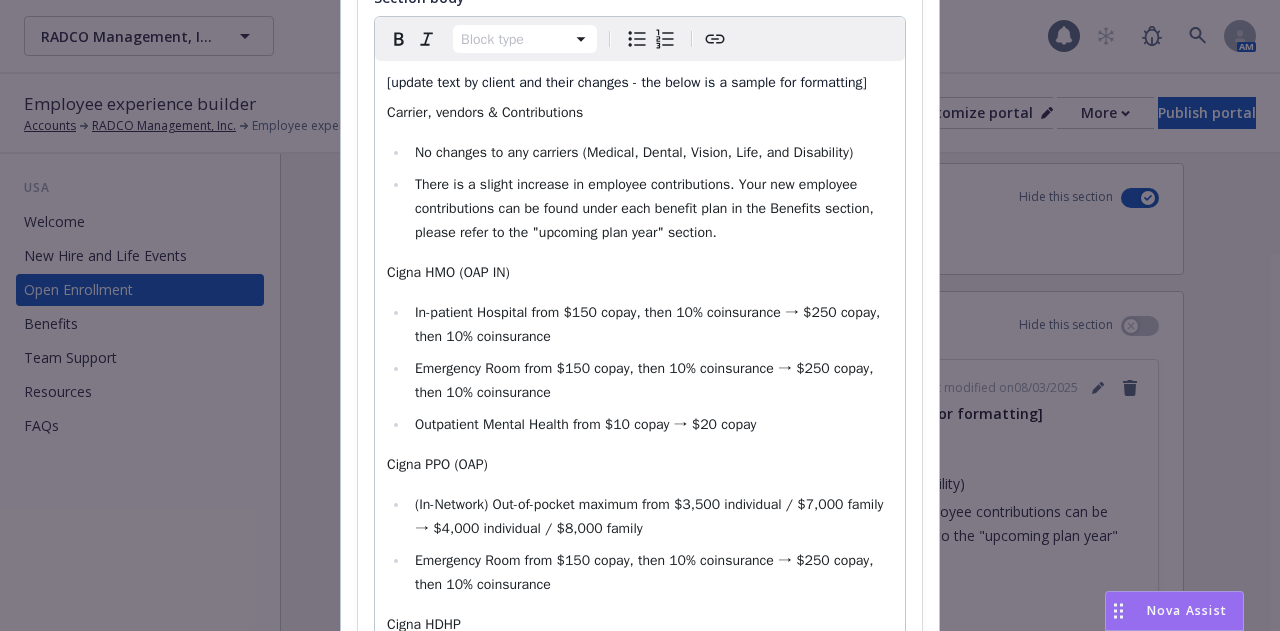 scroll, scrollTop: 300, scrollLeft: 0, axis: vertical 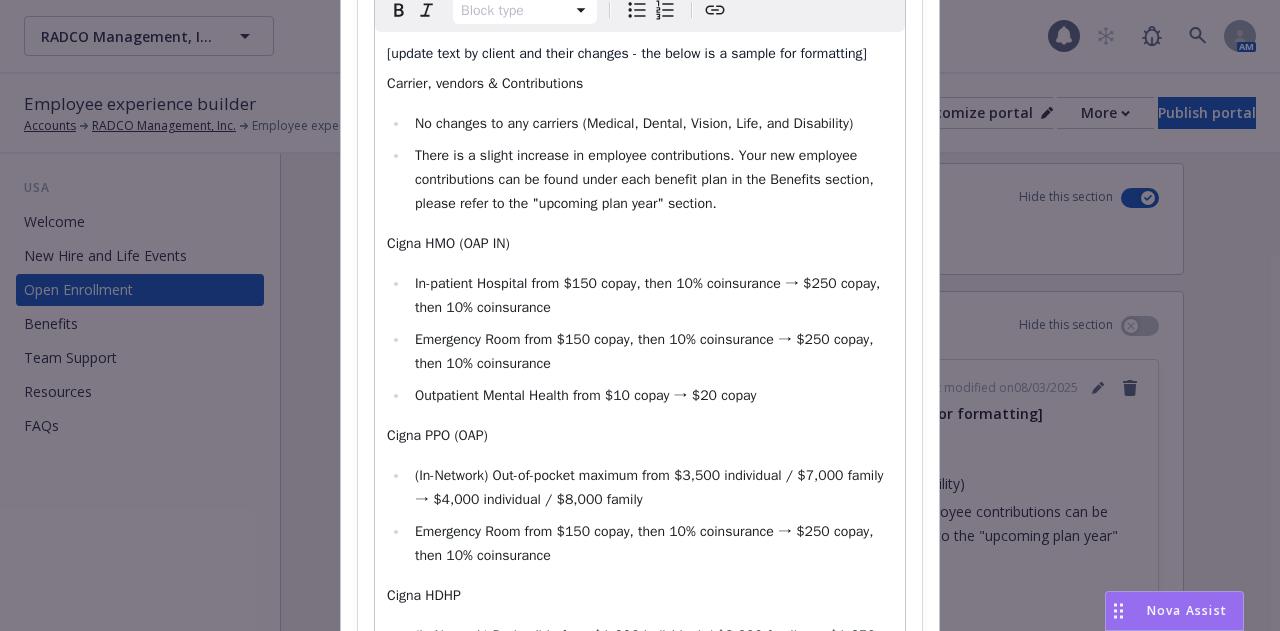 select on "paragraph" 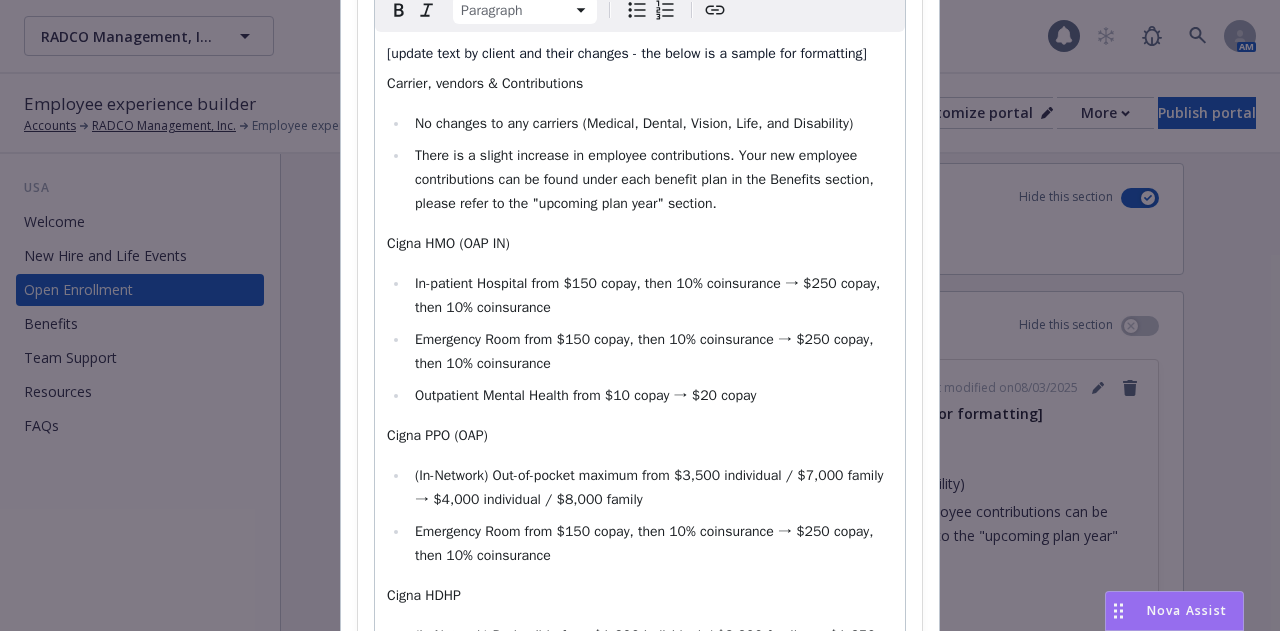 scroll, scrollTop: 300, scrollLeft: 0, axis: vertical 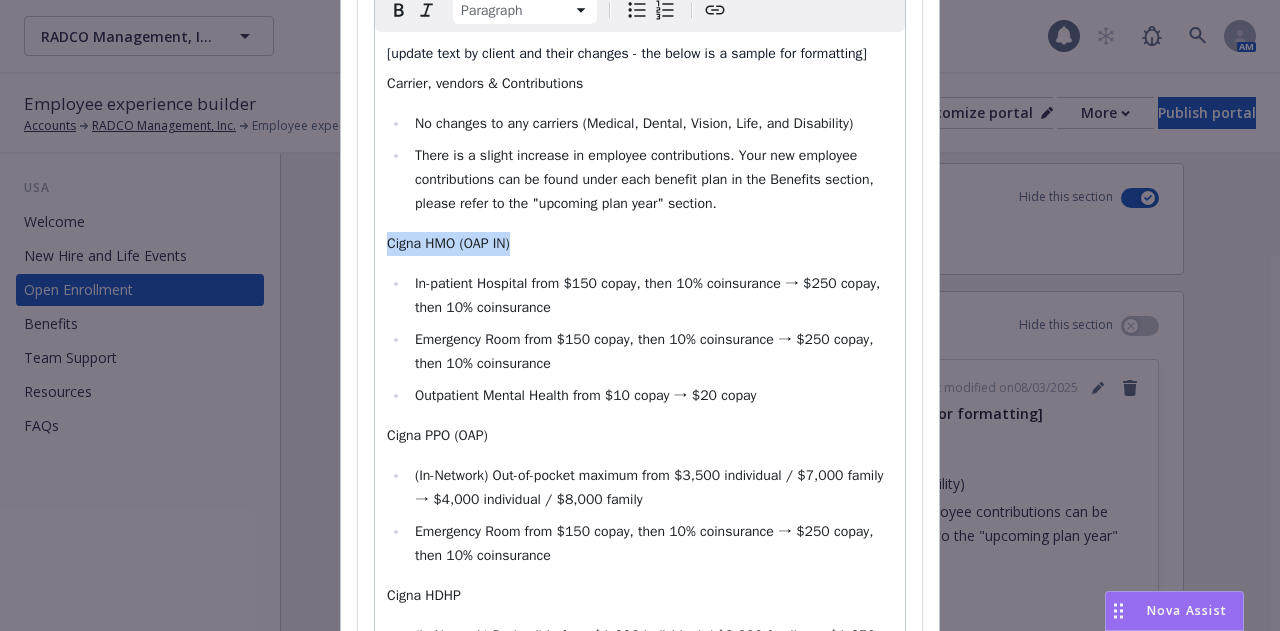 drag, startPoint x: 515, startPoint y: 245, endPoint x: 374, endPoint y: 243, distance: 141.01419 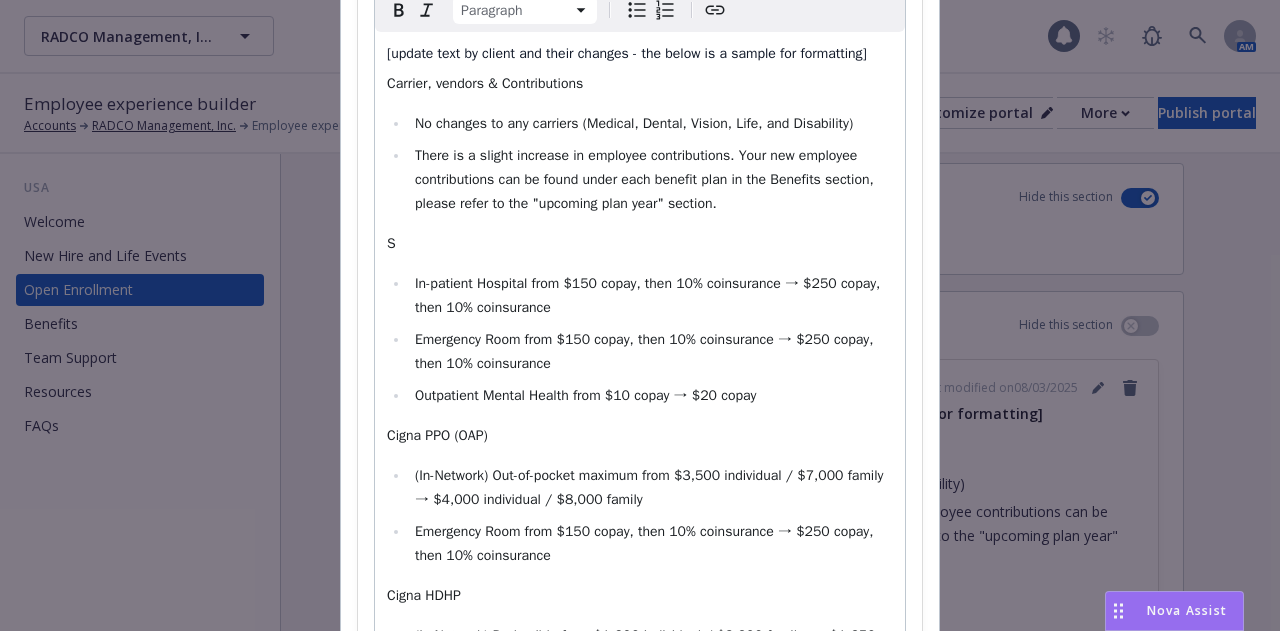 type 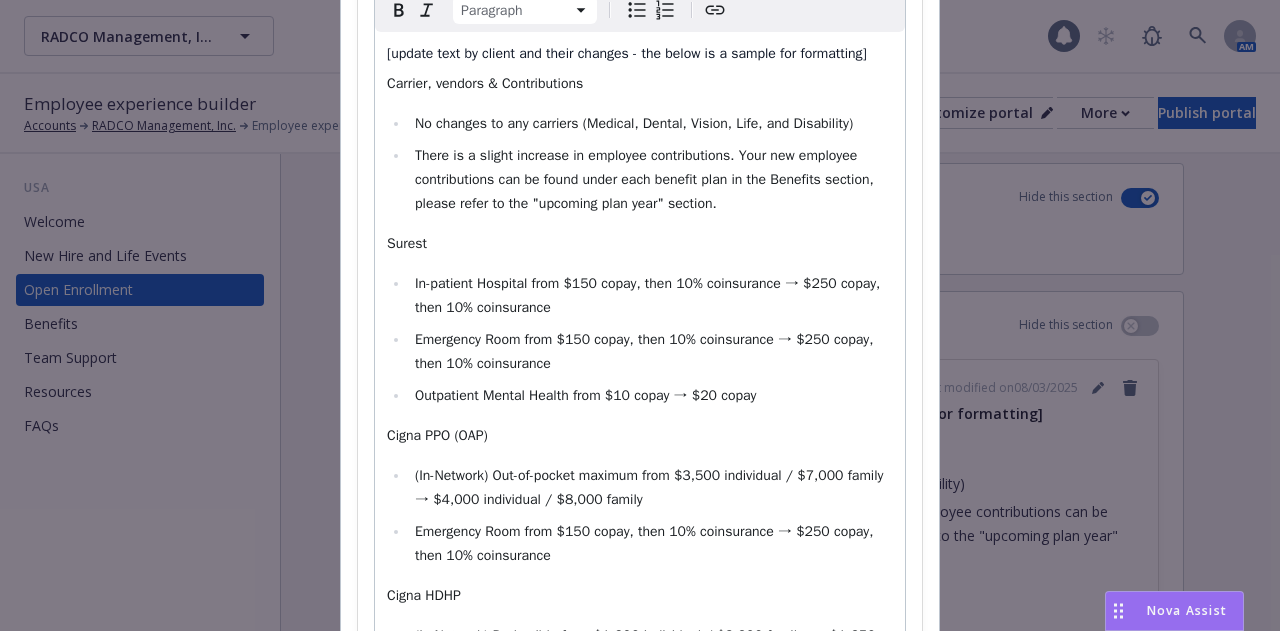 click on "Surest" at bounding box center (640, 244) 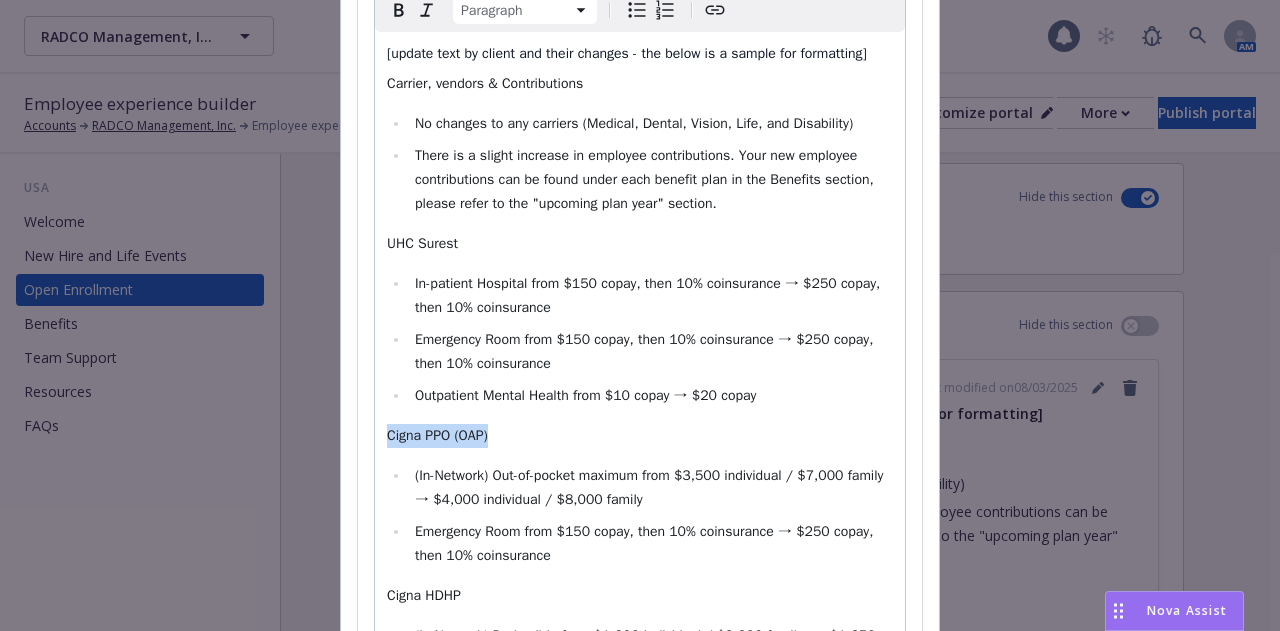 drag, startPoint x: 490, startPoint y: 439, endPoint x: 377, endPoint y: 437, distance: 113.0177 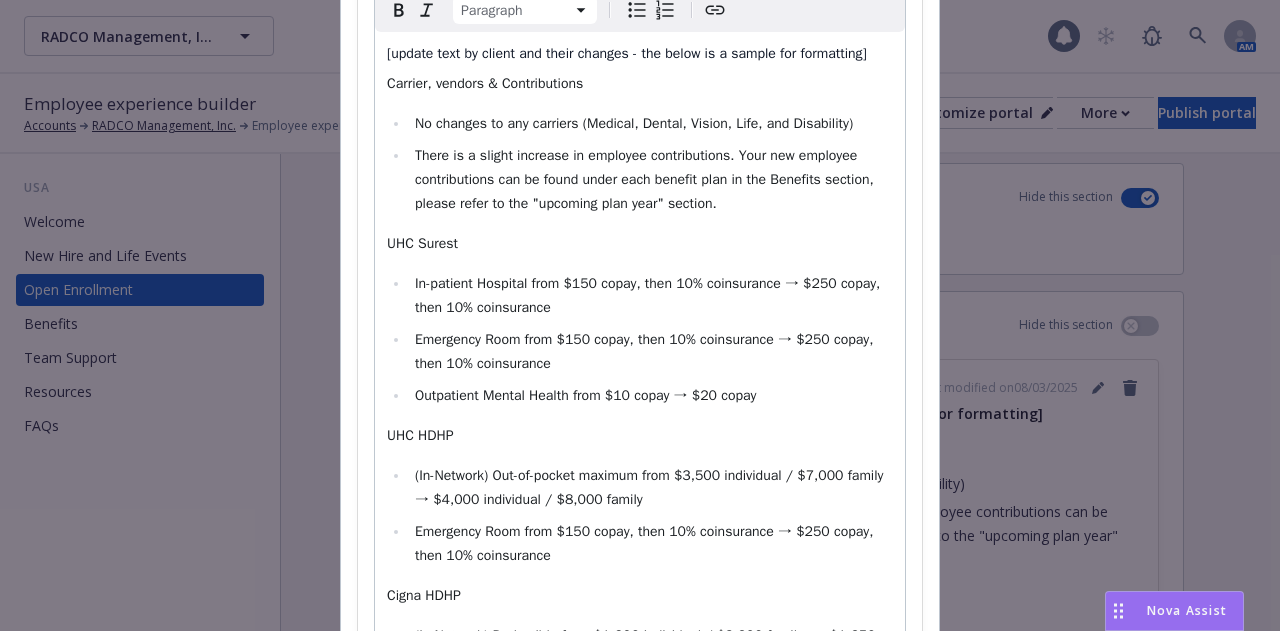 click on "Cigna HDHP​" at bounding box center [640, 596] 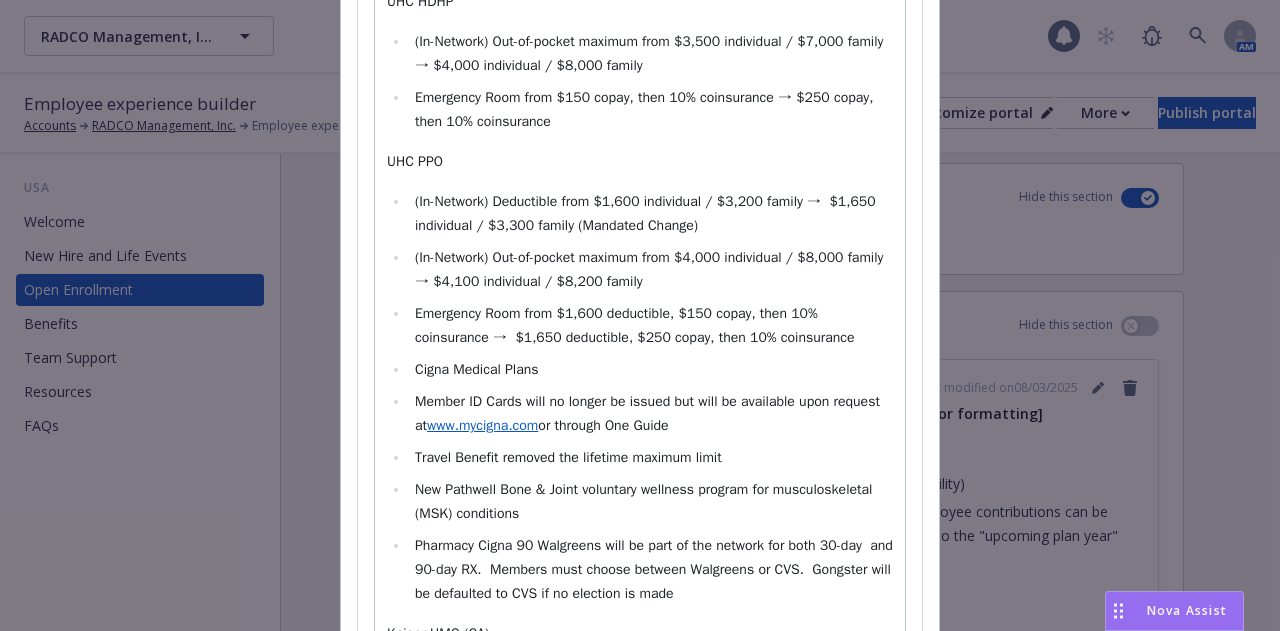 scroll, scrollTop: 726, scrollLeft: 0, axis: vertical 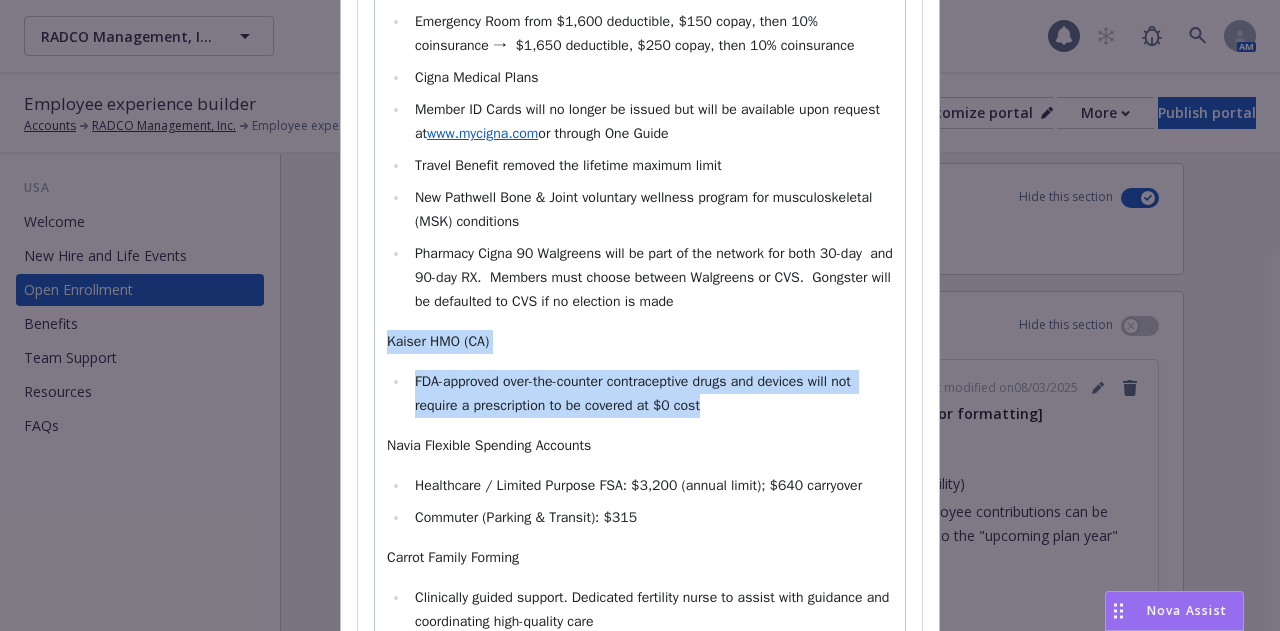 drag, startPoint x: 376, startPoint y: 341, endPoint x: 723, endPoint y: 413, distance: 354.39102 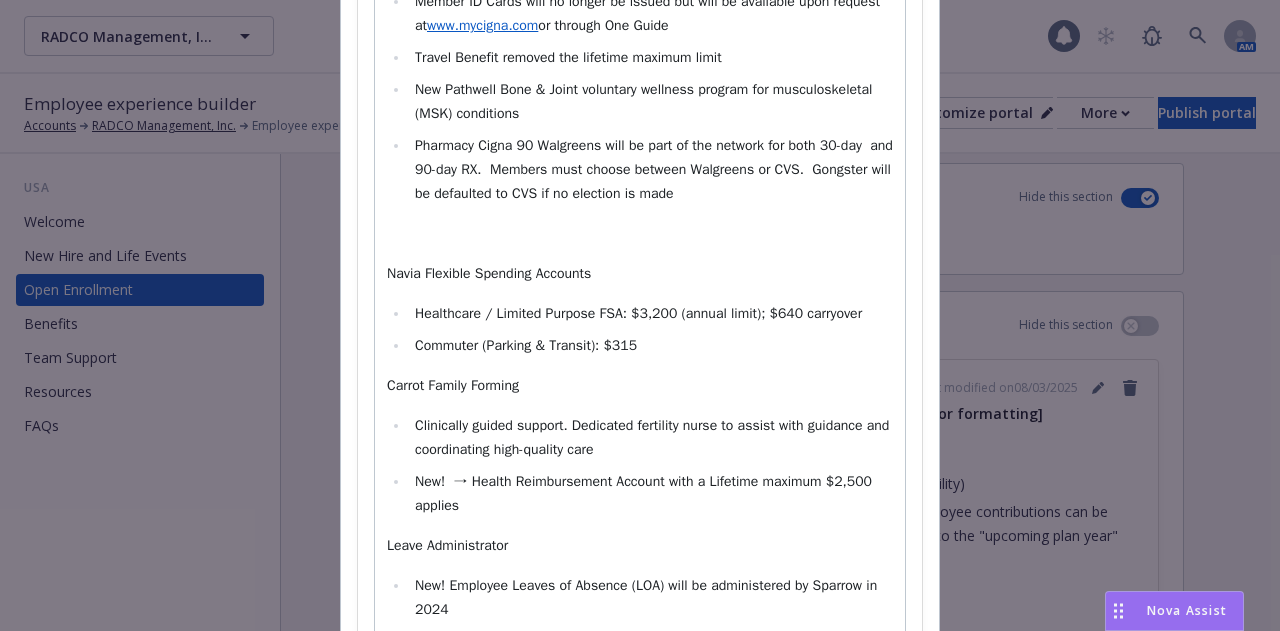 scroll, scrollTop: 1226, scrollLeft: 0, axis: vertical 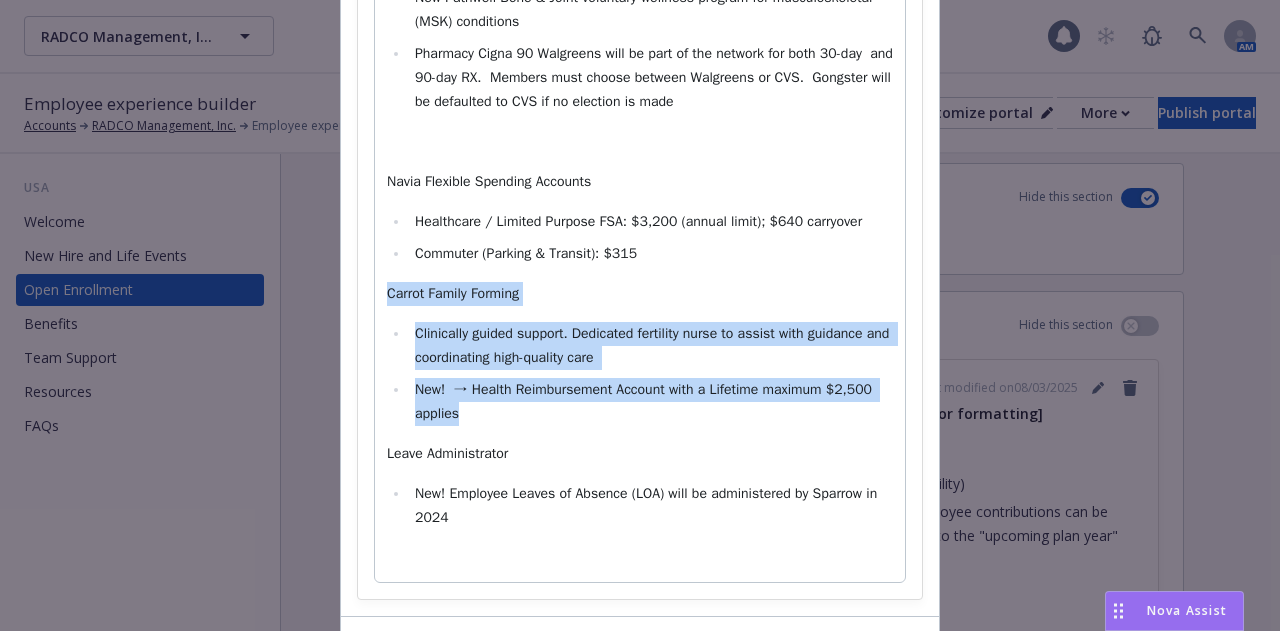drag, startPoint x: 478, startPoint y: 411, endPoint x: 363, endPoint y: 289, distance: 167.6574 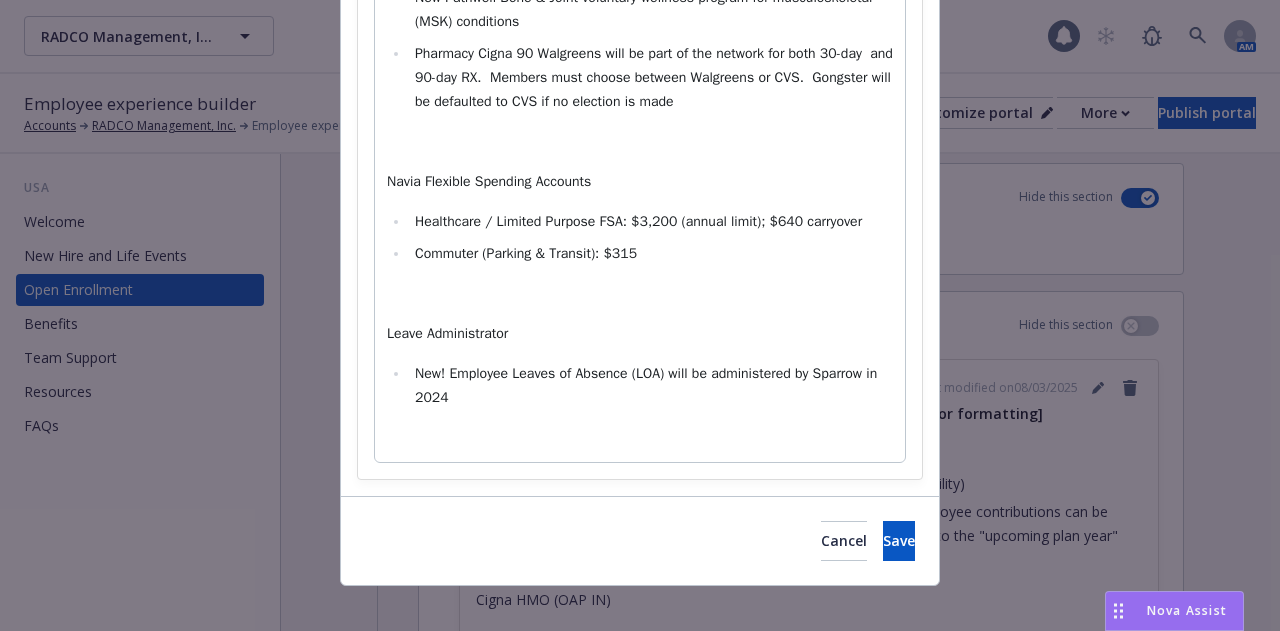 select 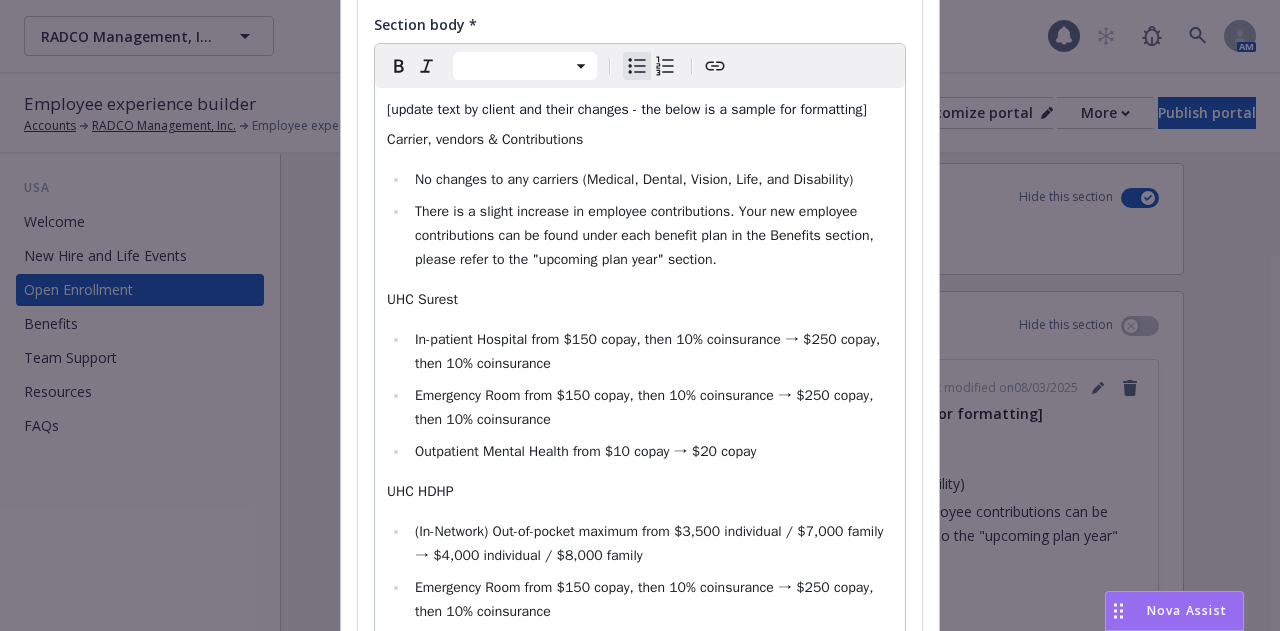 scroll, scrollTop: 202, scrollLeft: 0, axis: vertical 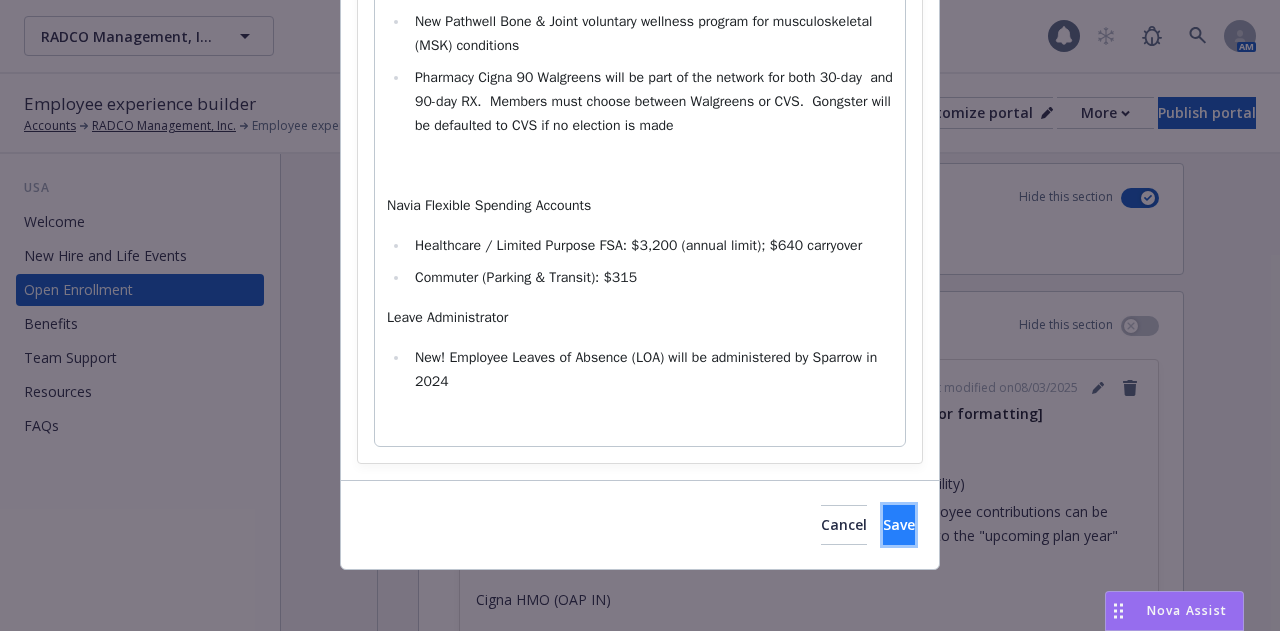 drag, startPoint x: 897, startPoint y: 523, endPoint x: 878, endPoint y: 521, distance: 19.104973 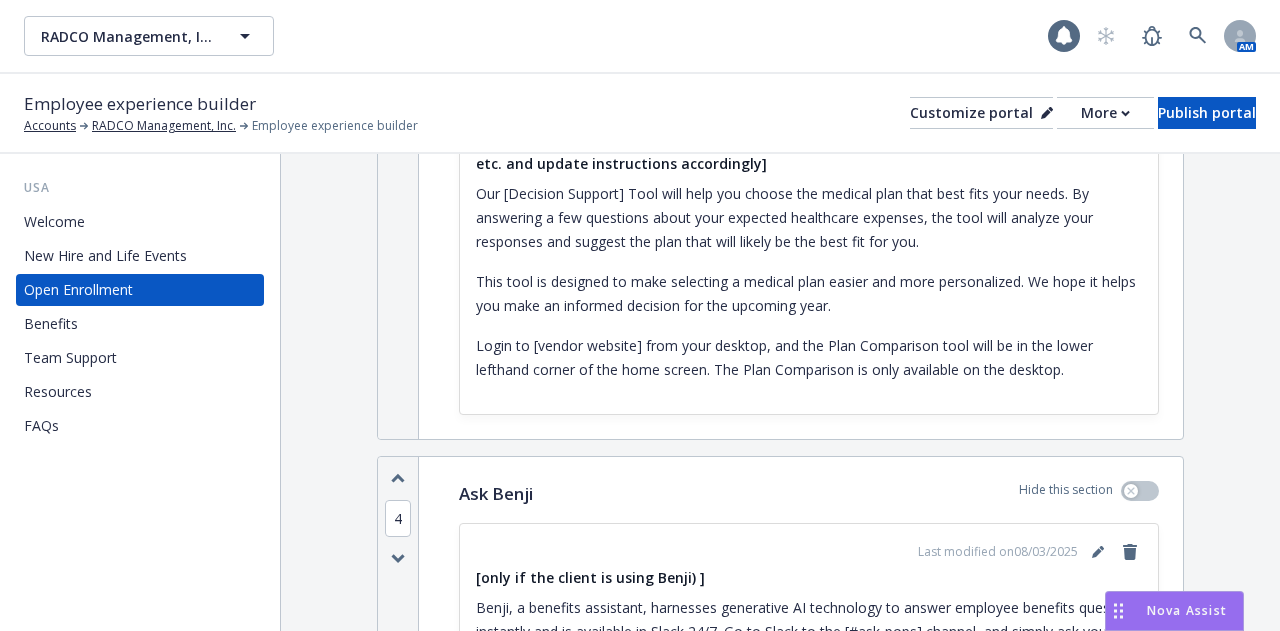 scroll, scrollTop: 1600, scrollLeft: 0, axis: vertical 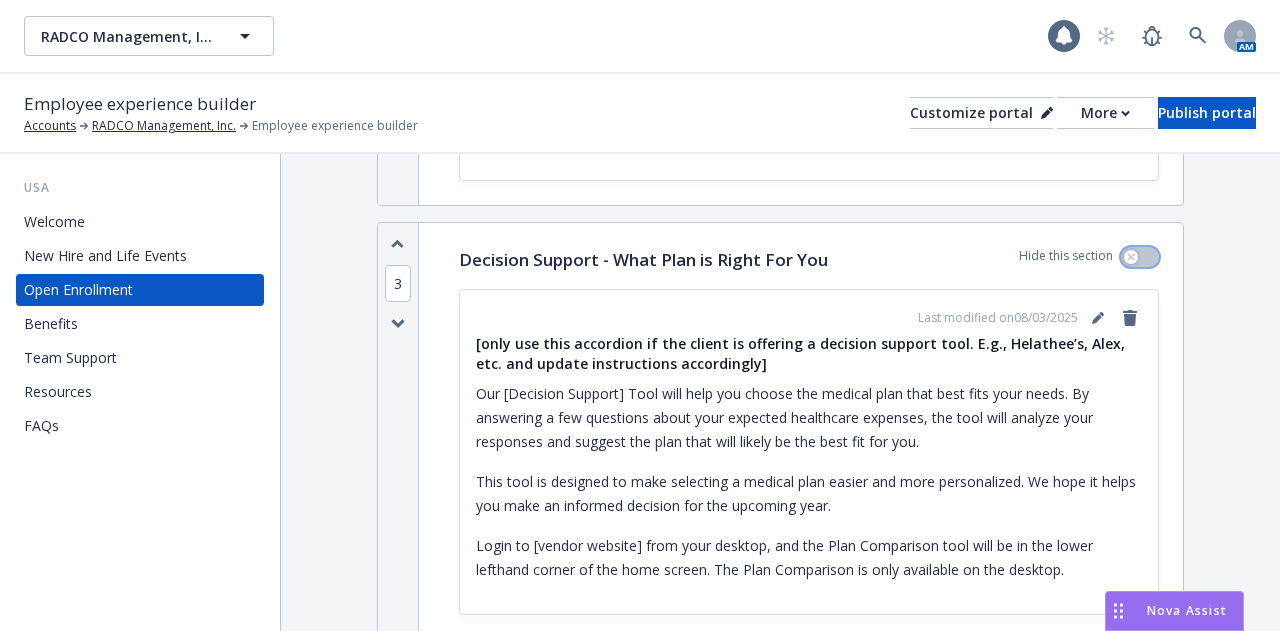 click at bounding box center [1131, 257] 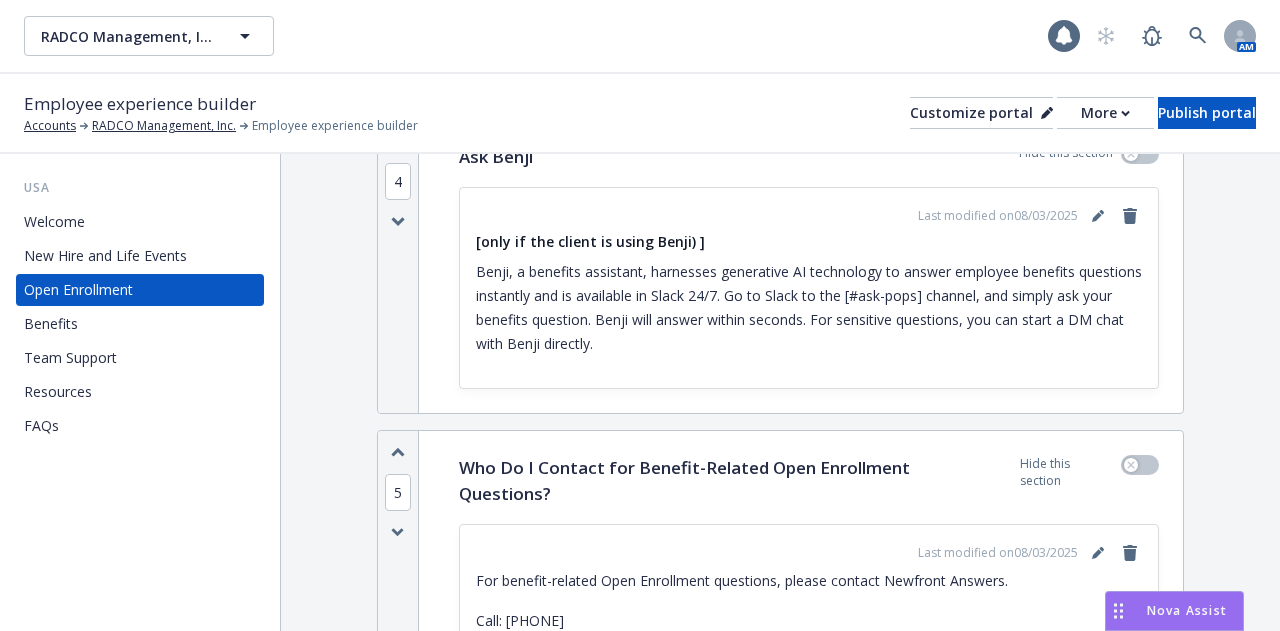 scroll, scrollTop: 1800, scrollLeft: 0, axis: vertical 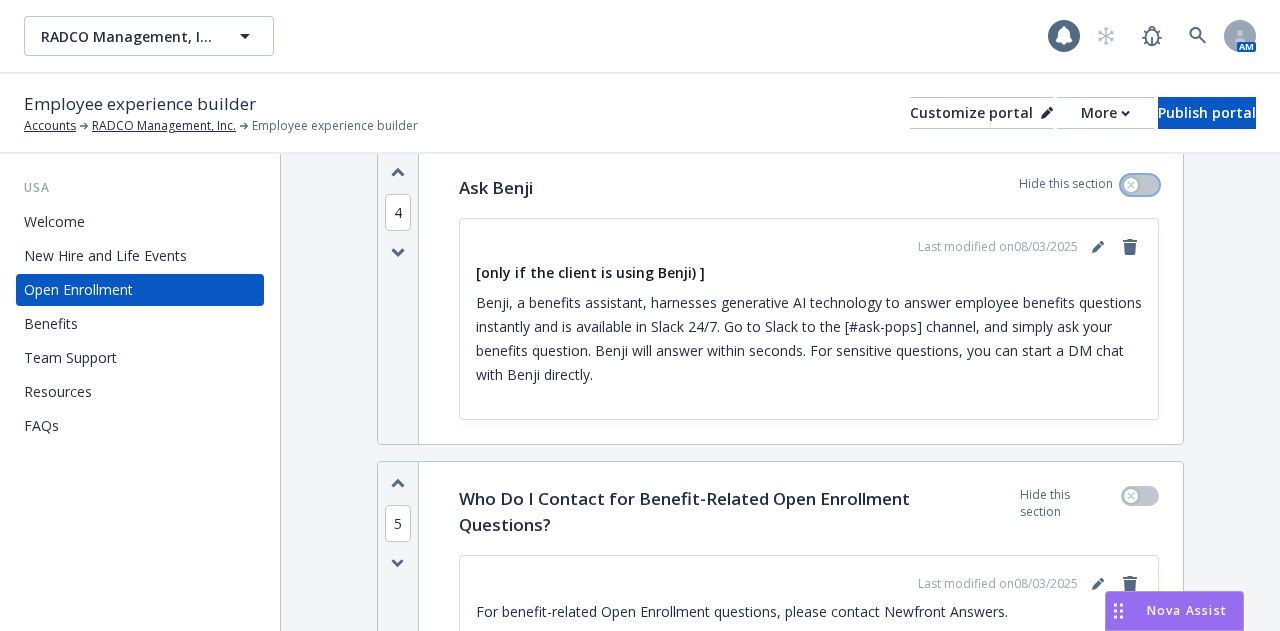 click 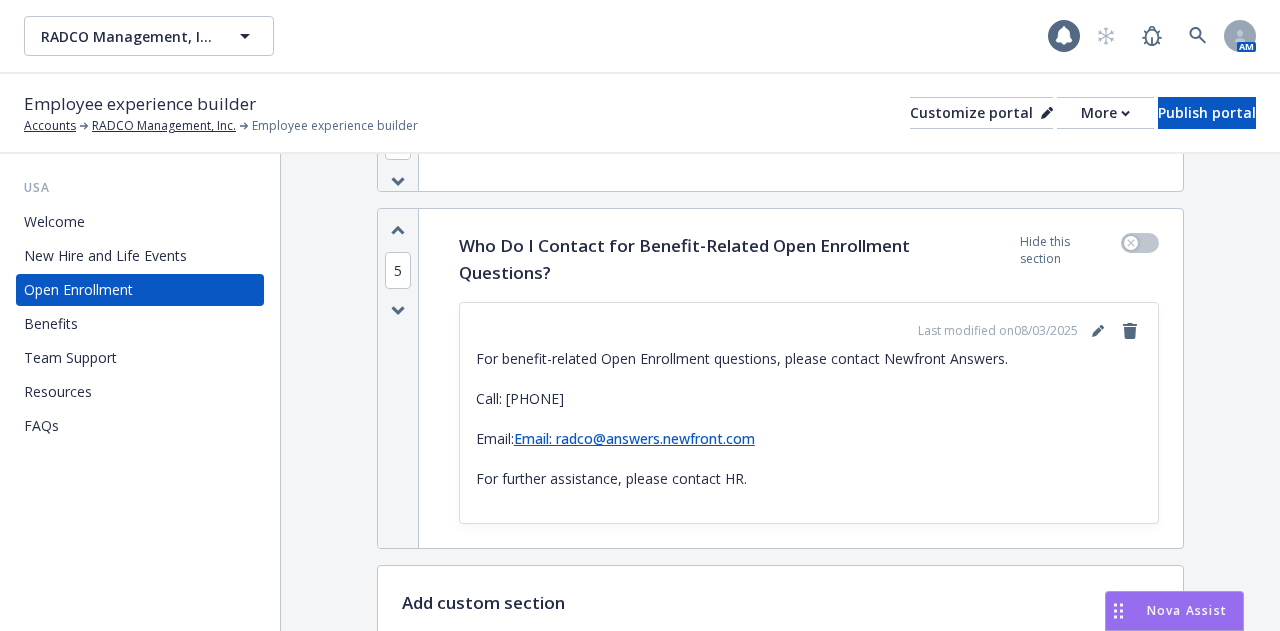 scroll, scrollTop: 1900, scrollLeft: 0, axis: vertical 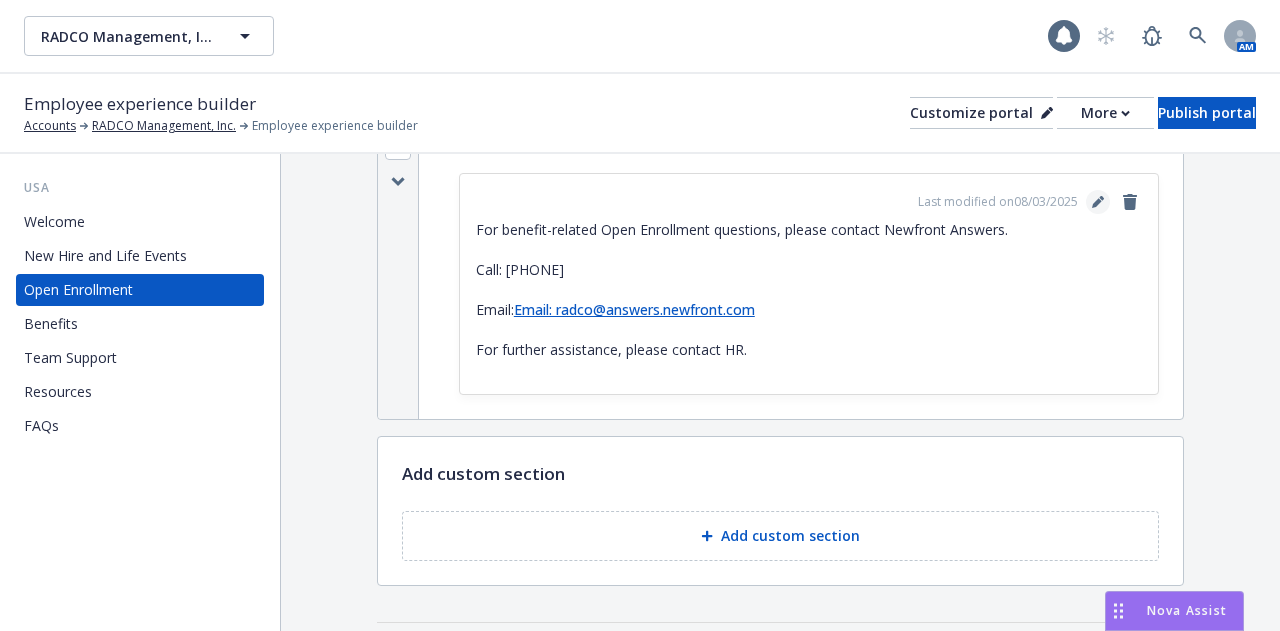 click at bounding box center [1098, 202] 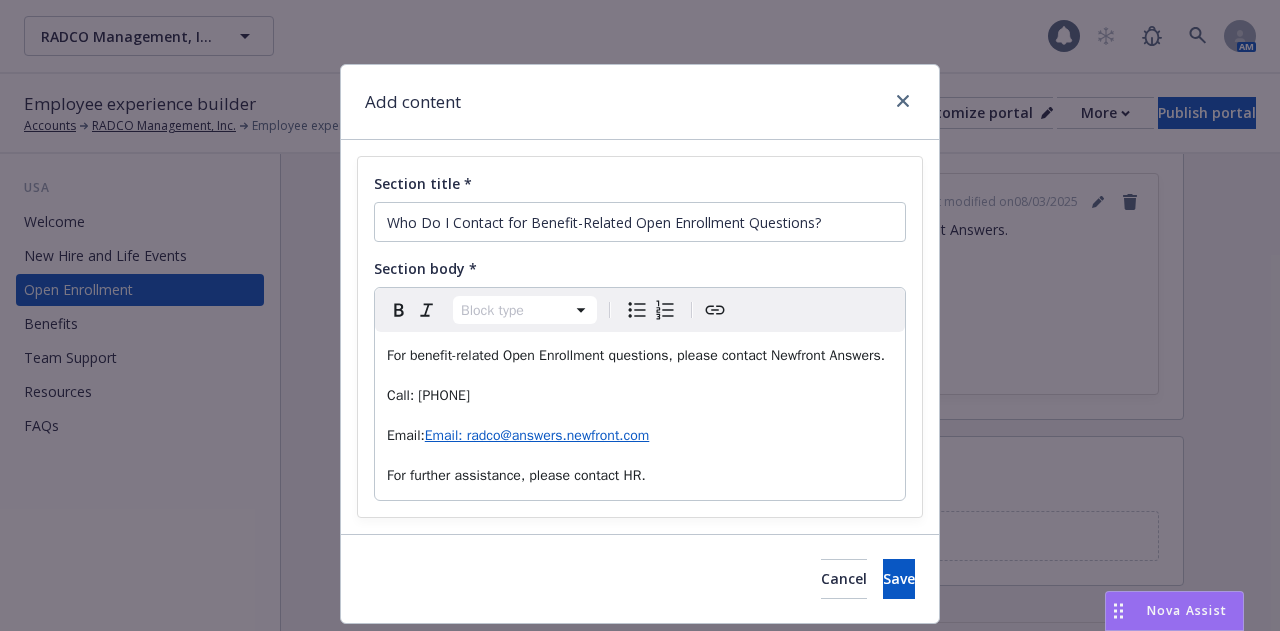 select on "paragraph" 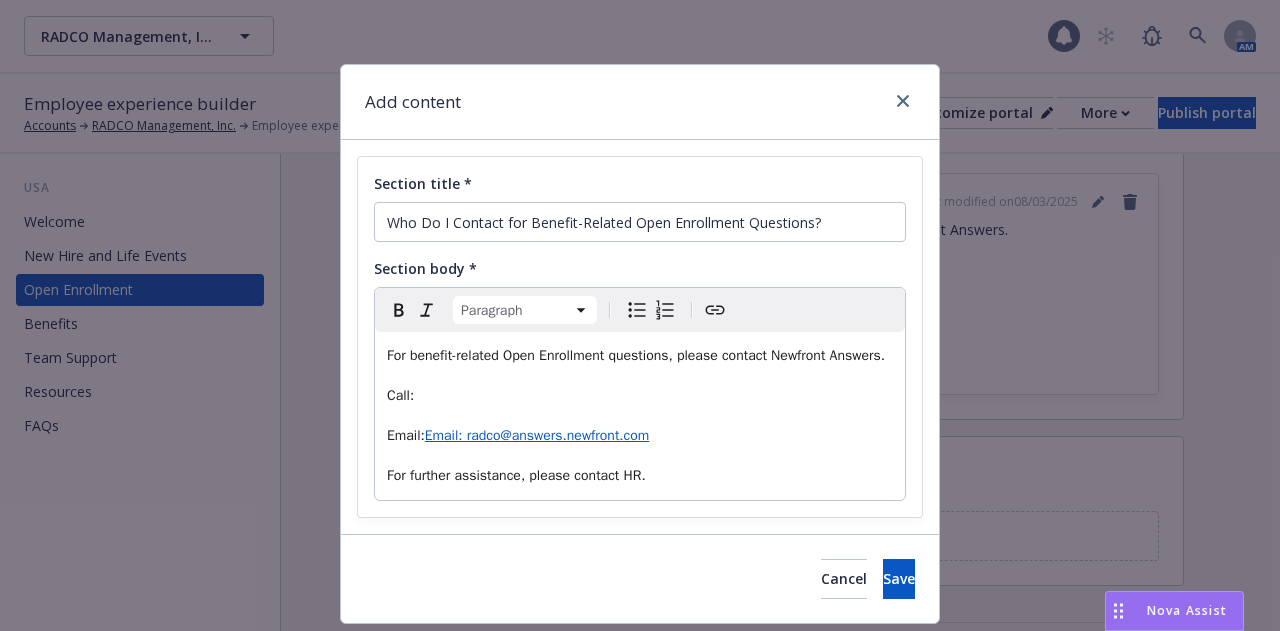 type 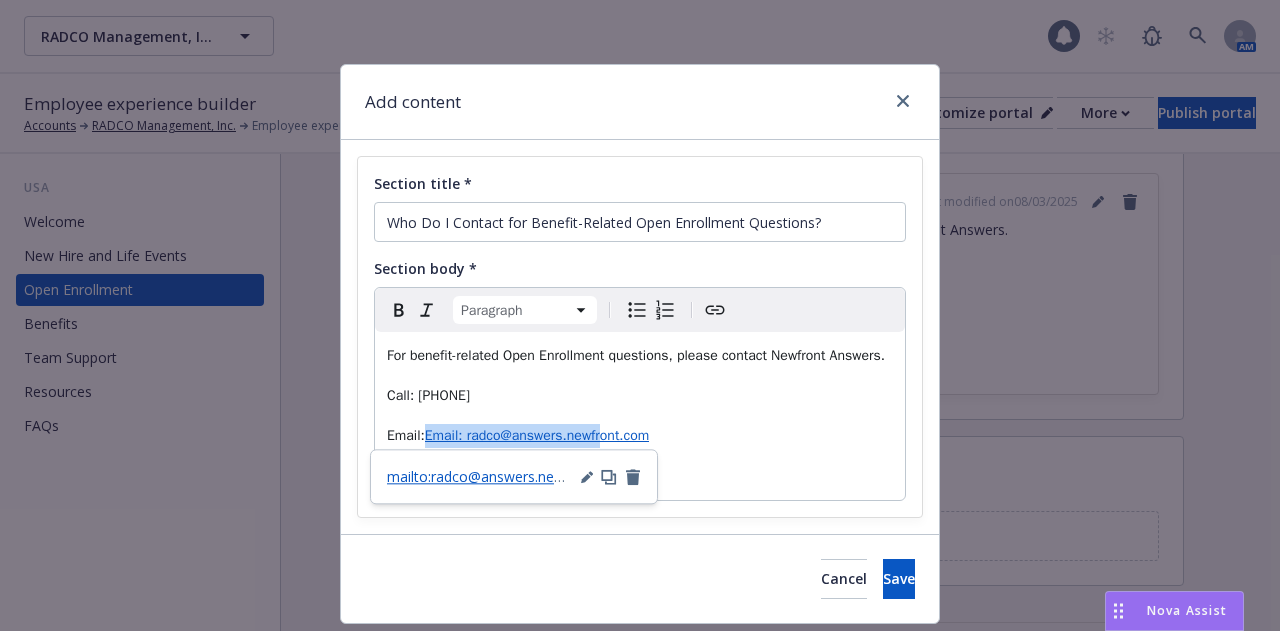 drag, startPoint x: 628, startPoint y: 440, endPoint x: 416, endPoint y: 439, distance: 212.00237 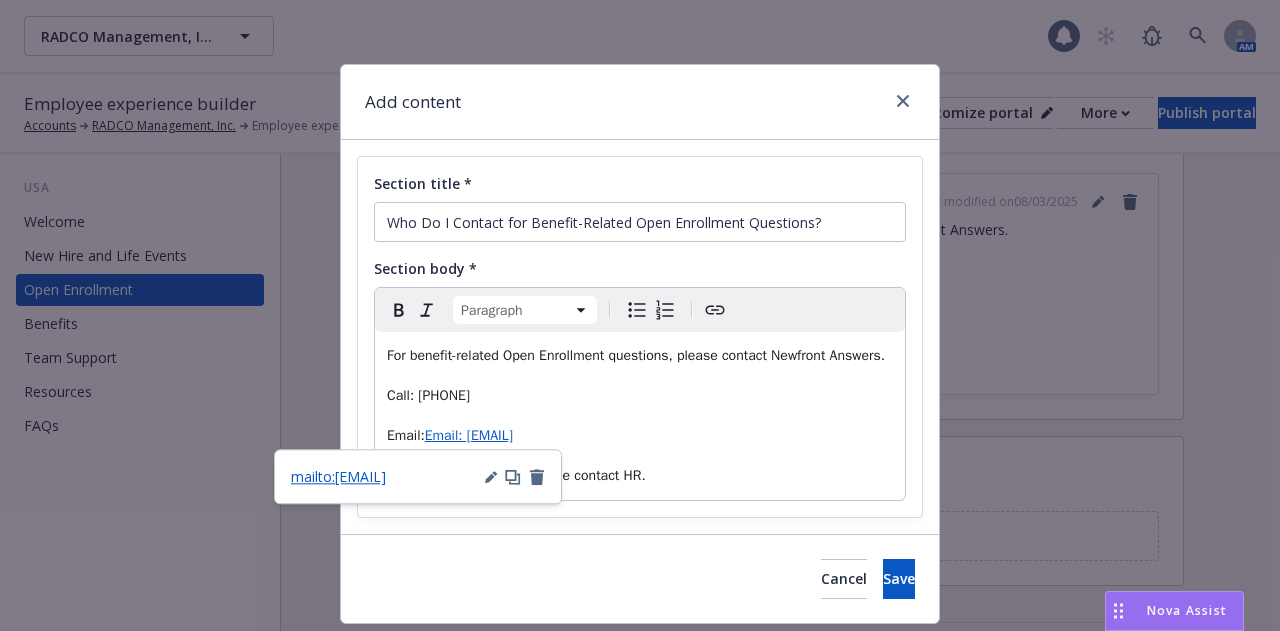 click on "Email:  SCR-Support@alliant.com" at bounding box center (640, 436) 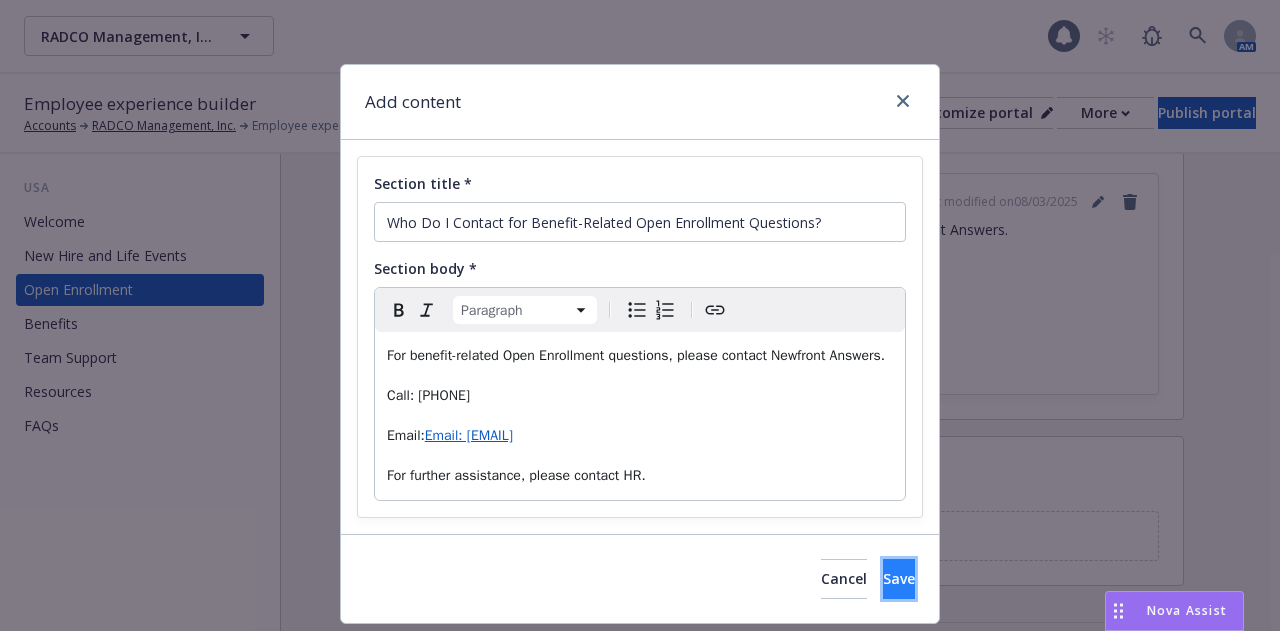 click on "Save" at bounding box center (899, 578) 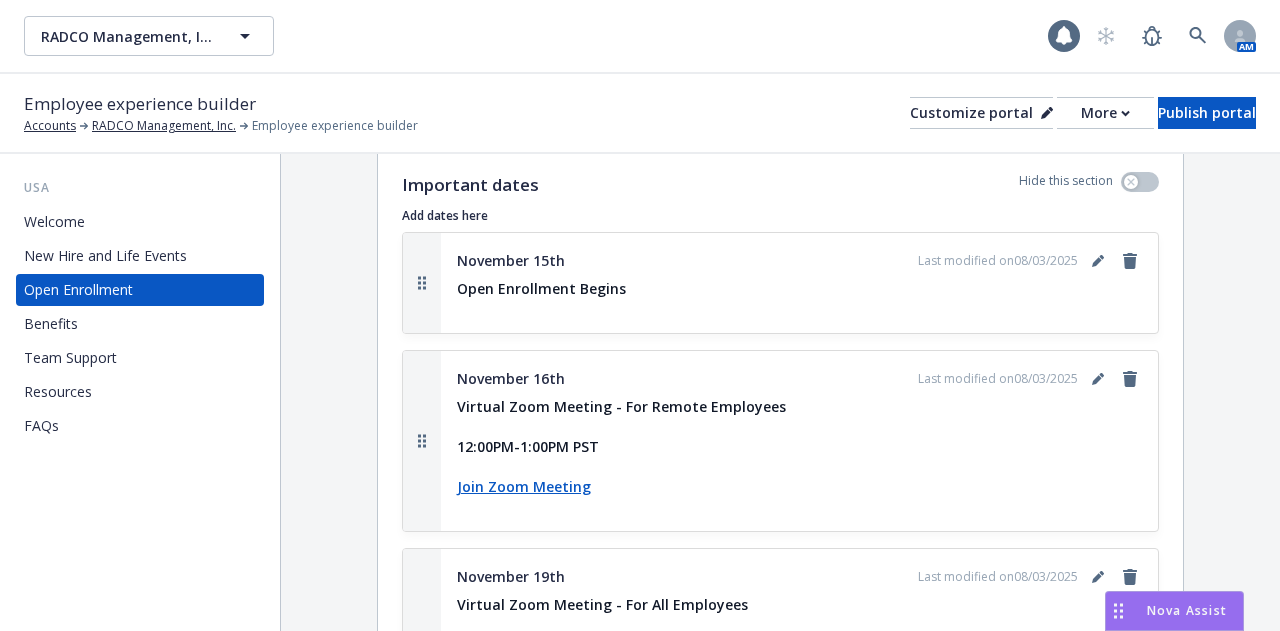 scroll, scrollTop: 2500, scrollLeft: 0, axis: vertical 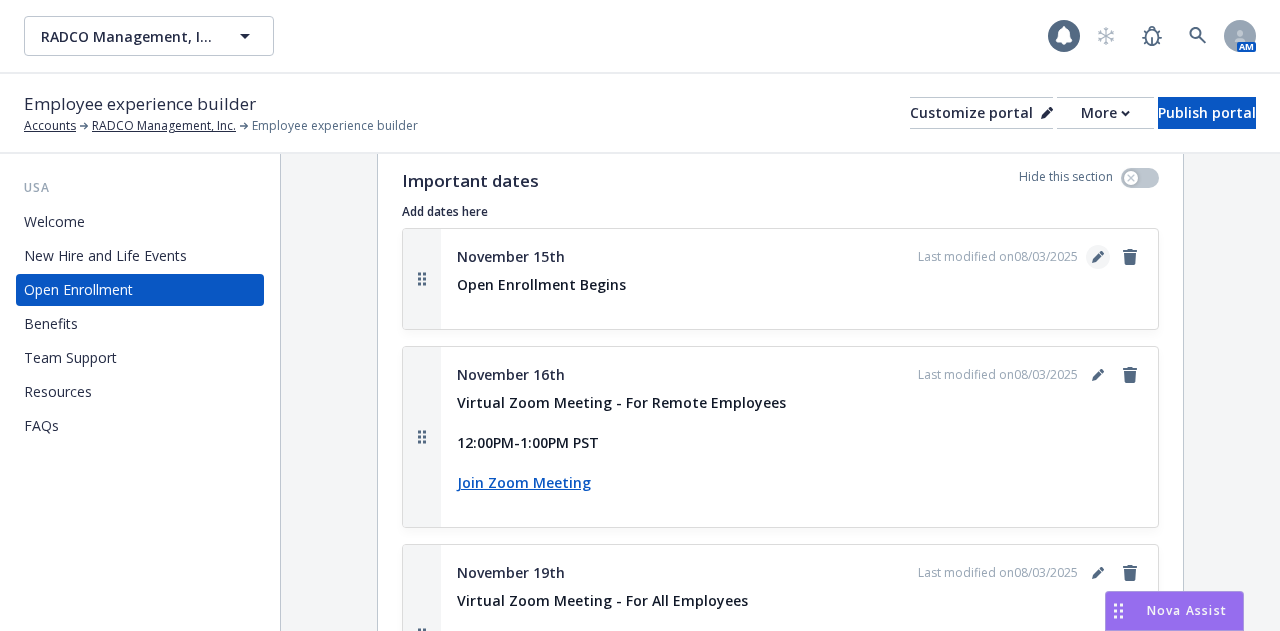 click 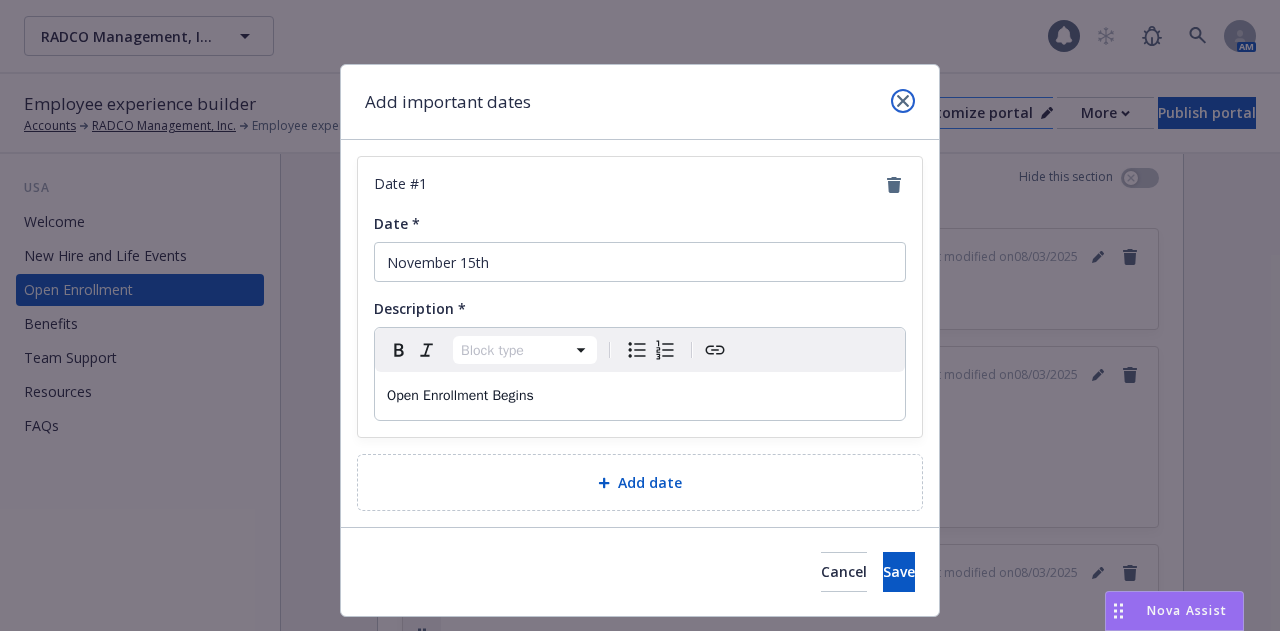 click 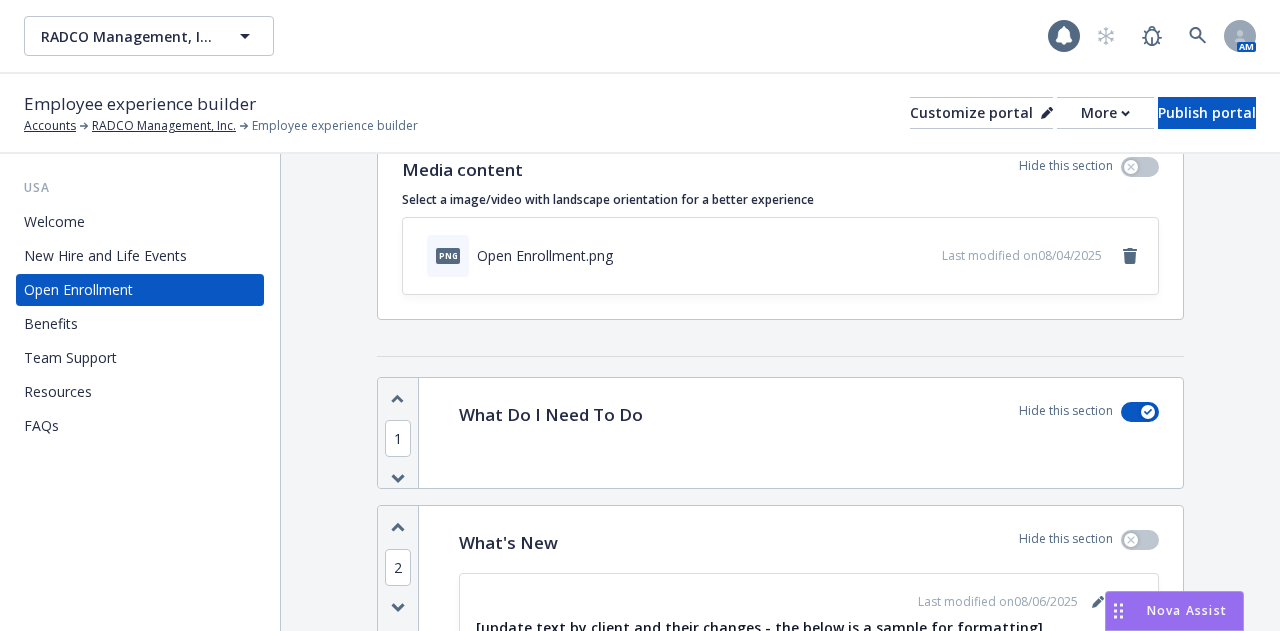 scroll, scrollTop: 200, scrollLeft: 0, axis: vertical 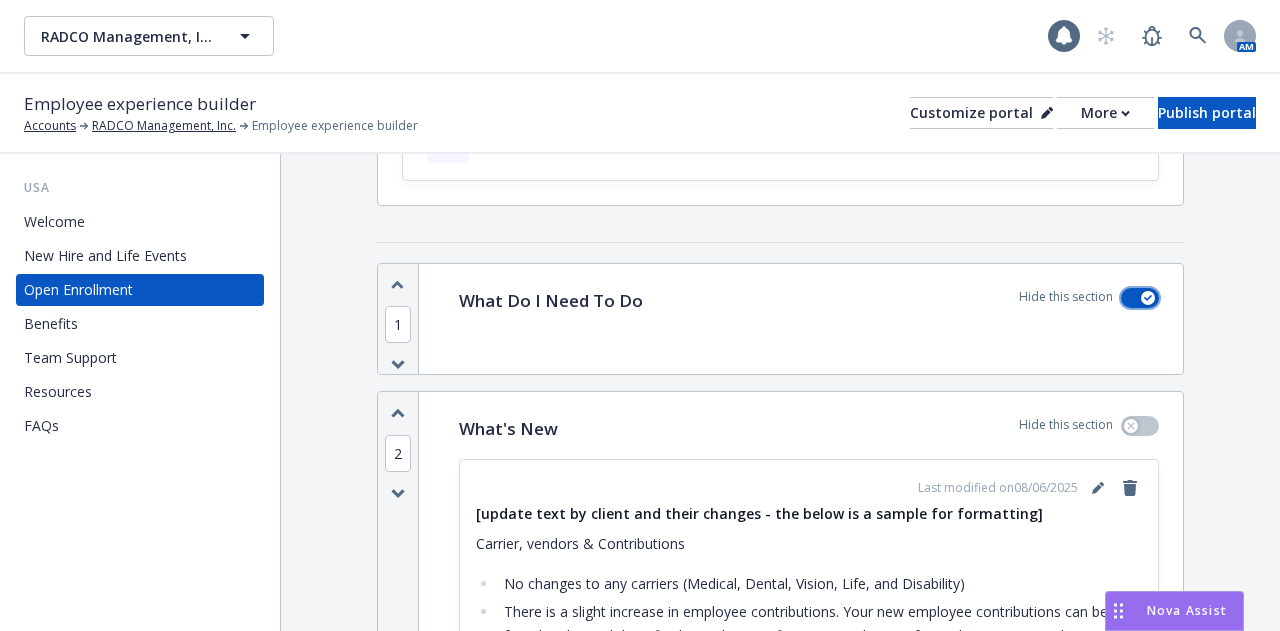 click at bounding box center (1148, 298) 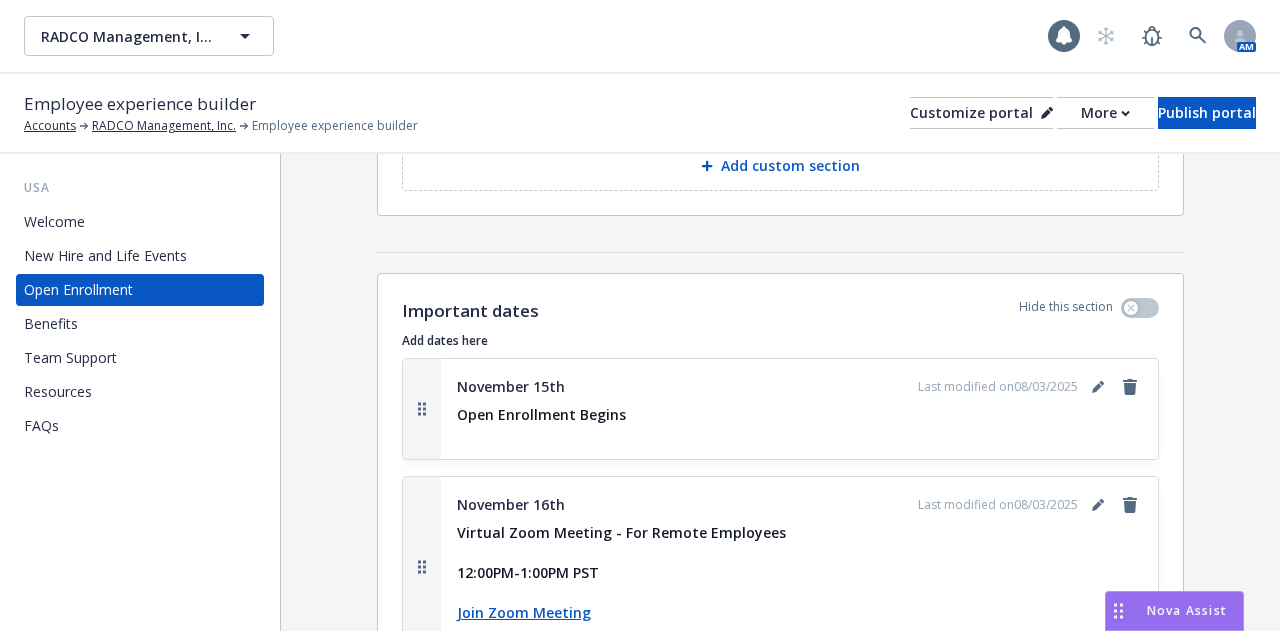 scroll, scrollTop: 3000, scrollLeft: 0, axis: vertical 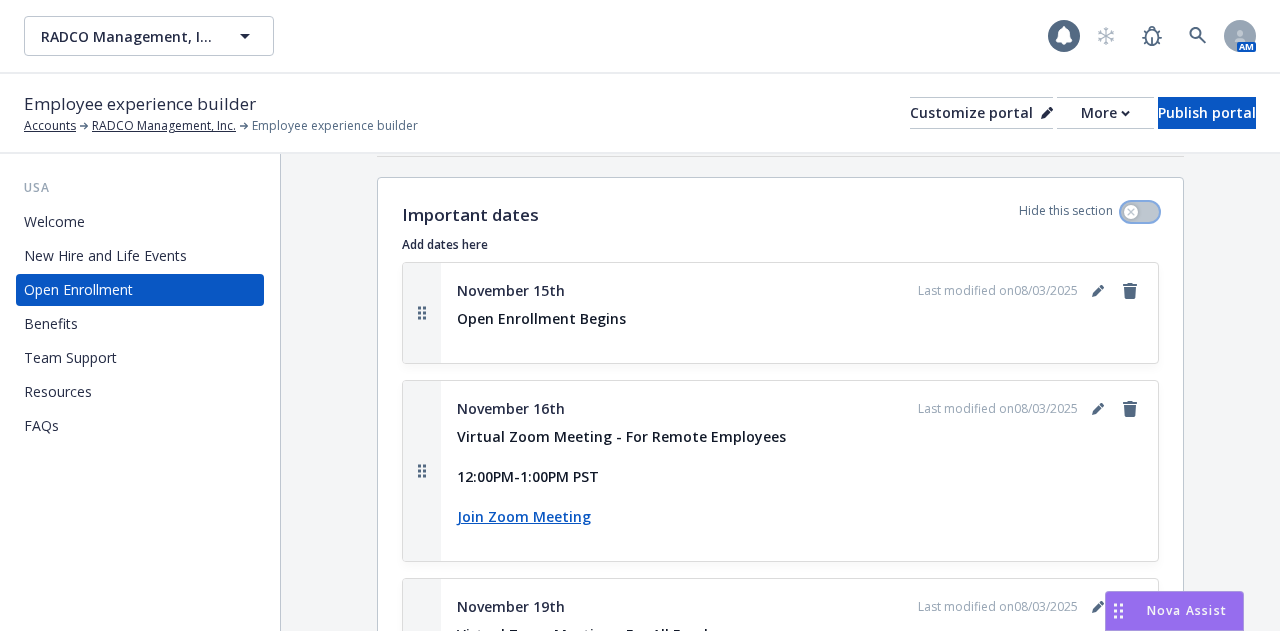 click at bounding box center (1140, 212) 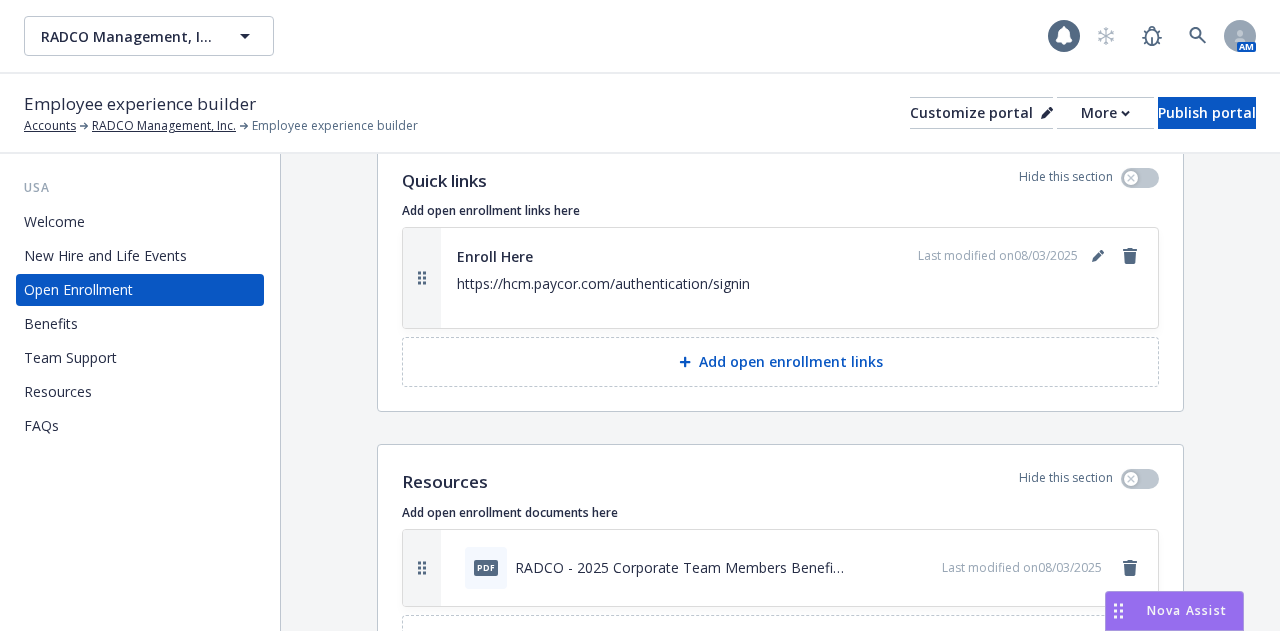 scroll, scrollTop: 3265, scrollLeft: 0, axis: vertical 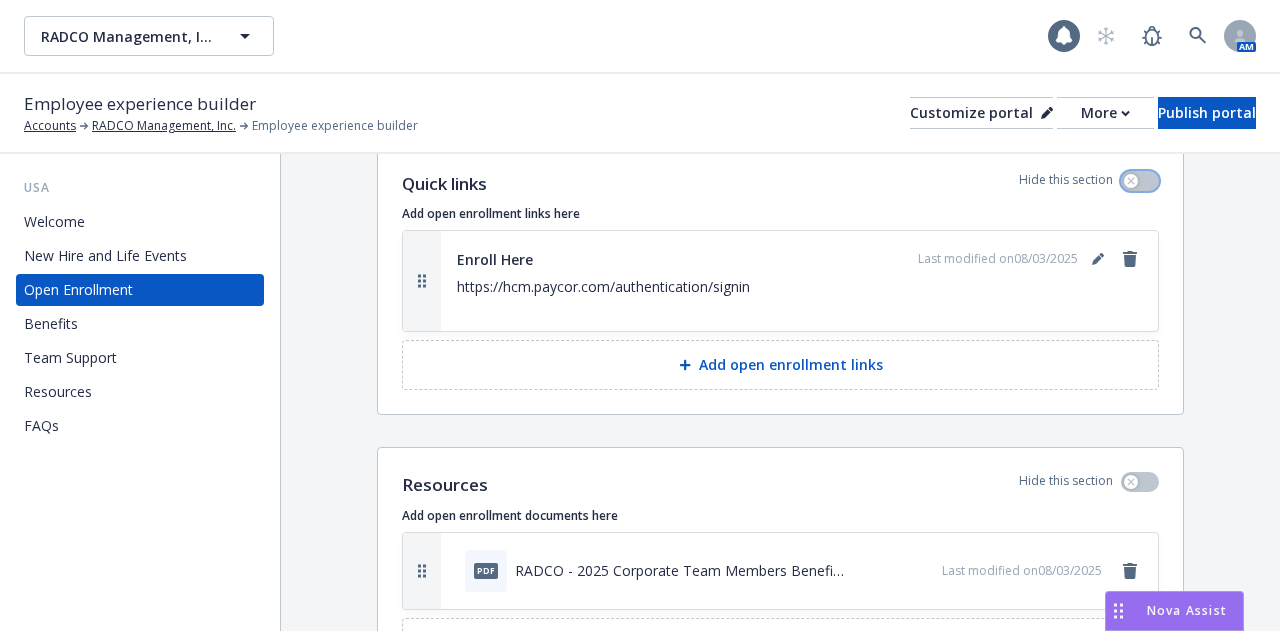 click 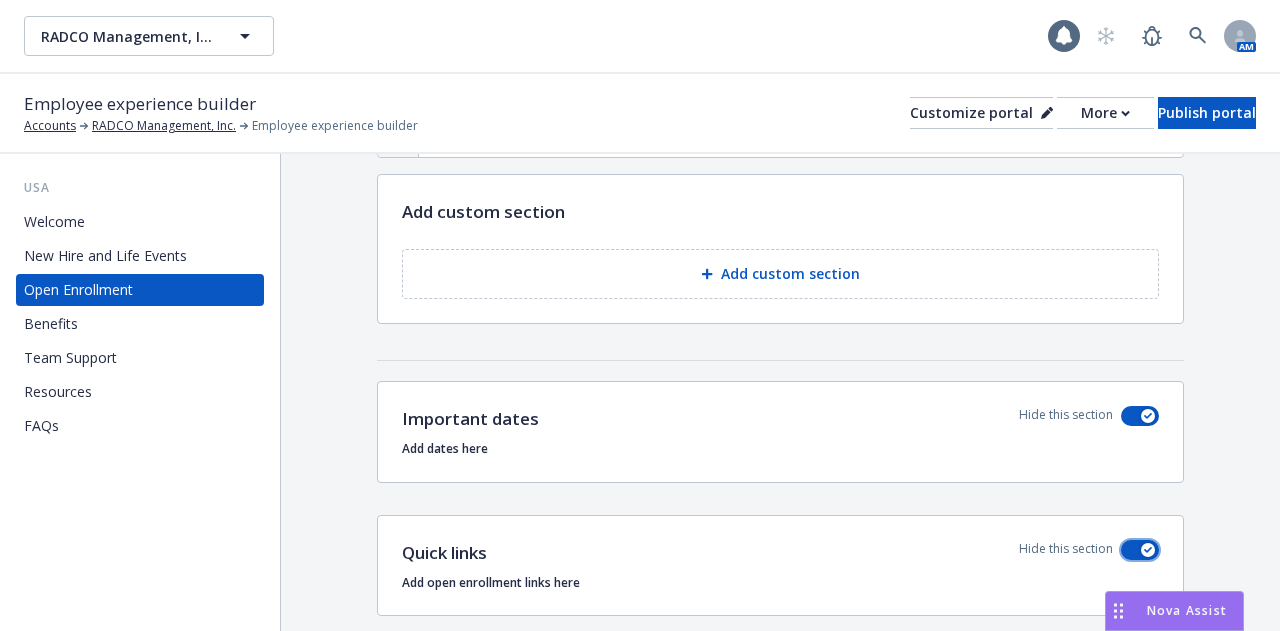 scroll, scrollTop: 2865, scrollLeft: 0, axis: vertical 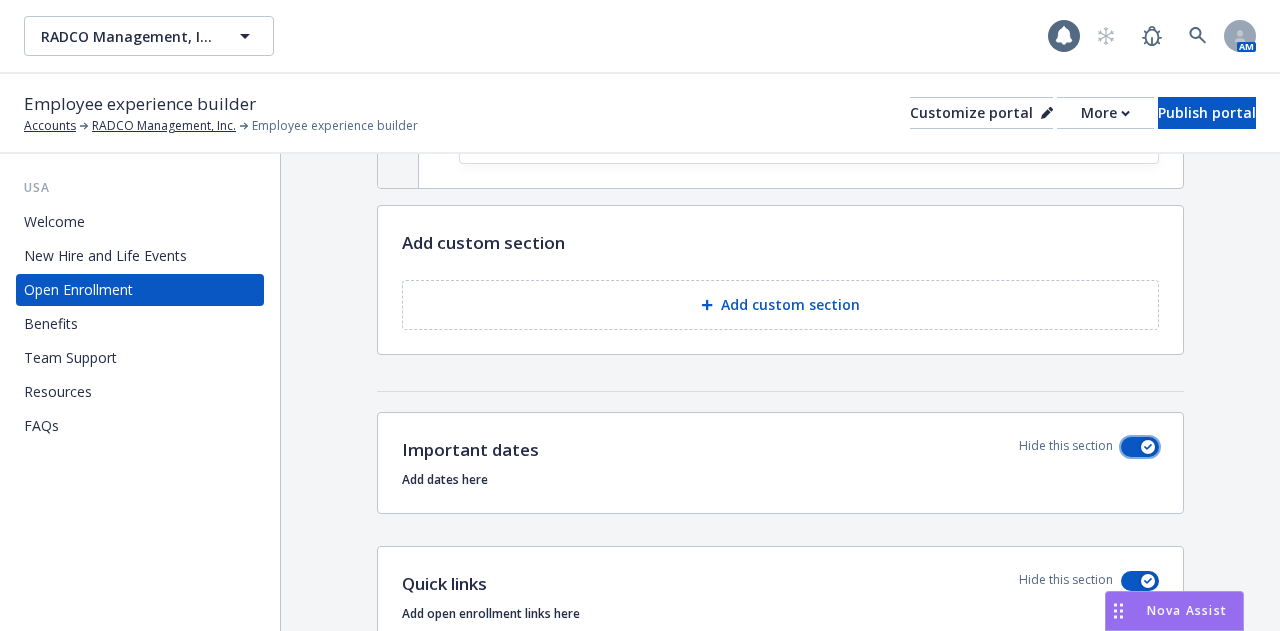 click at bounding box center (1140, 447) 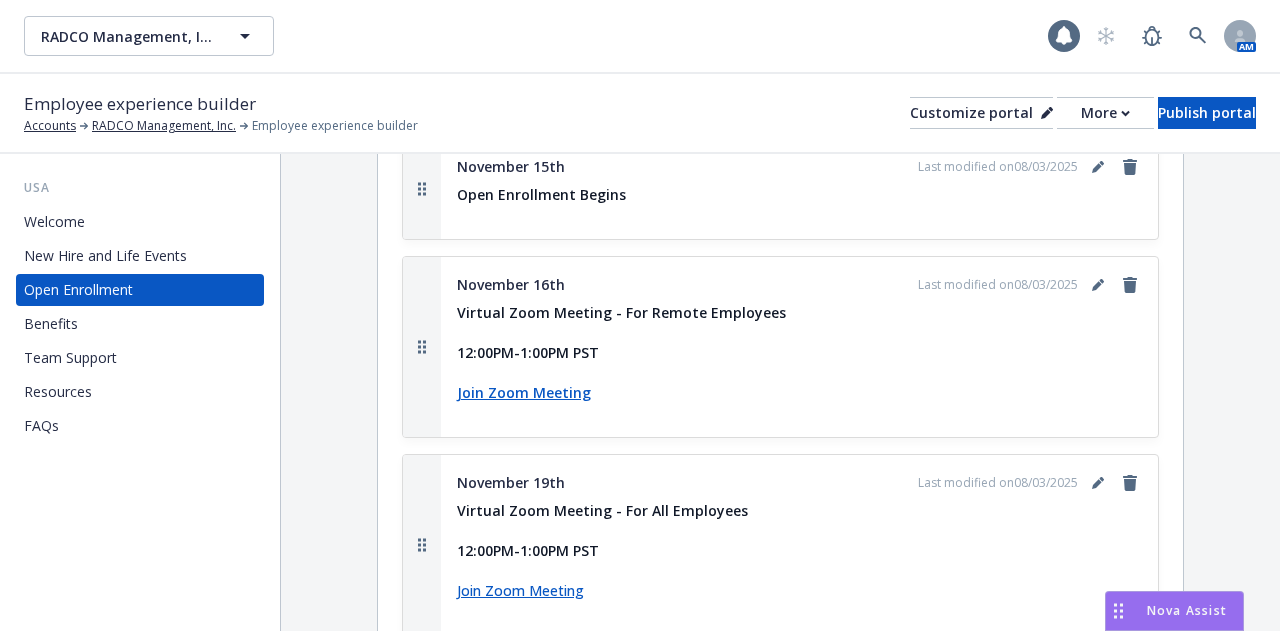 scroll, scrollTop: 3265, scrollLeft: 0, axis: vertical 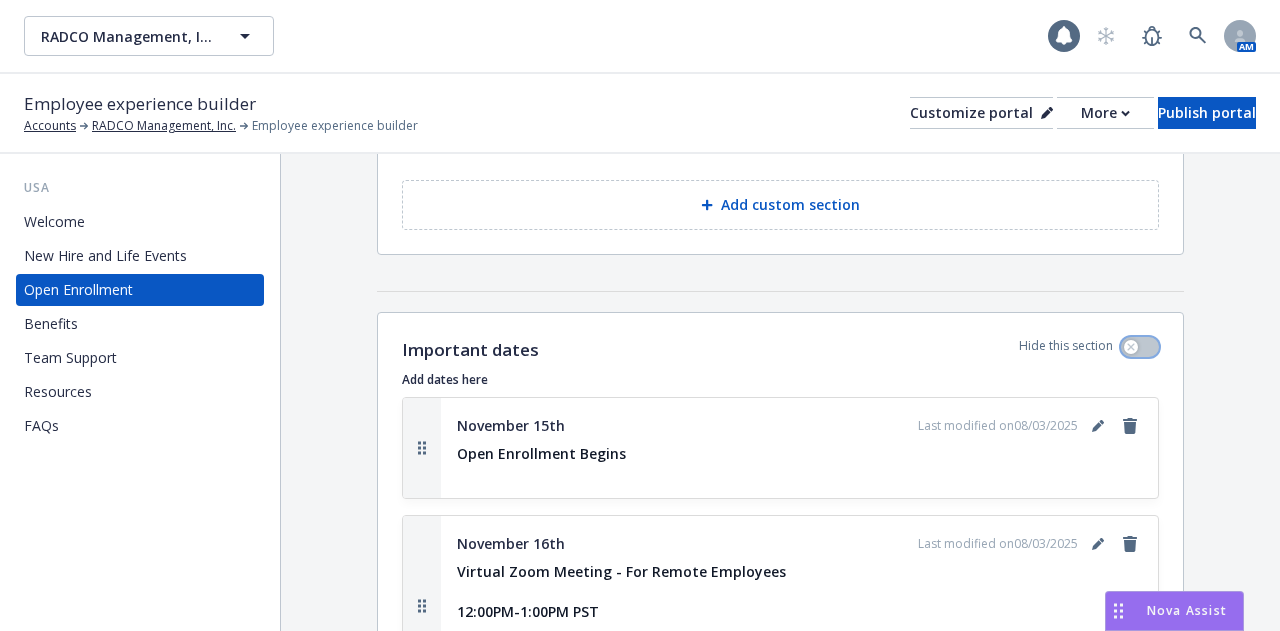 click at bounding box center [1131, 347] 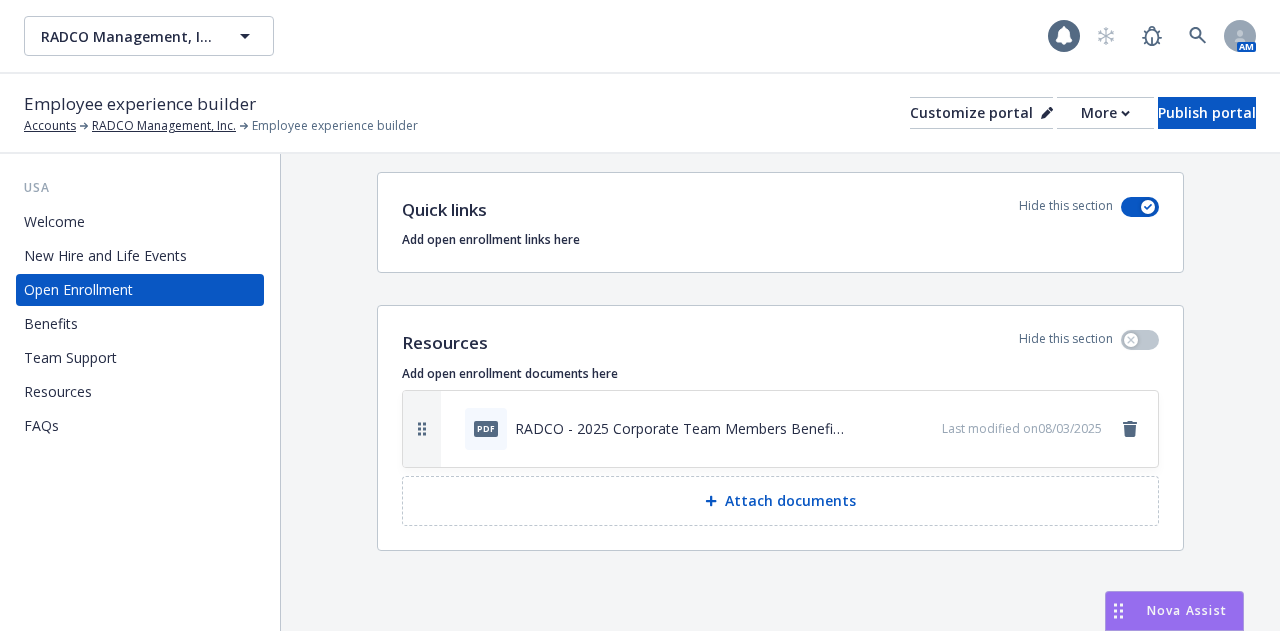 scroll, scrollTop: 3298, scrollLeft: 0, axis: vertical 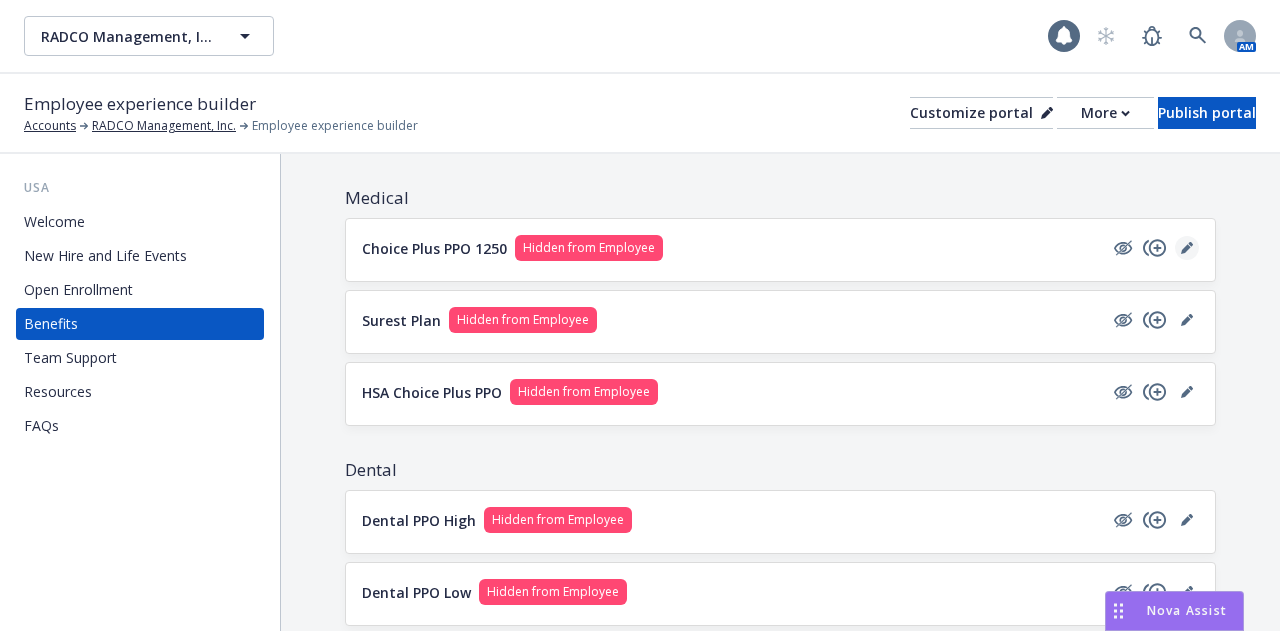 click at bounding box center (1187, 248) 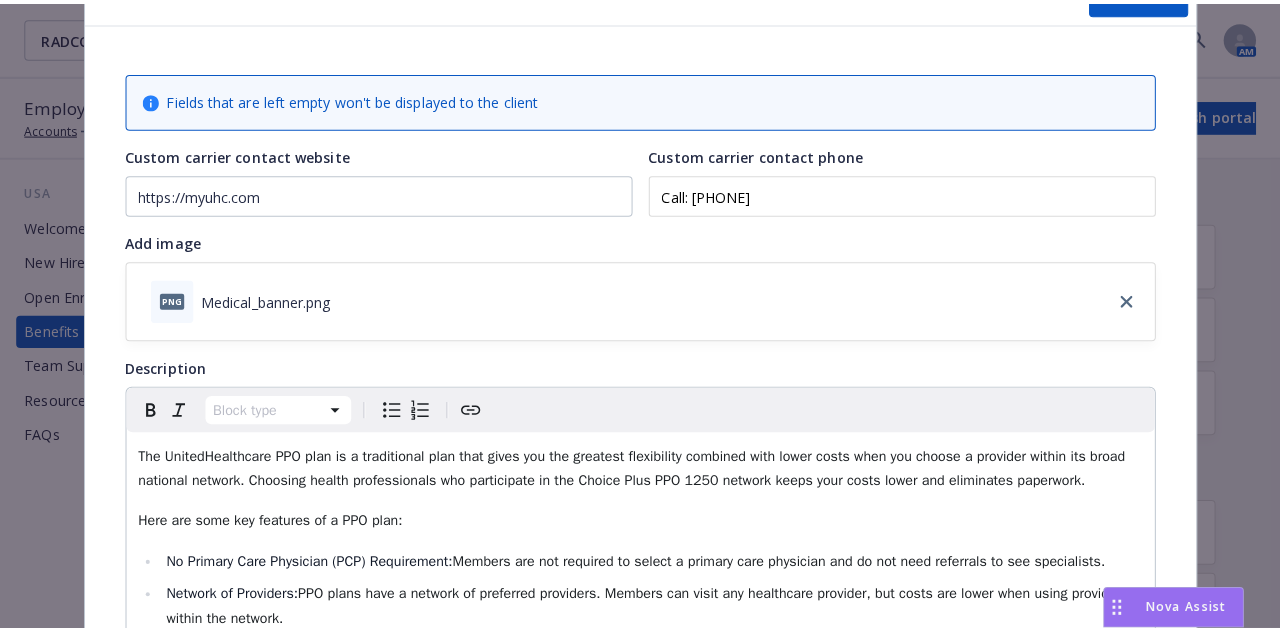 scroll, scrollTop: 0, scrollLeft: 0, axis: both 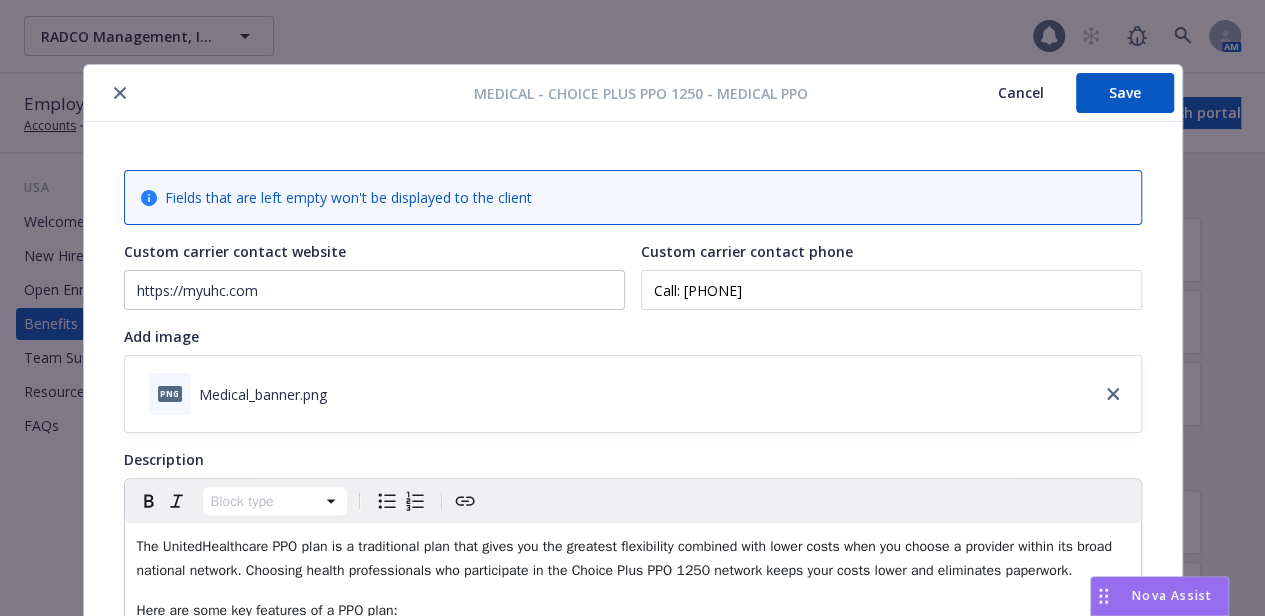 click on "Cancel" at bounding box center (1021, 93) 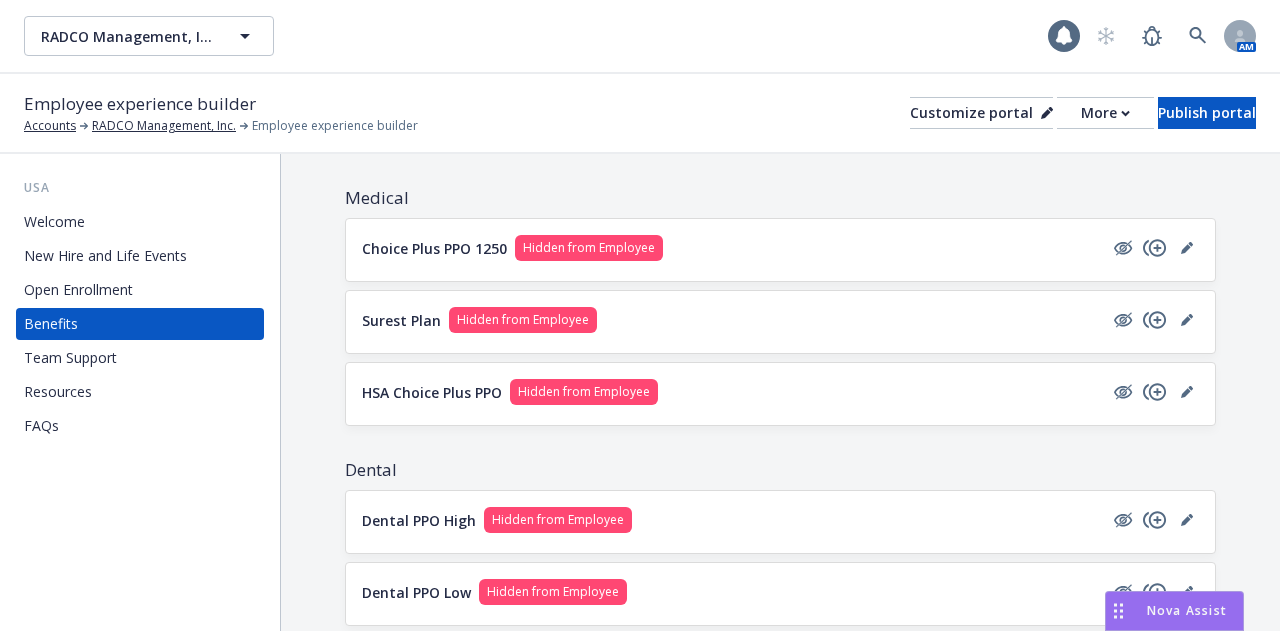 drag, startPoint x: 366, startPoint y: 249, endPoint x: 458, endPoint y: 252, distance: 92.0489 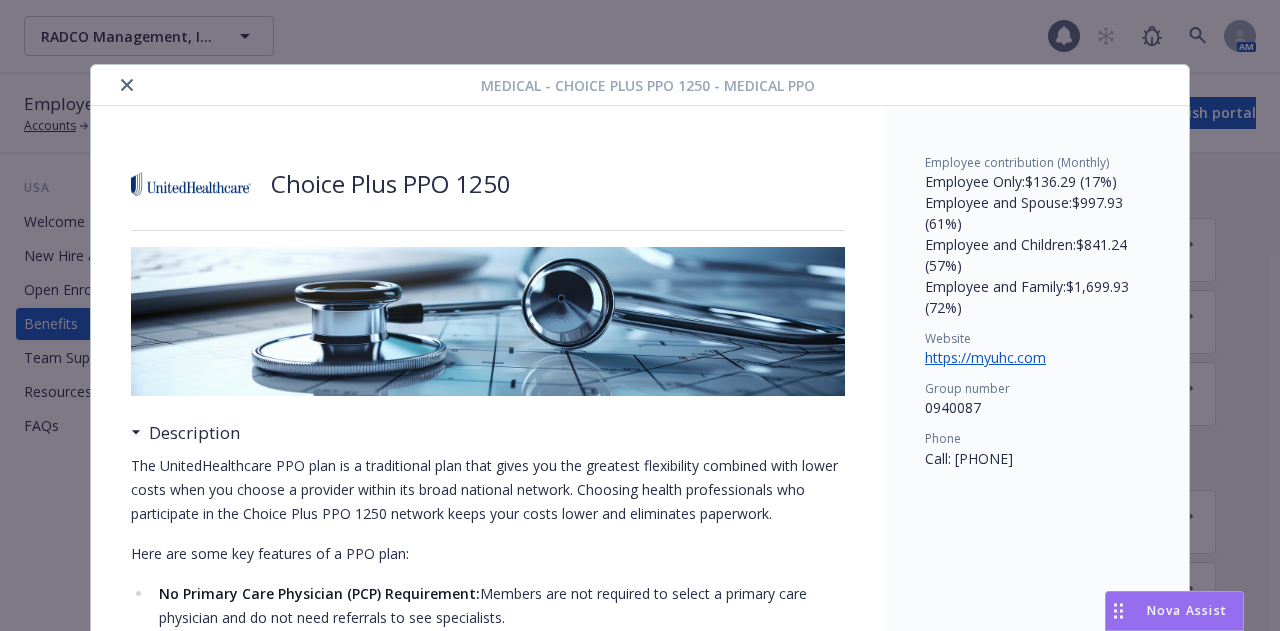 scroll, scrollTop: 60, scrollLeft: 0, axis: vertical 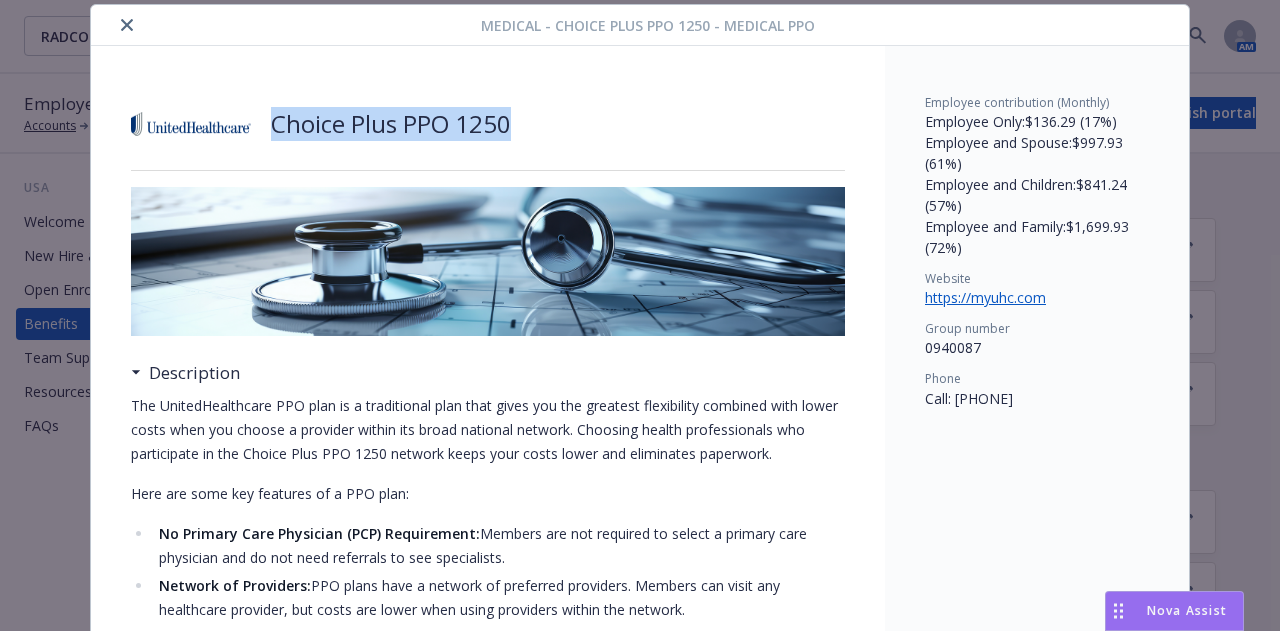 drag, startPoint x: 260, startPoint y: 129, endPoint x: 492, endPoint y: 129, distance: 232 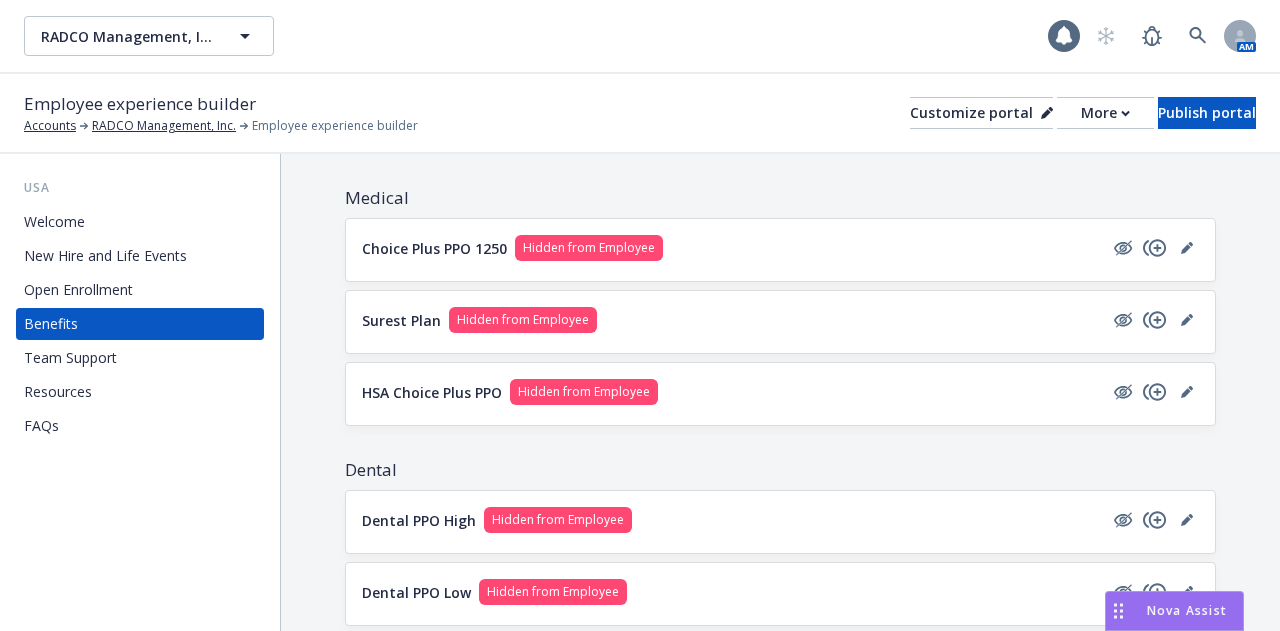 click on "Open Enrollment" at bounding box center [78, 290] 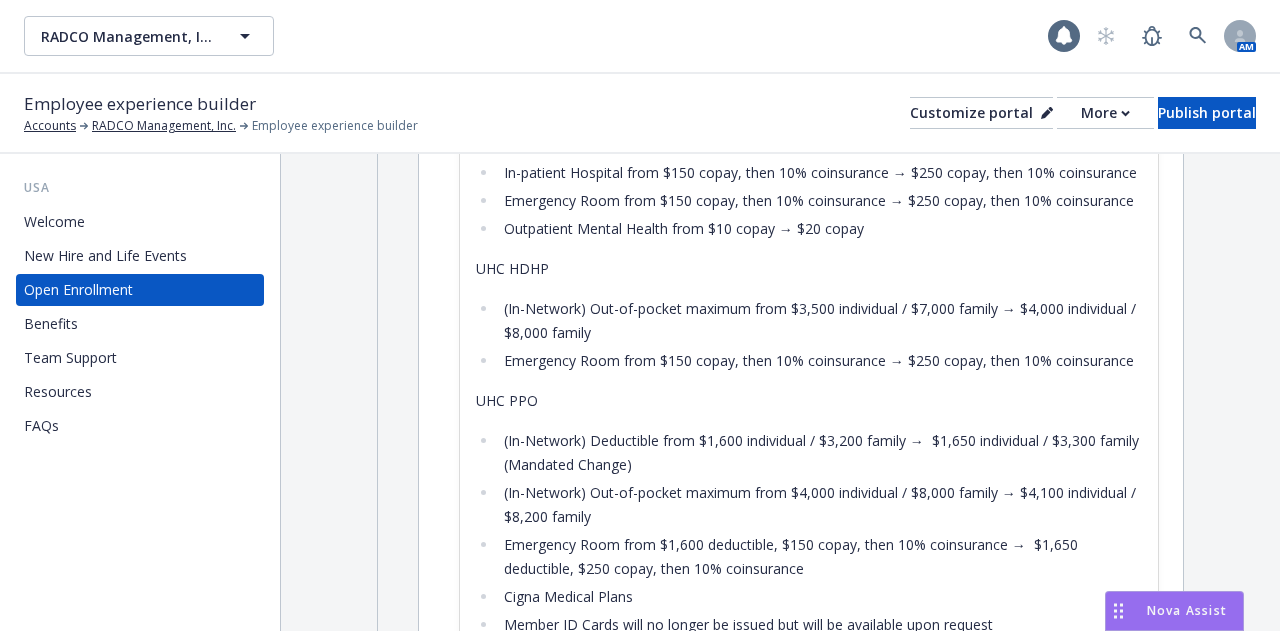 scroll, scrollTop: 1300, scrollLeft: 0, axis: vertical 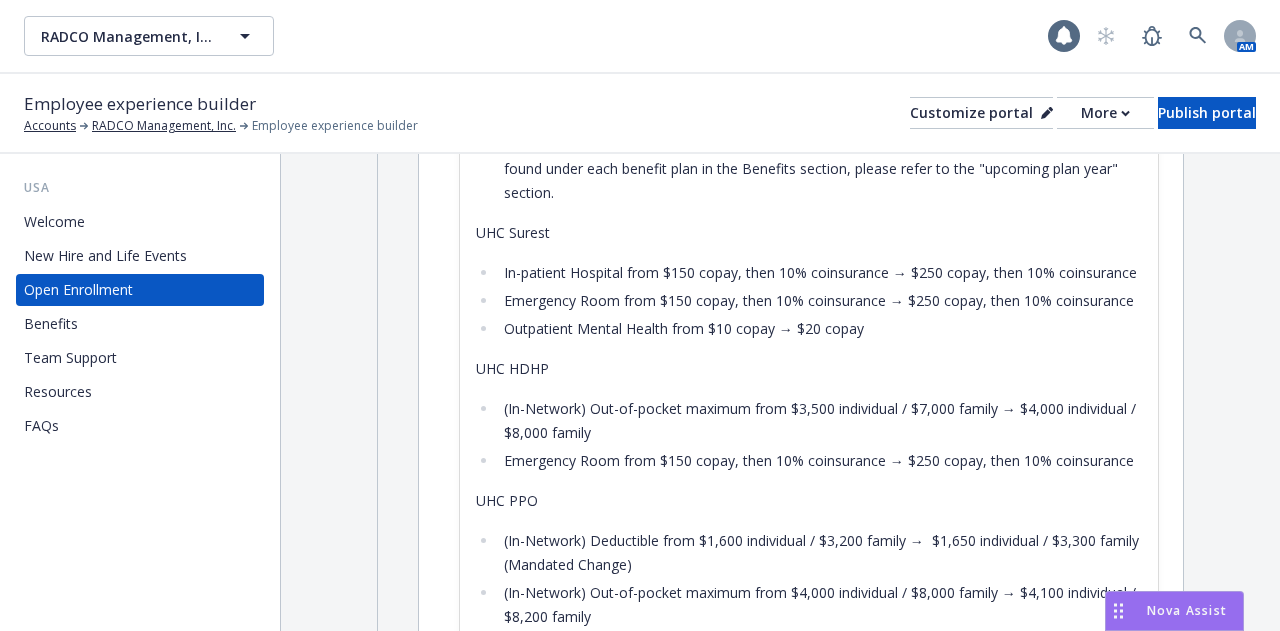 click on "Benefits" at bounding box center (140, 324) 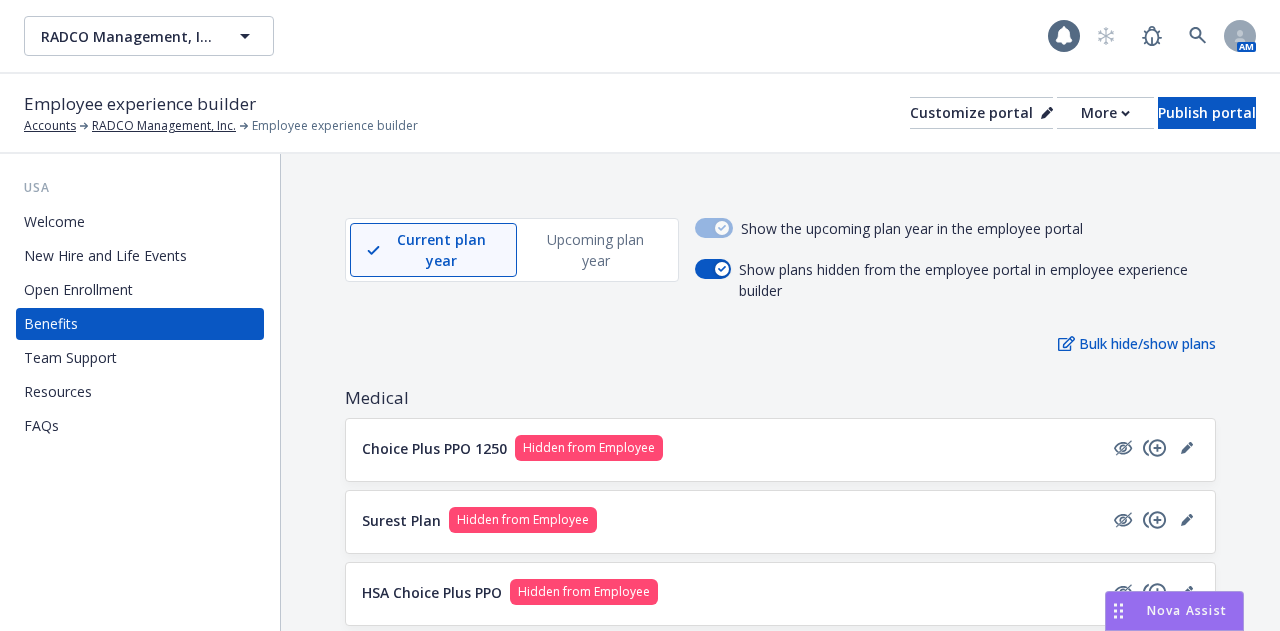 click on "Open Enrollment" at bounding box center (78, 290) 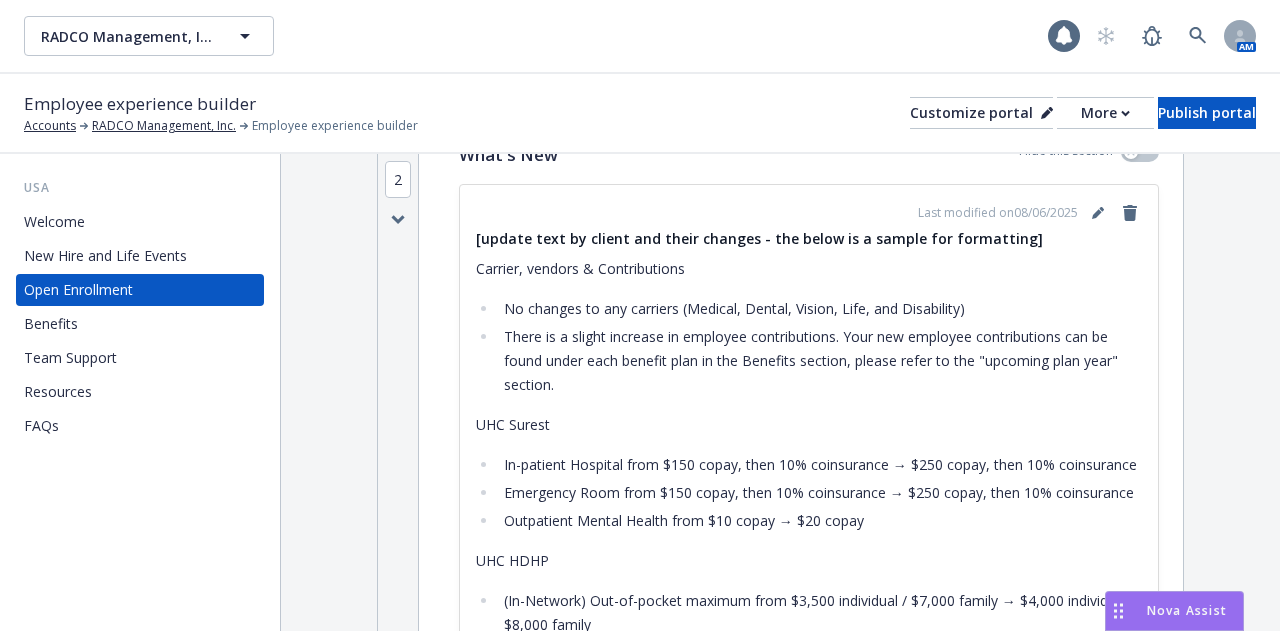 scroll, scrollTop: 1100, scrollLeft: 0, axis: vertical 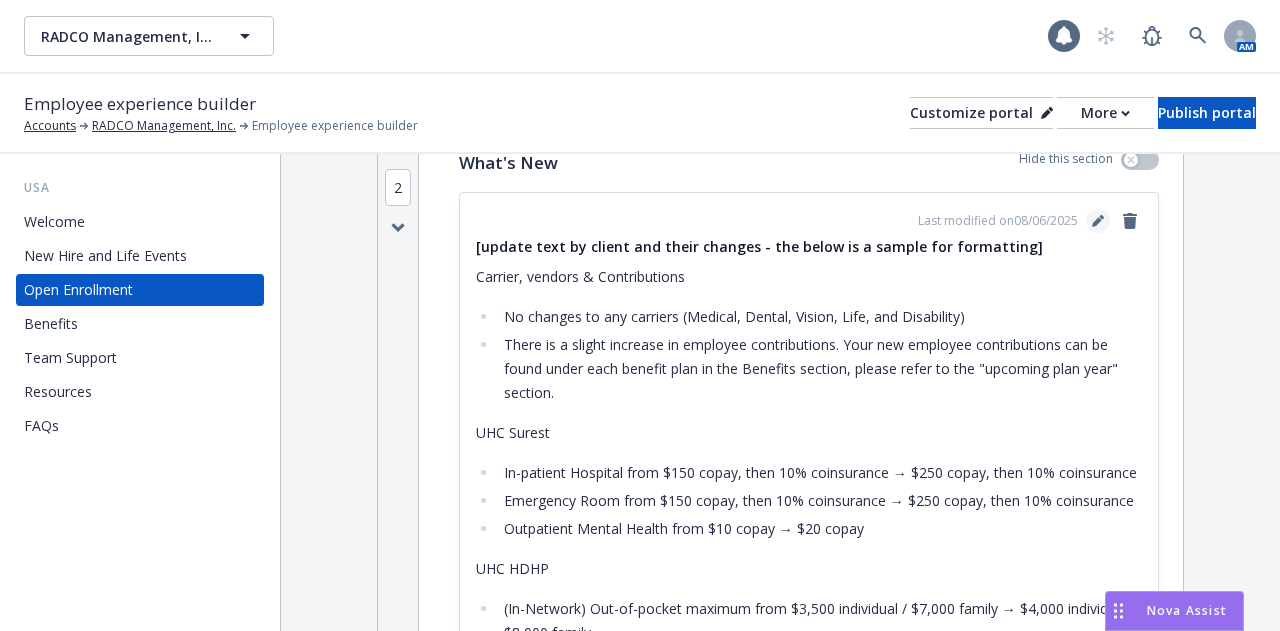 click 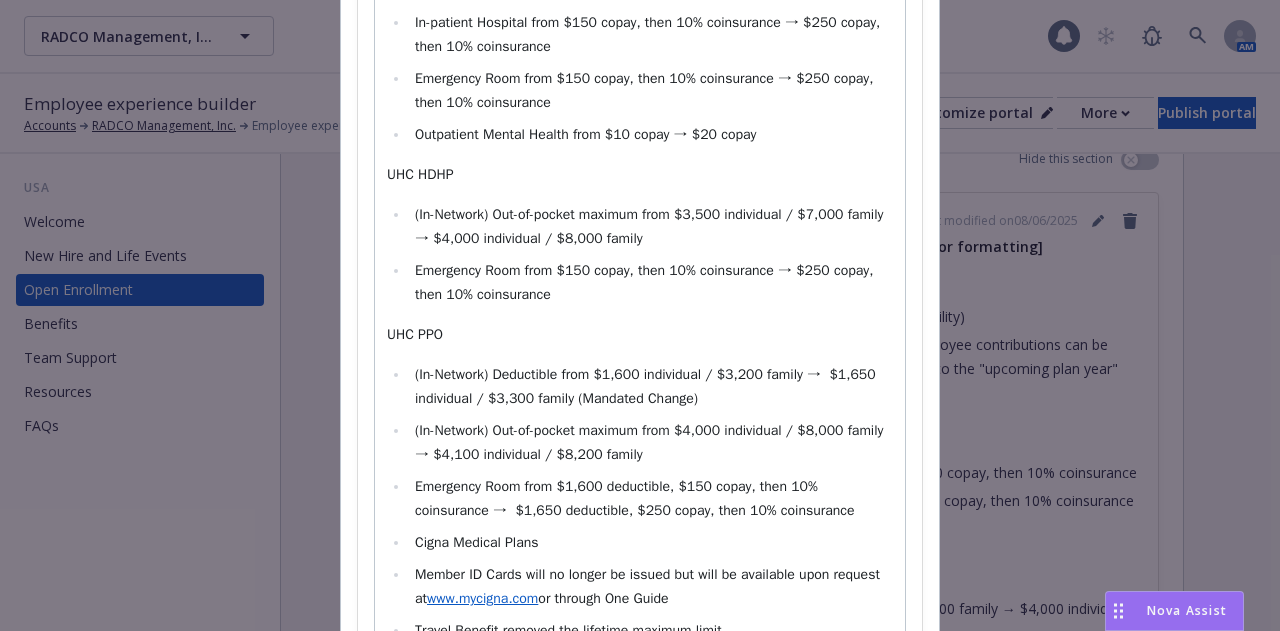 scroll, scrollTop: 600, scrollLeft: 0, axis: vertical 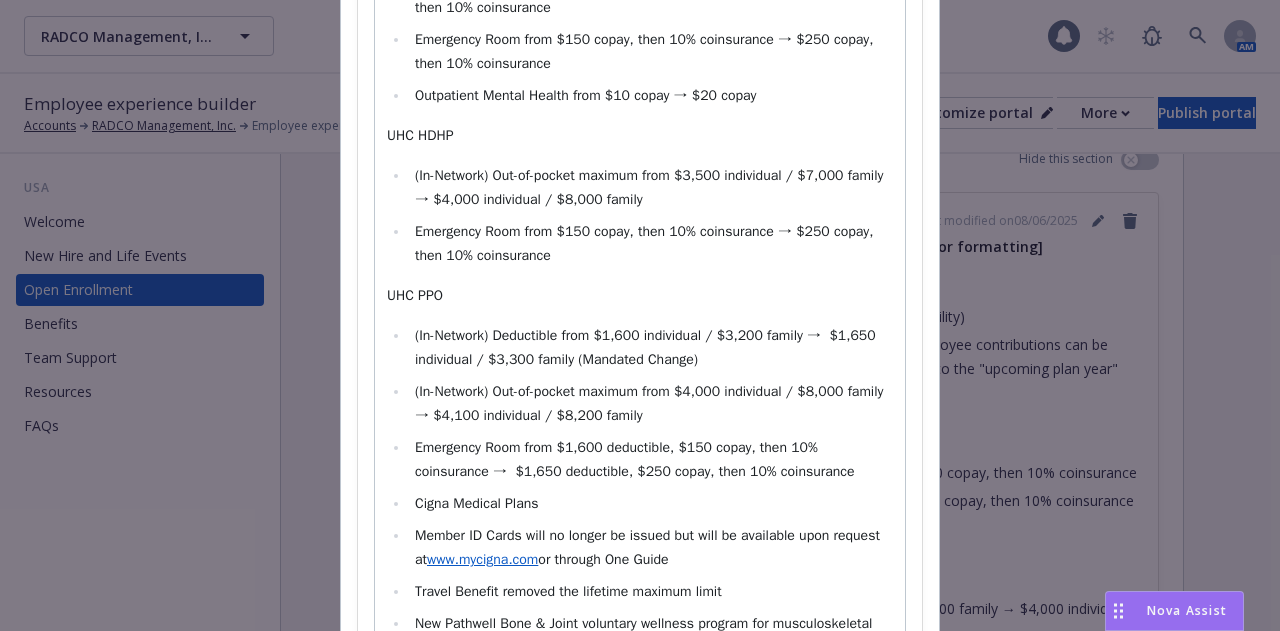 select on "paragraph" 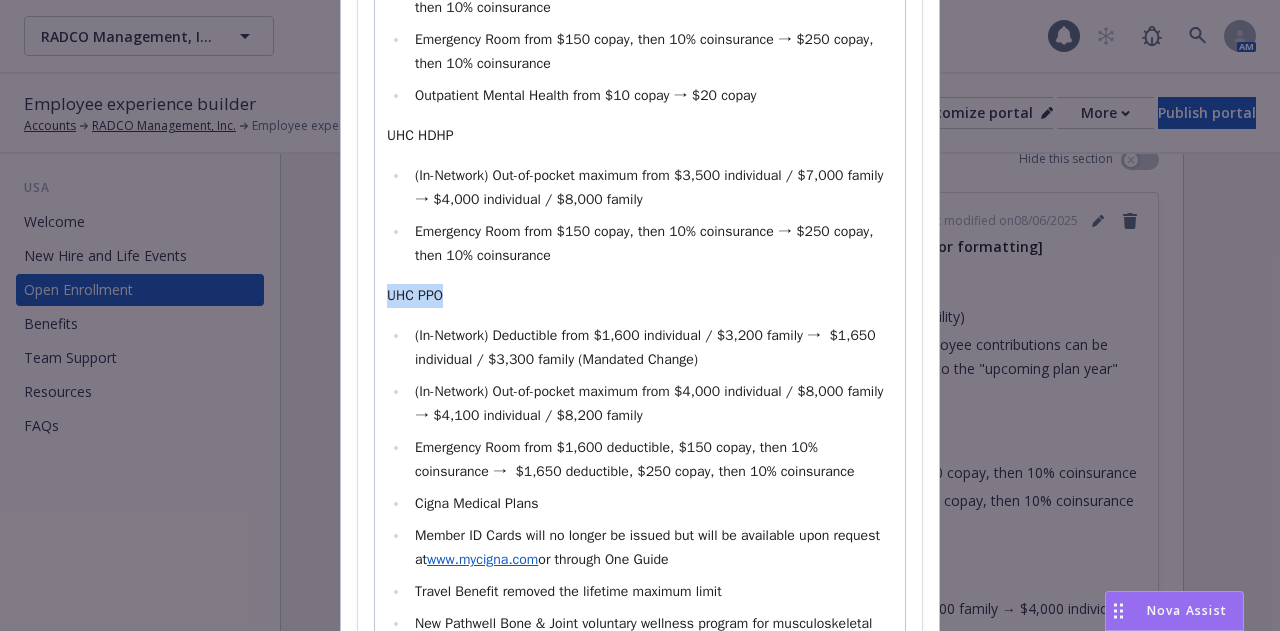 drag, startPoint x: 448, startPoint y: 297, endPoint x: 348, endPoint y: 303, distance: 100.17984 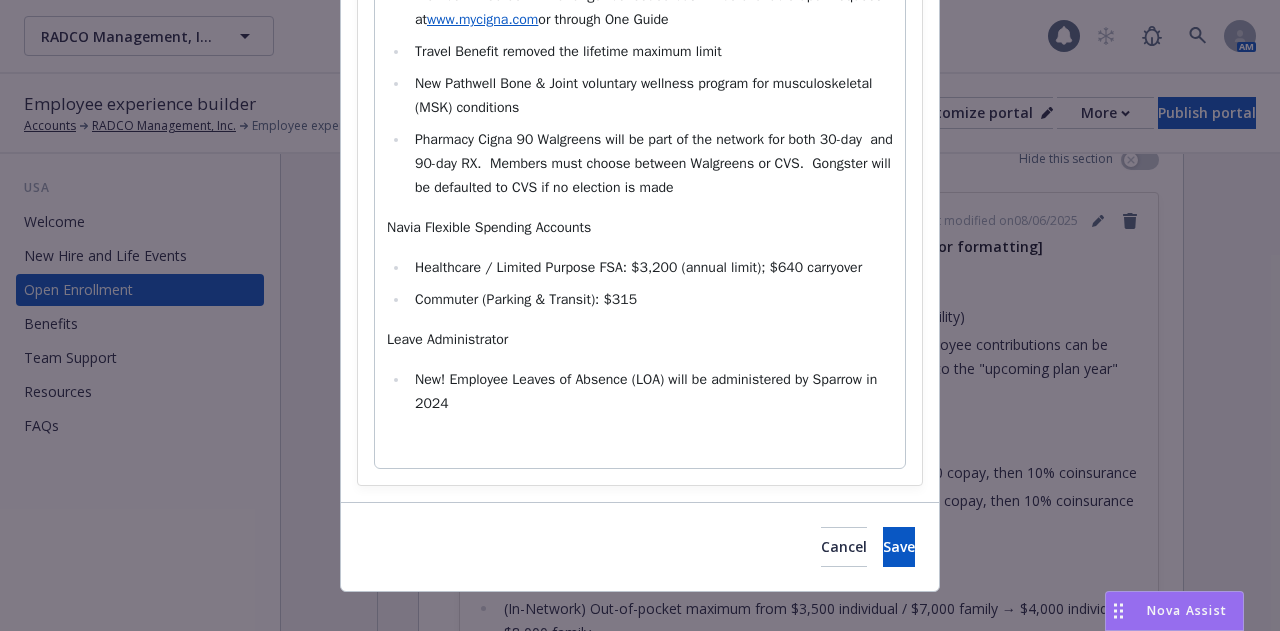 scroll, scrollTop: 1162, scrollLeft: 0, axis: vertical 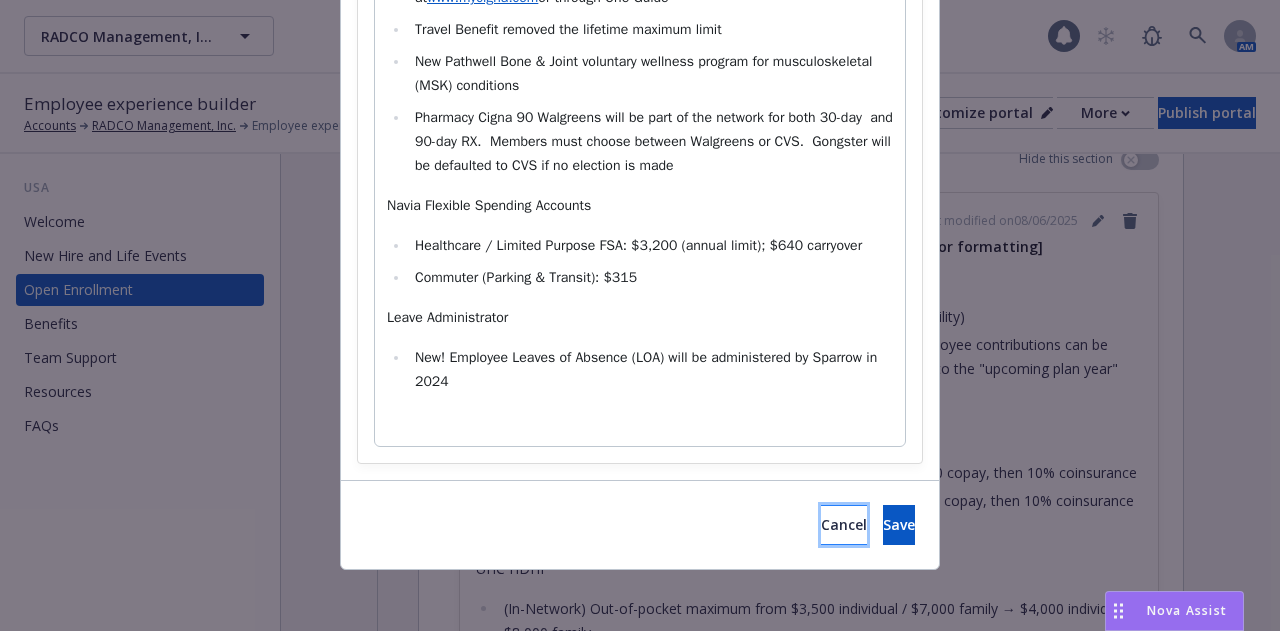 click on "Cancel" at bounding box center (844, 525) 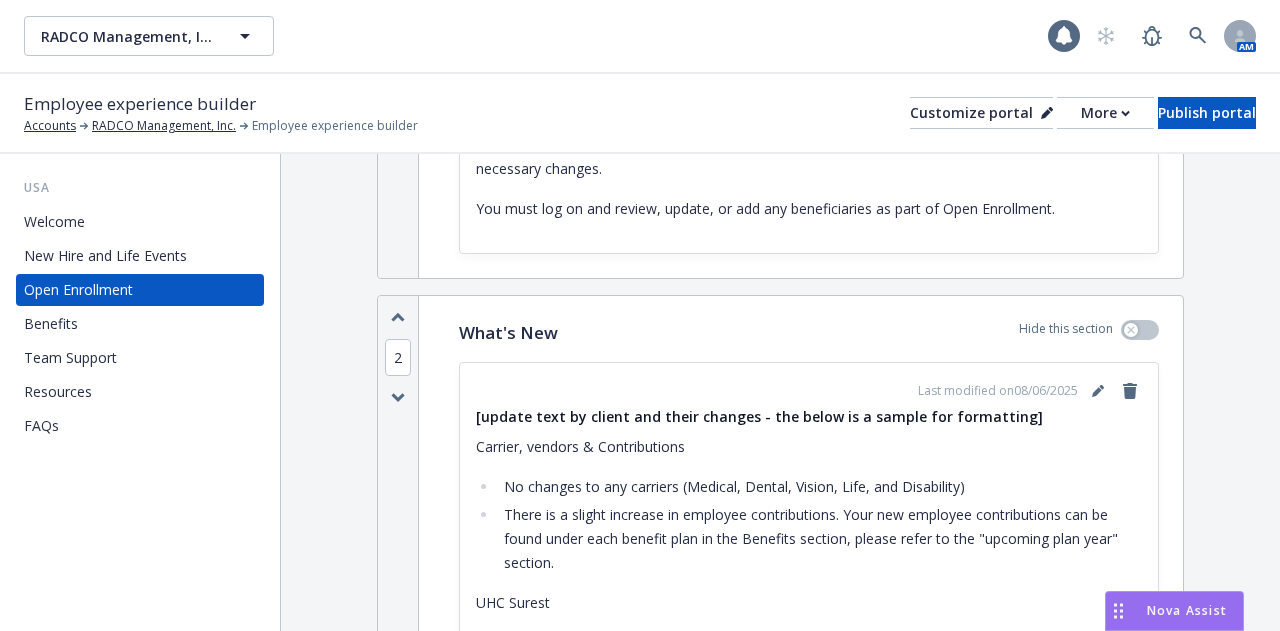 scroll, scrollTop: 900, scrollLeft: 0, axis: vertical 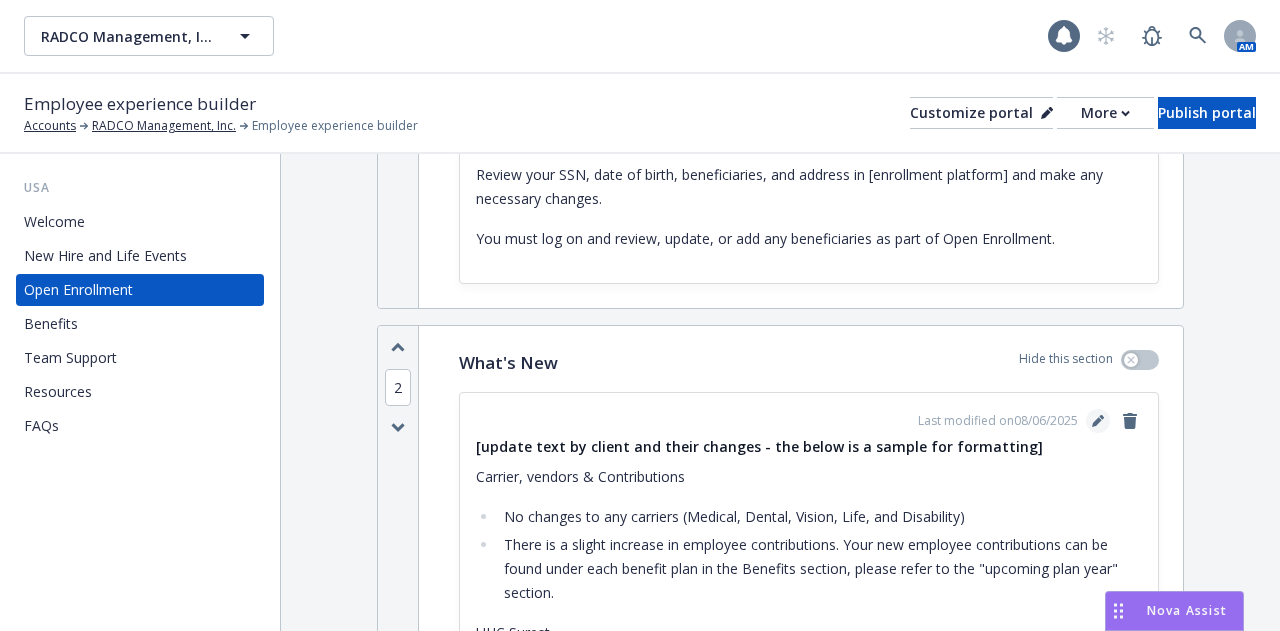click 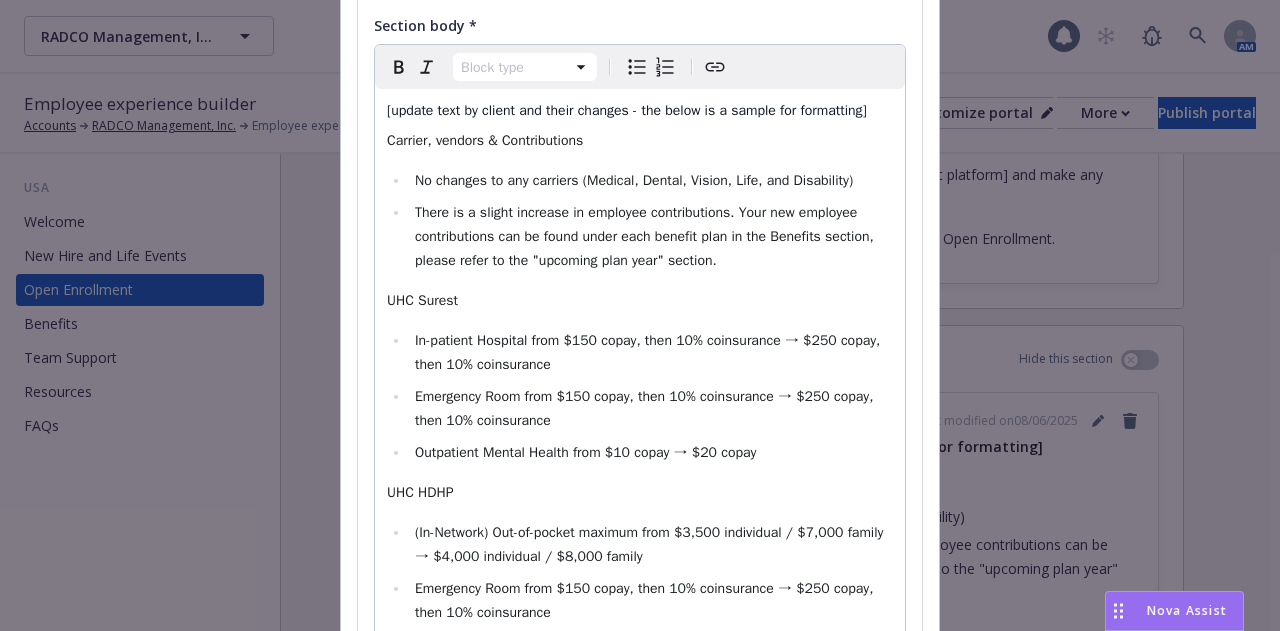 scroll, scrollTop: 400, scrollLeft: 0, axis: vertical 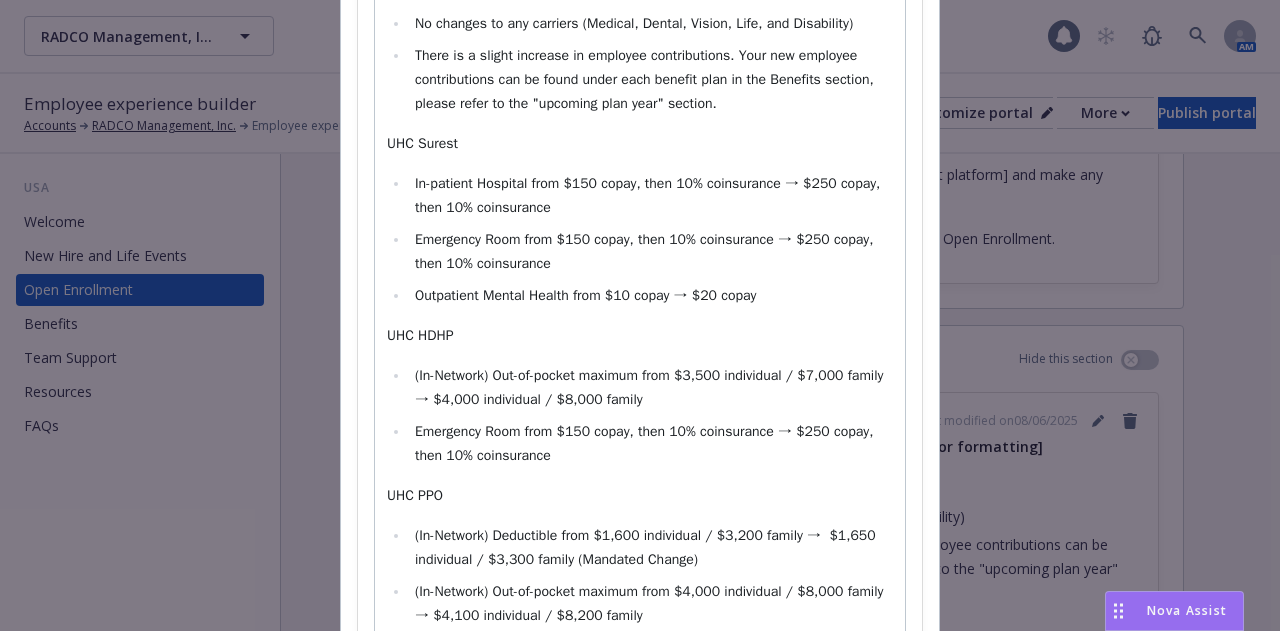 select on "paragraph" 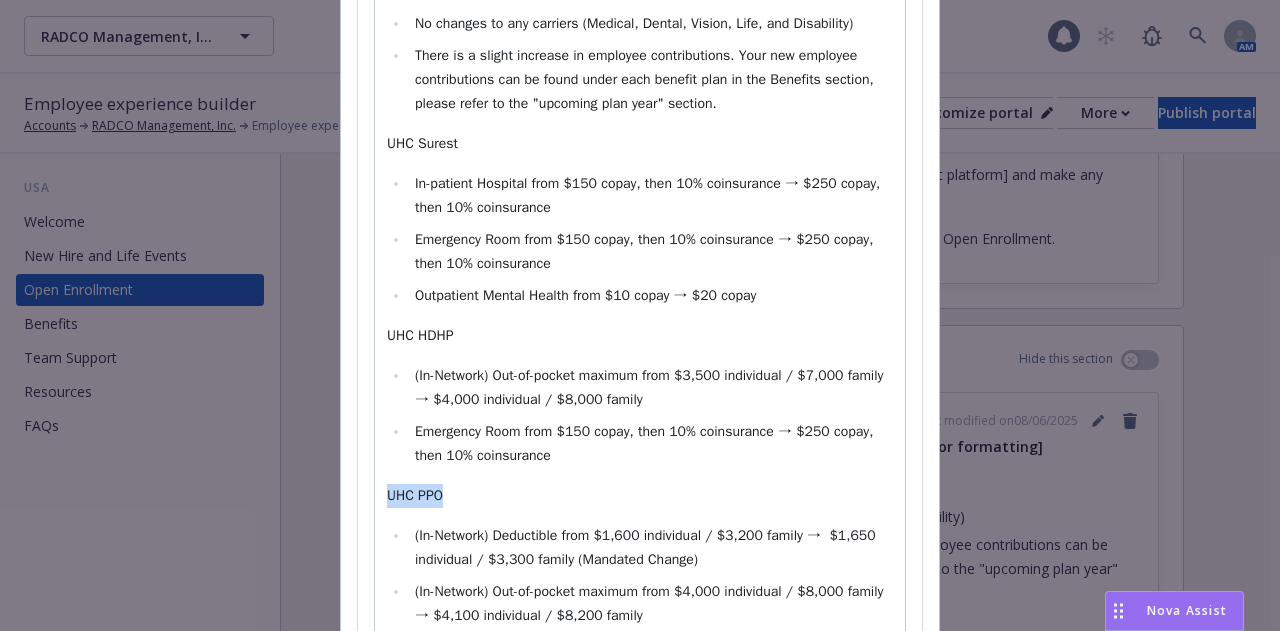 drag, startPoint x: 442, startPoint y: 499, endPoint x: 377, endPoint y: 500, distance: 65.00769 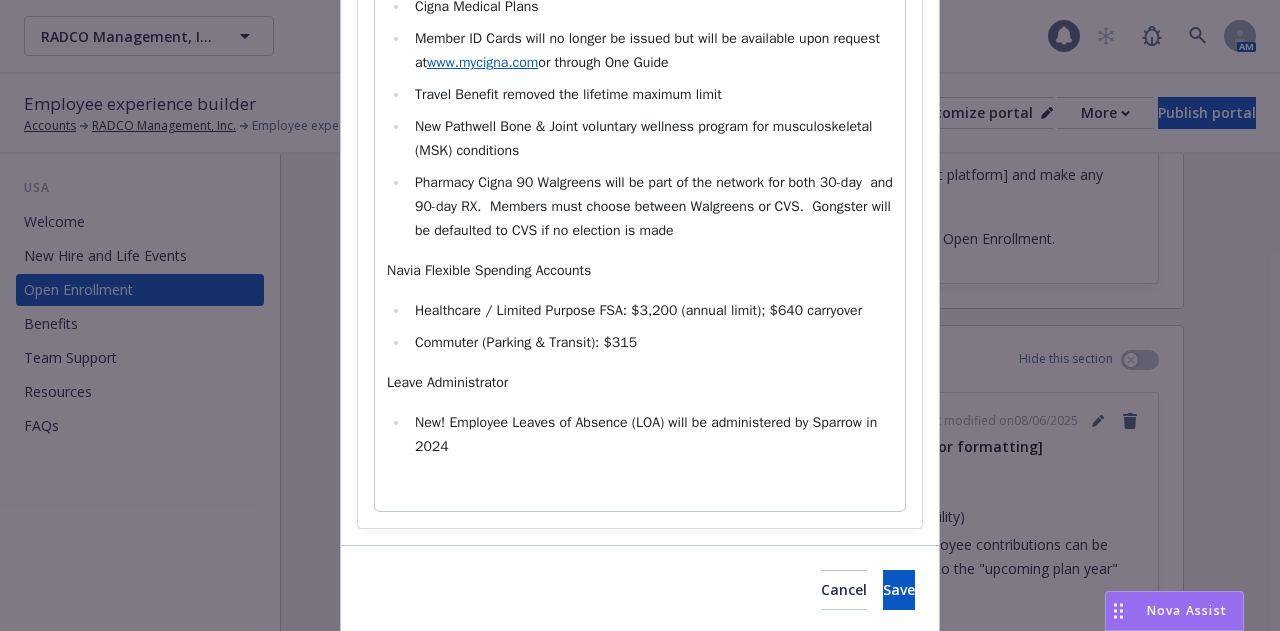 scroll, scrollTop: 1162, scrollLeft: 0, axis: vertical 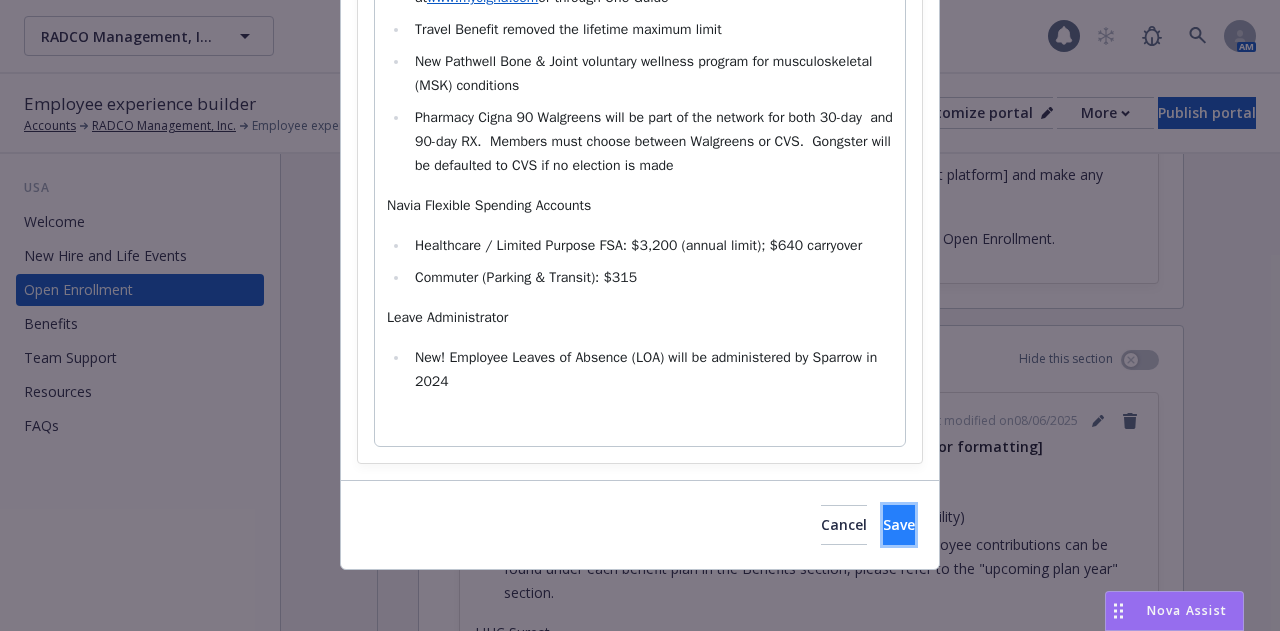 click on "Save" at bounding box center [899, 525] 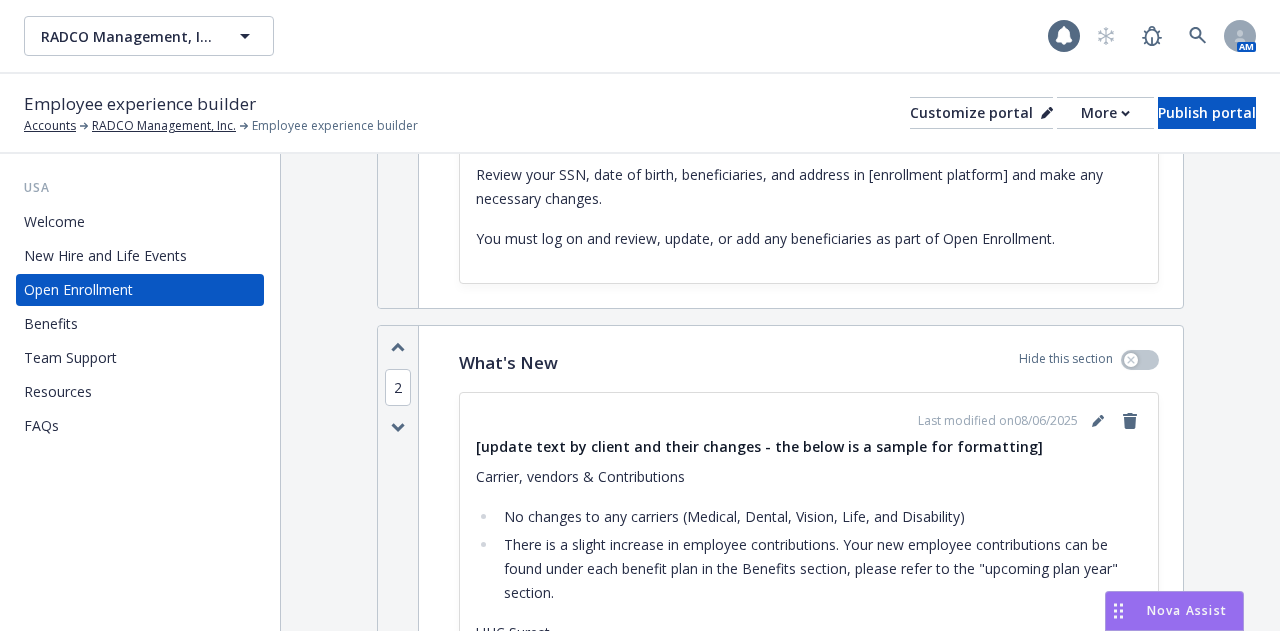 click on "Benefits" at bounding box center [140, 324] 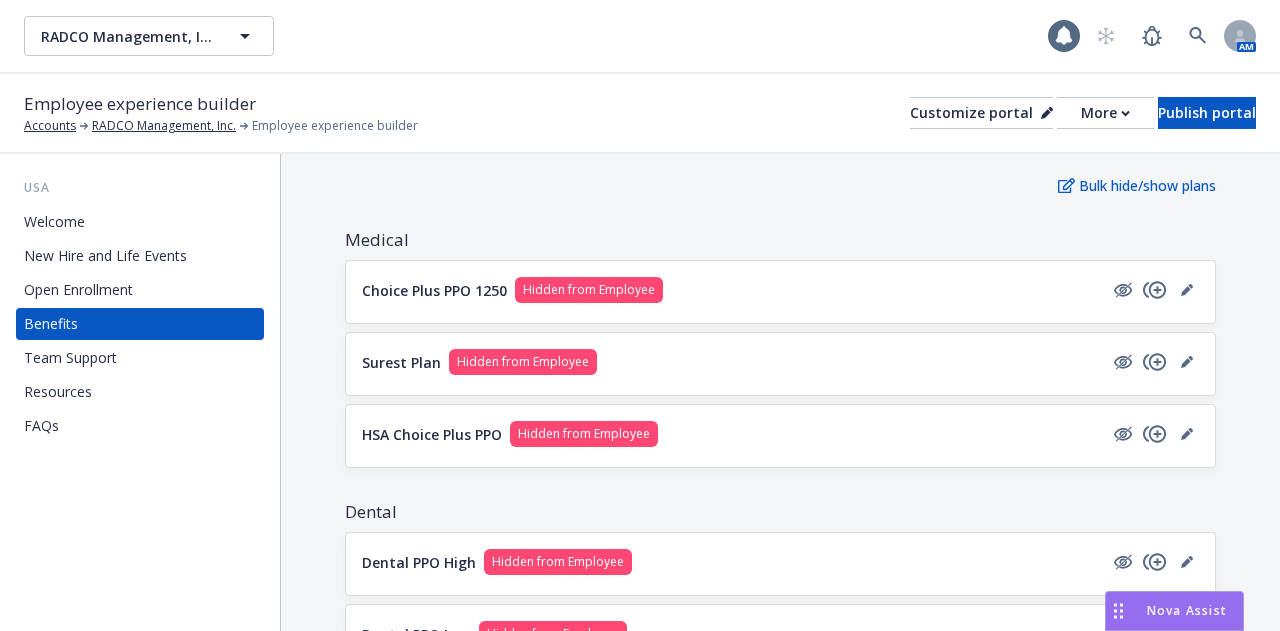 scroll, scrollTop: 200, scrollLeft: 0, axis: vertical 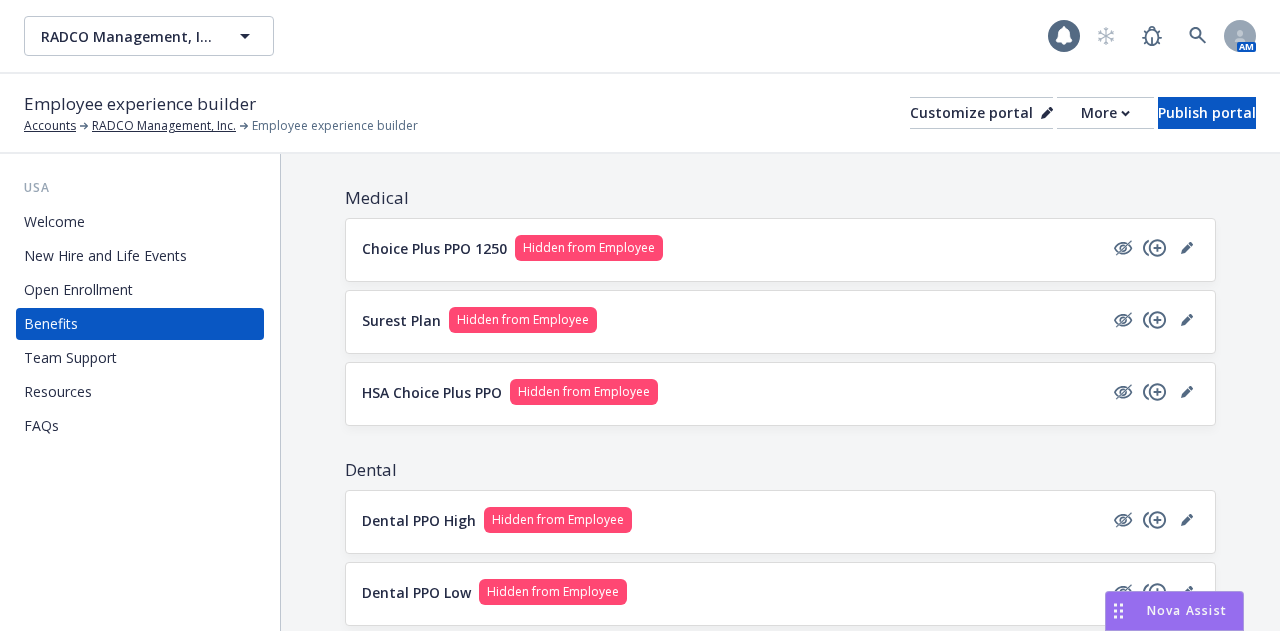 click on "Open Enrollment" at bounding box center (78, 290) 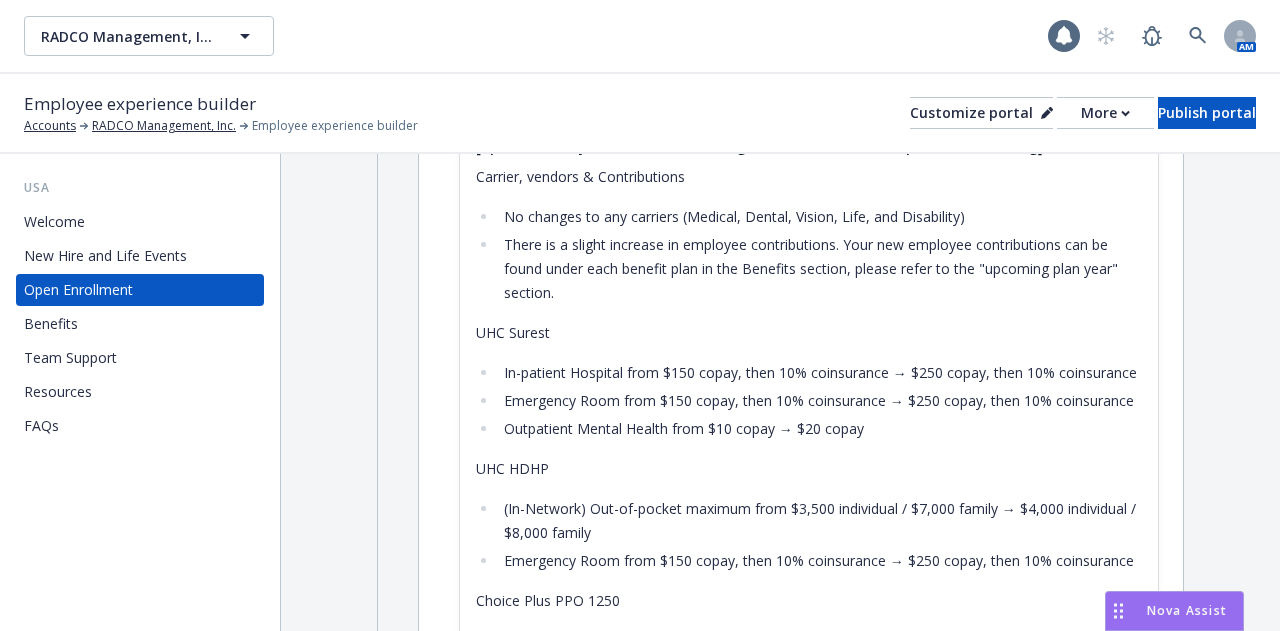 scroll, scrollTop: 1100, scrollLeft: 0, axis: vertical 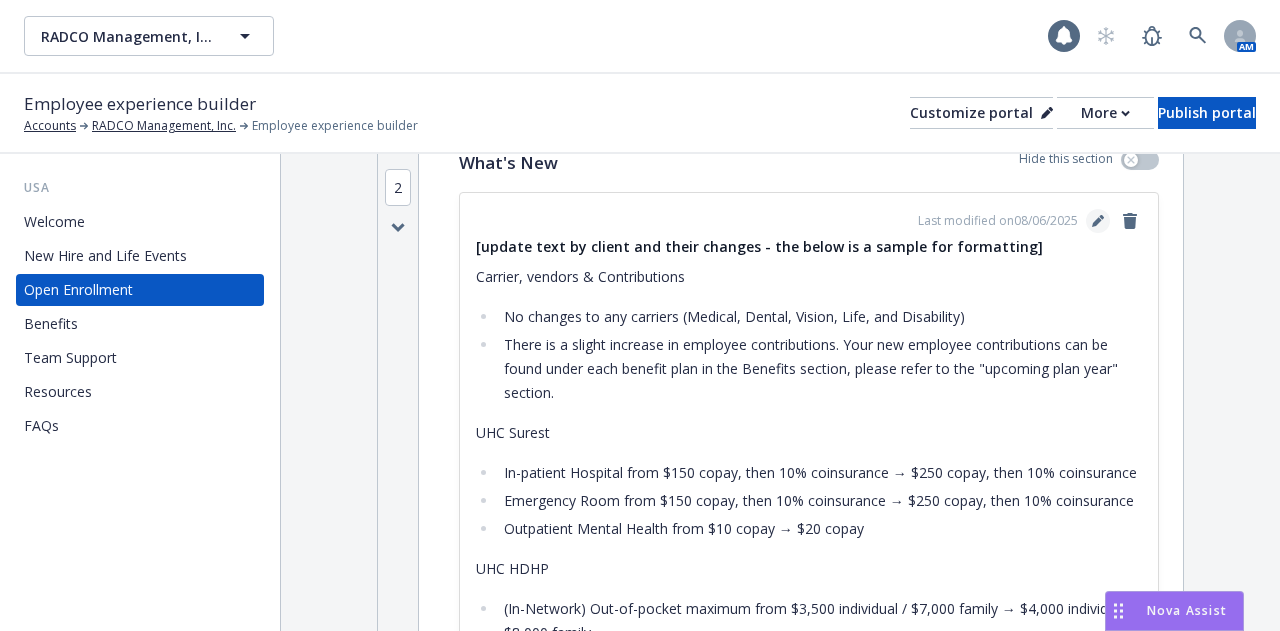 click at bounding box center (1098, 221) 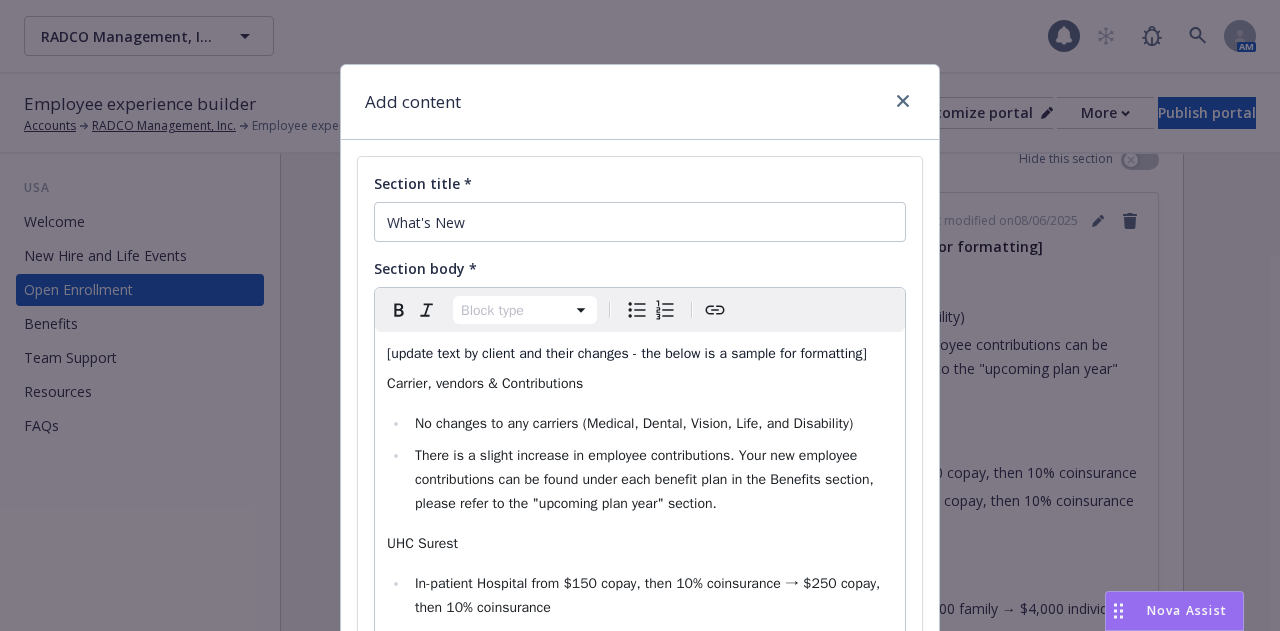 select on "paragraph" 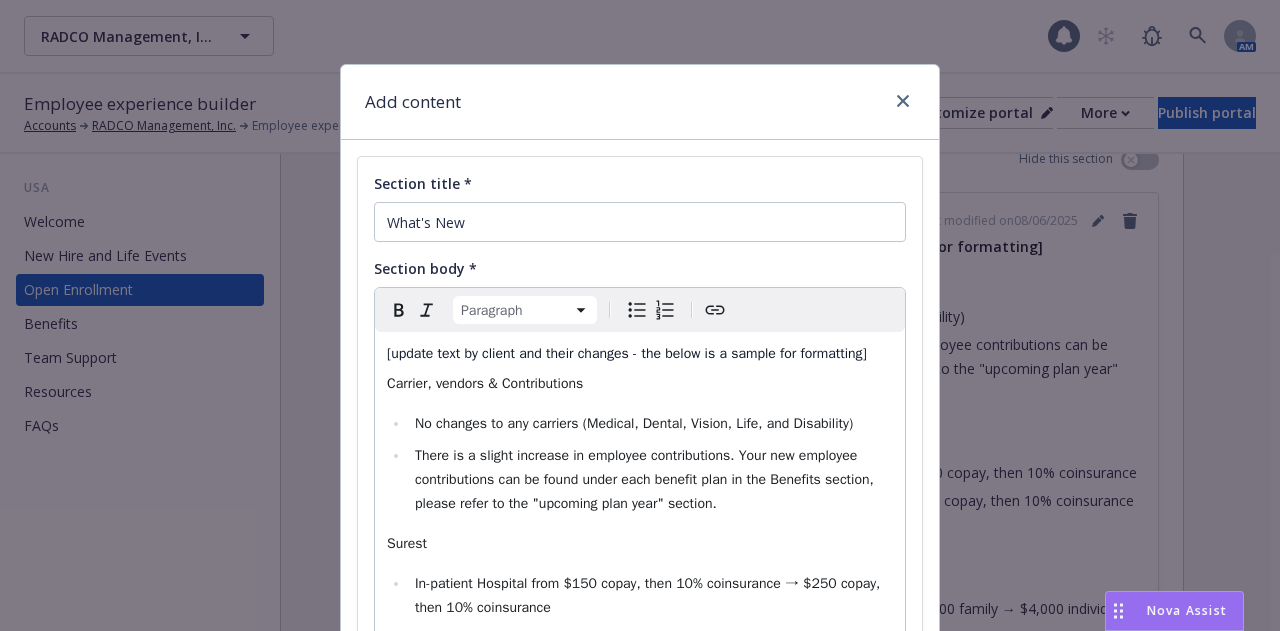 select 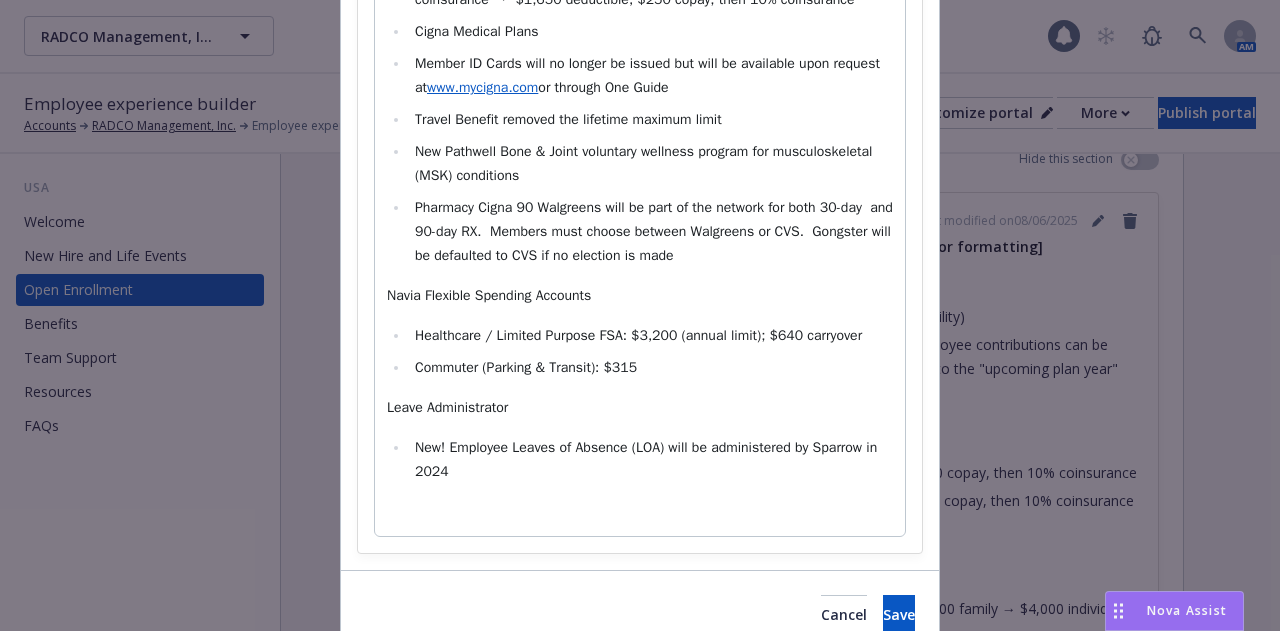 scroll, scrollTop: 1114, scrollLeft: 0, axis: vertical 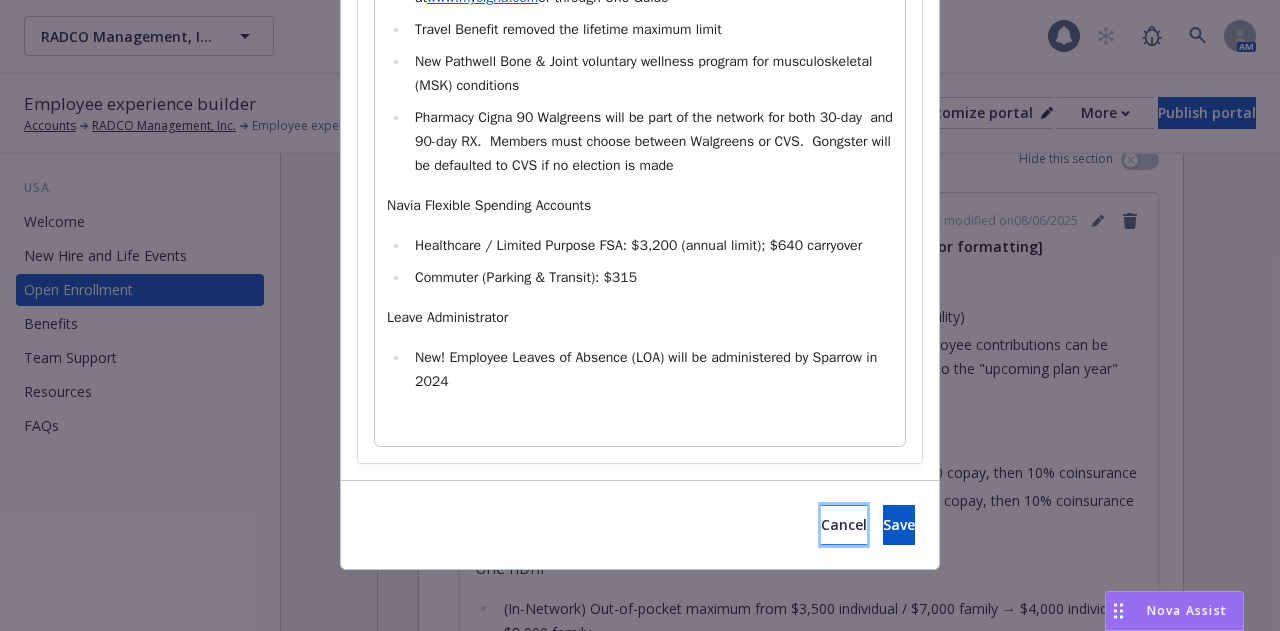 click on "Cancel" at bounding box center [844, 525] 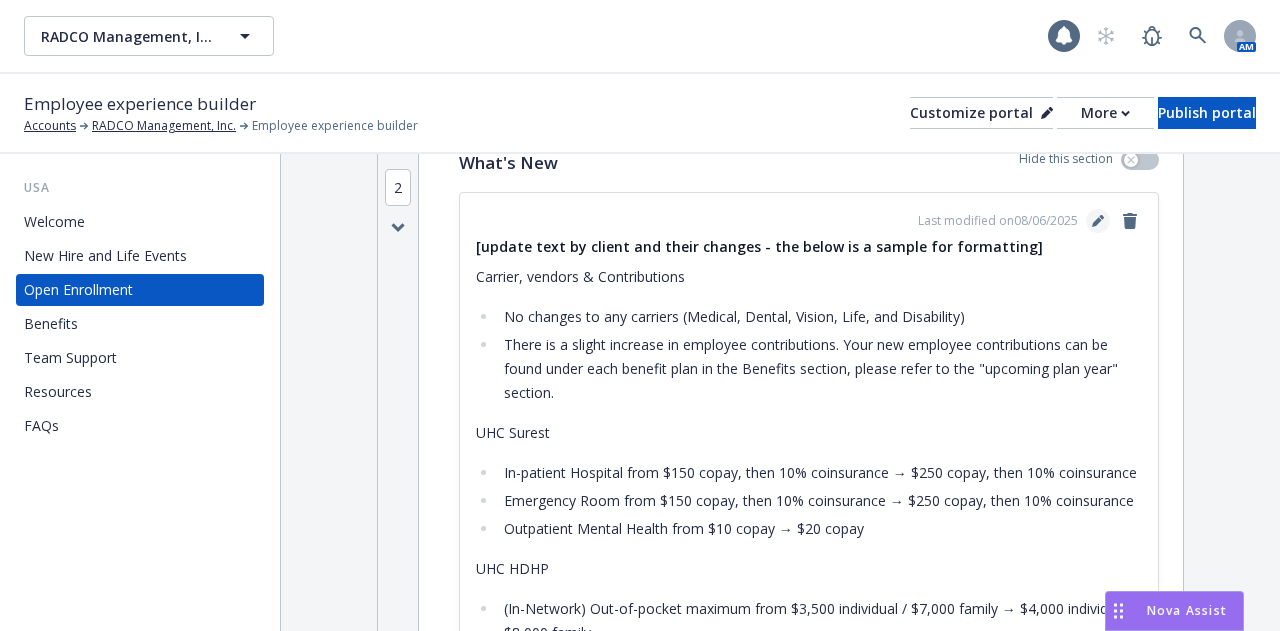 click at bounding box center [1098, 221] 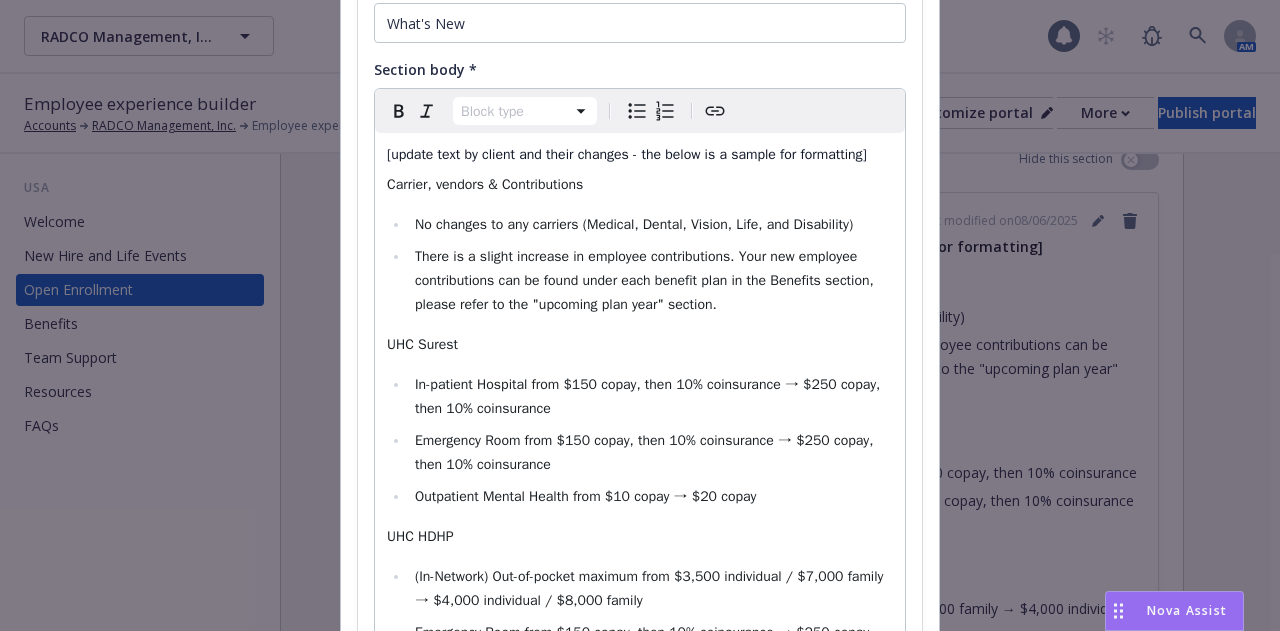 scroll, scrollTop: 200, scrollLeft: 0, axis: vertical 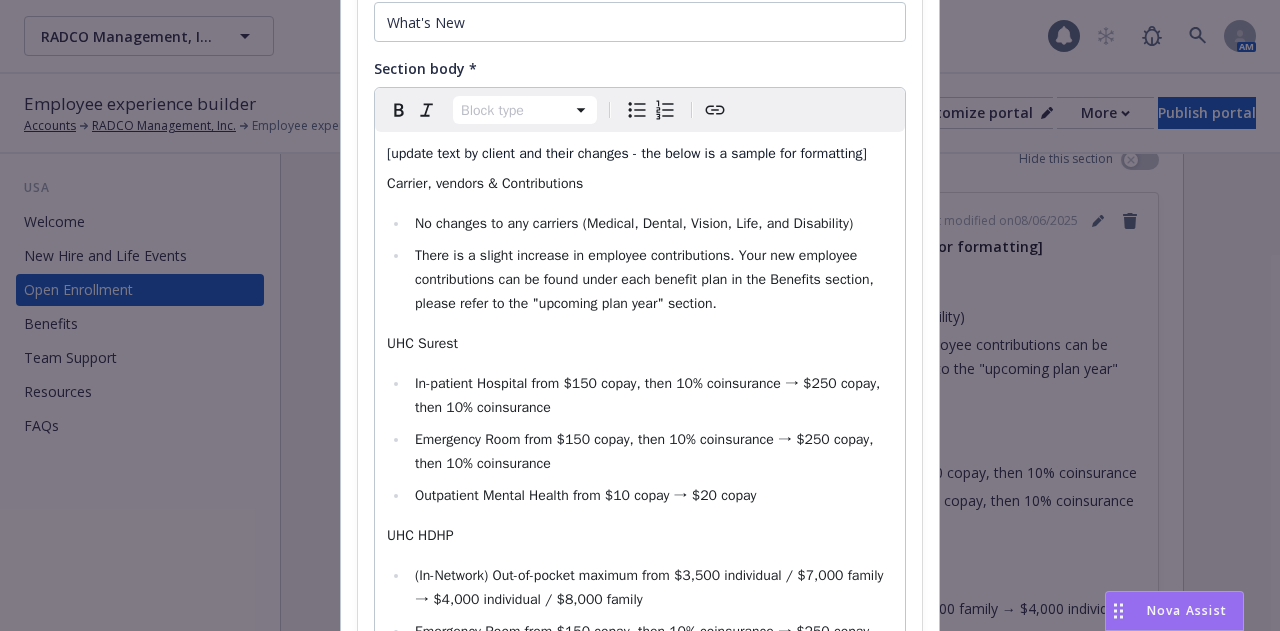 select on "paragraph" 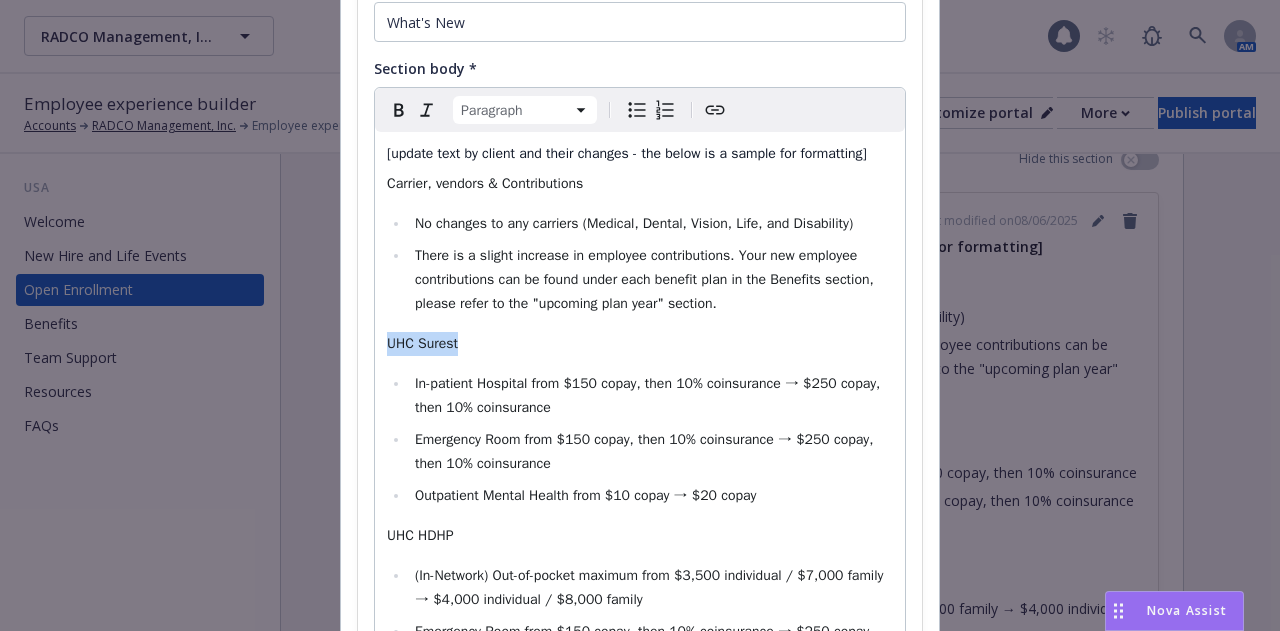 drag, startPoint x: 449, startPoint y: 349, endPoint x: 372, endPoint y: 349, distance: 77 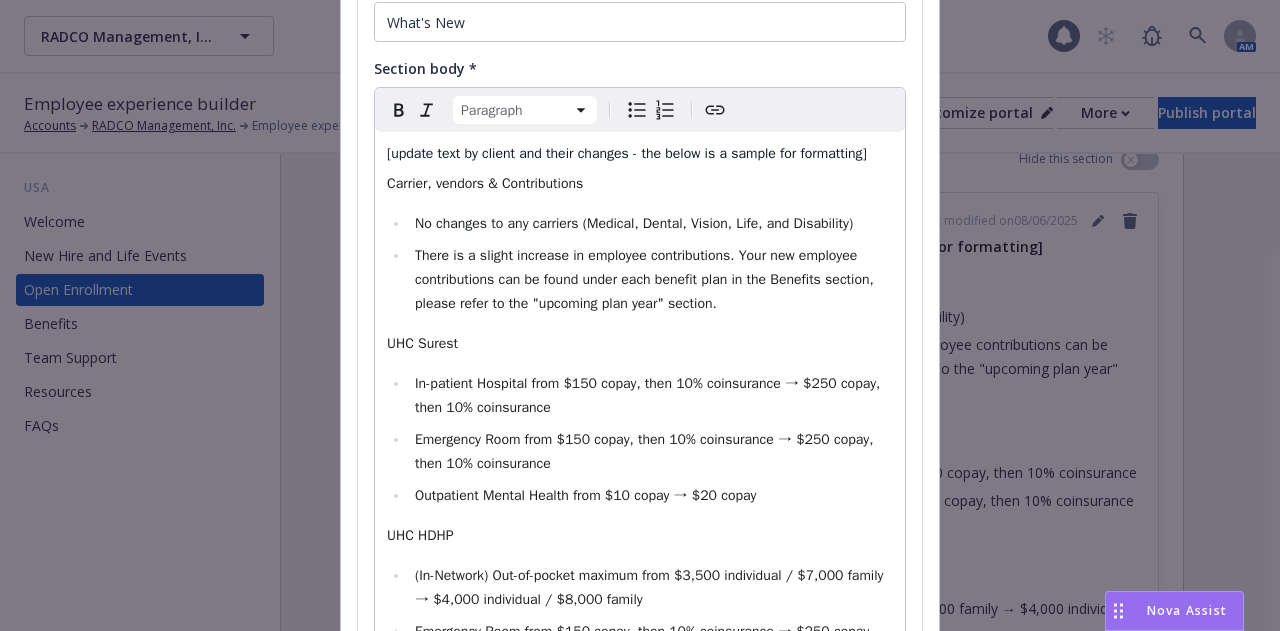 click on "UHC Surest" at bounding box center (422, 343) 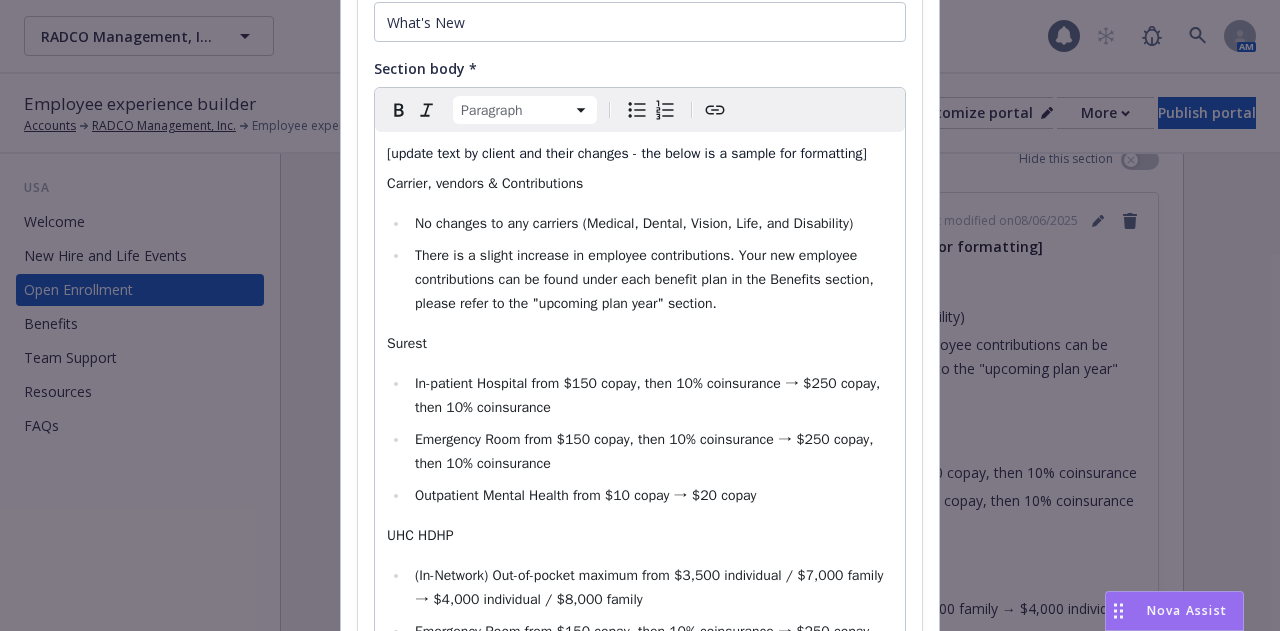 type 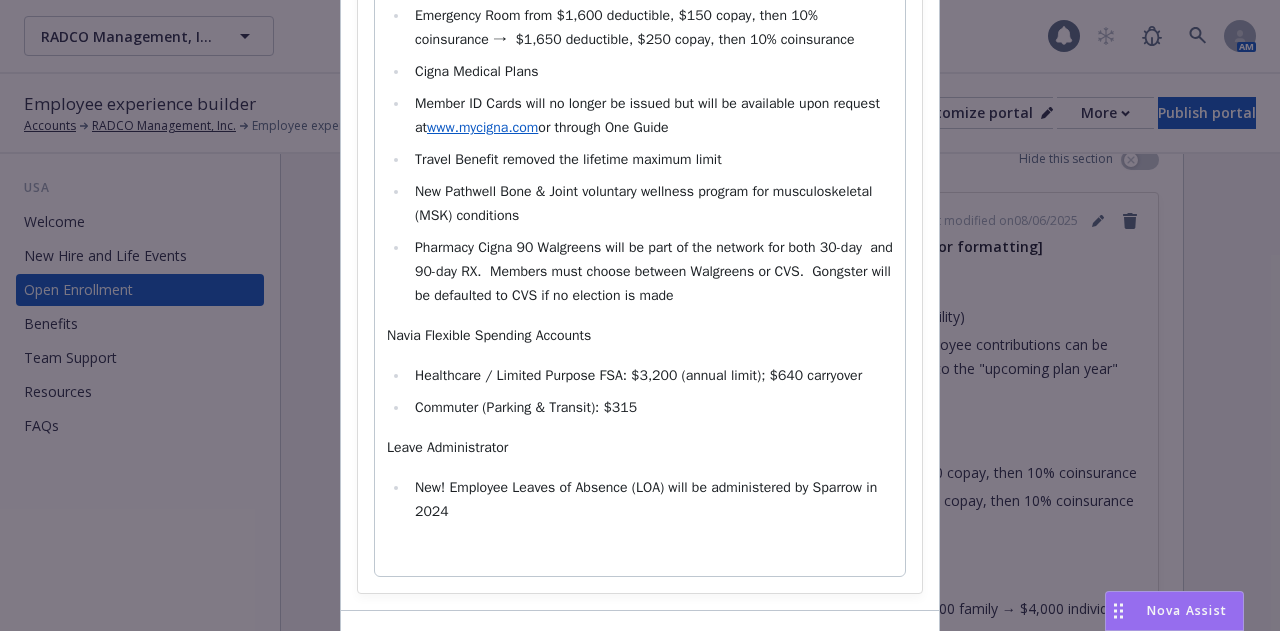 scroll, scrollTop: 1162, scrollLeft: 0, axis: vertical 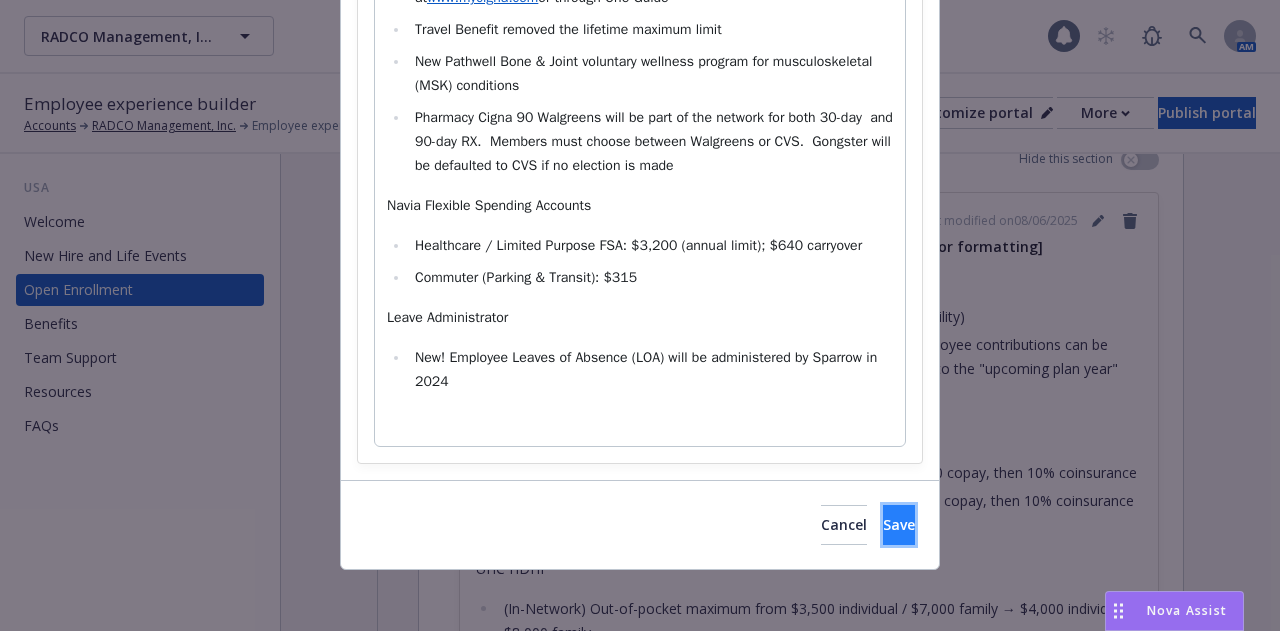 click on "Save" at bounding box center [899, 524] 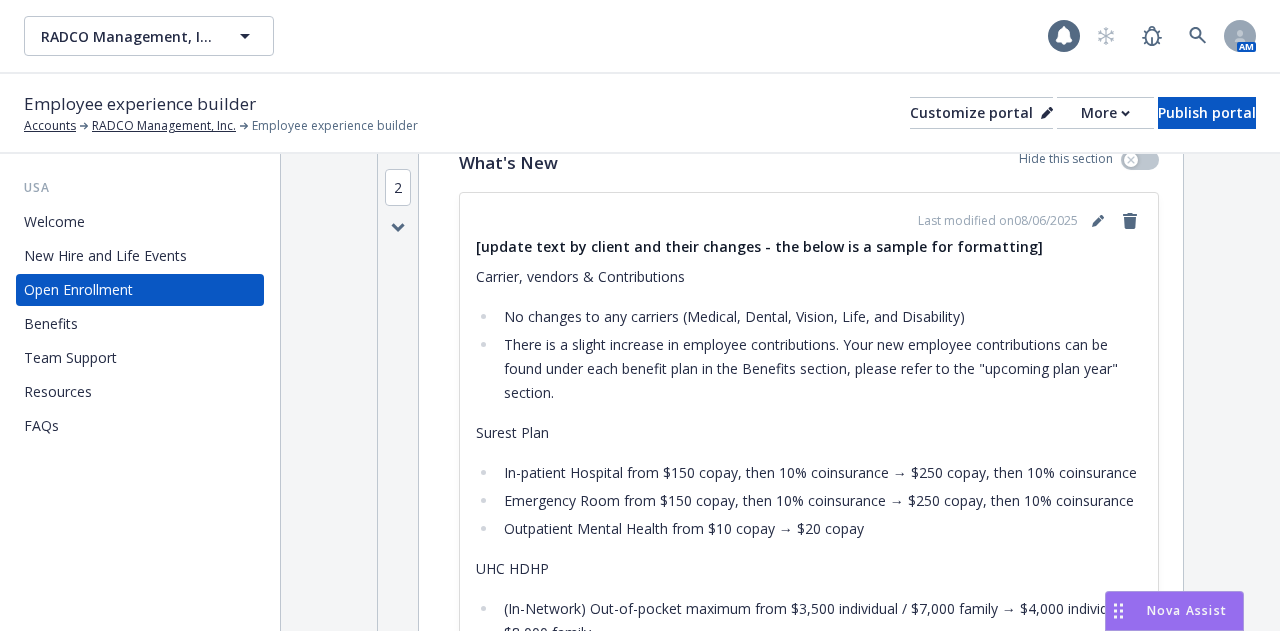 click on "Benefits" at bounding box center [140, 324] 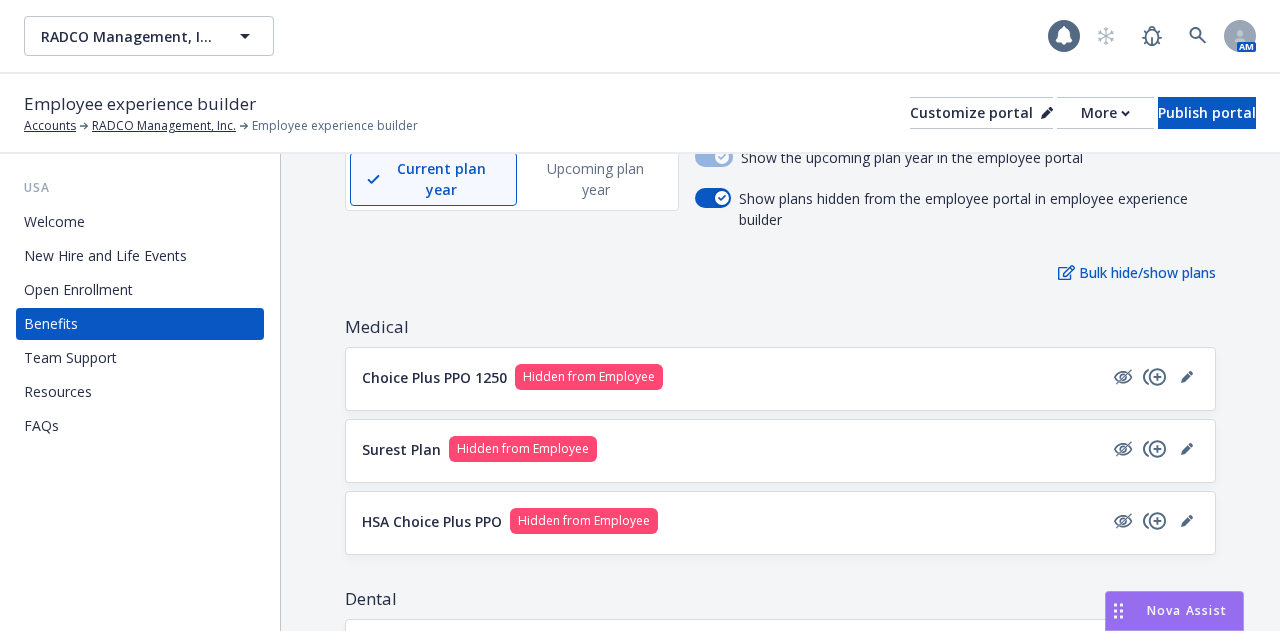 scroll, scrollTop: 100, scrollLeft: 0, axis: vertical 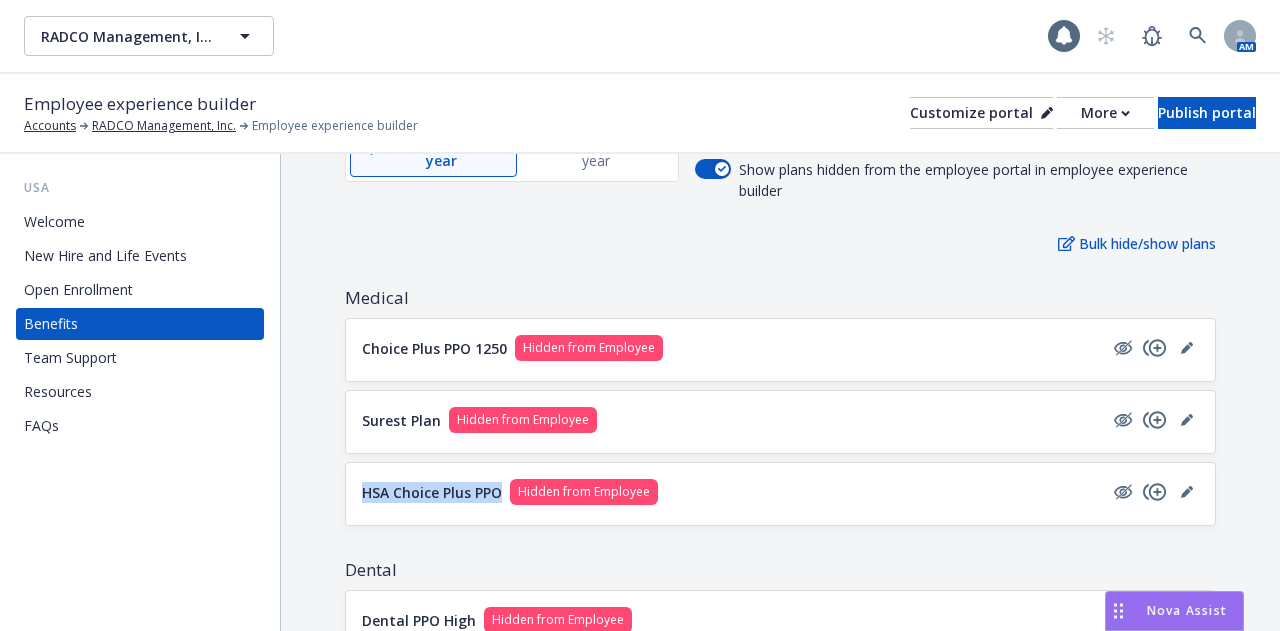 drag, startPoint x: 356, startPoint y: 494, endPoint x: 502, endPoint y: 489, distance: 146.08559 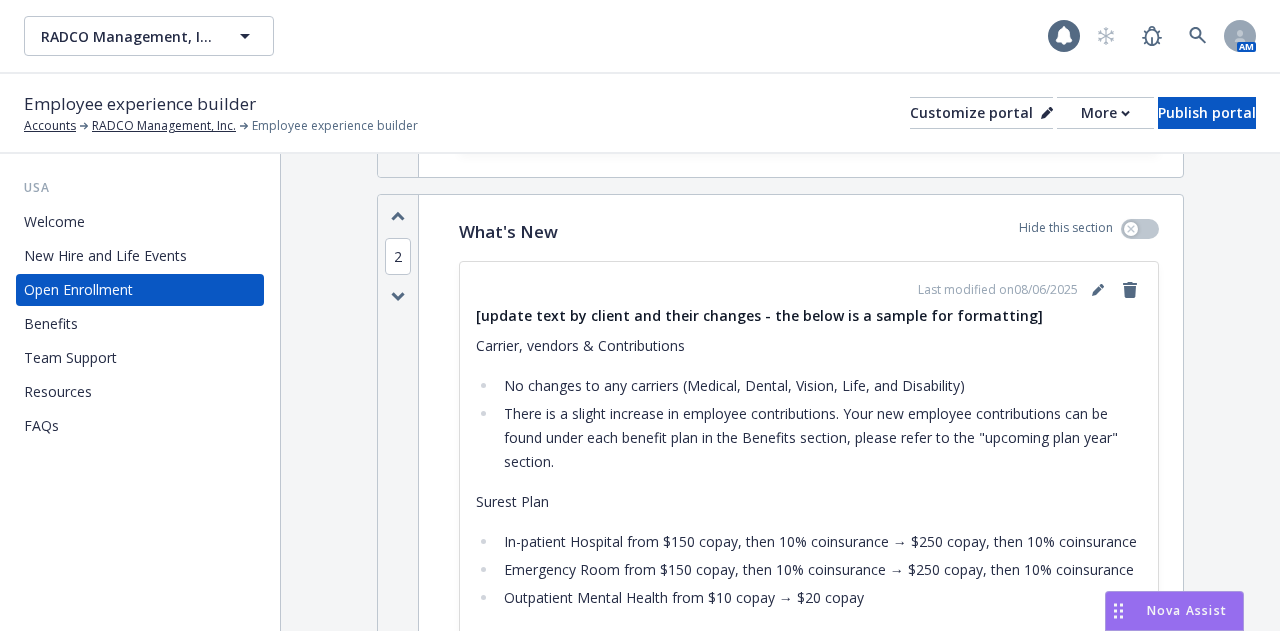scroll, scrollTop: 1000, scrollLeft: 0, axis: vertical 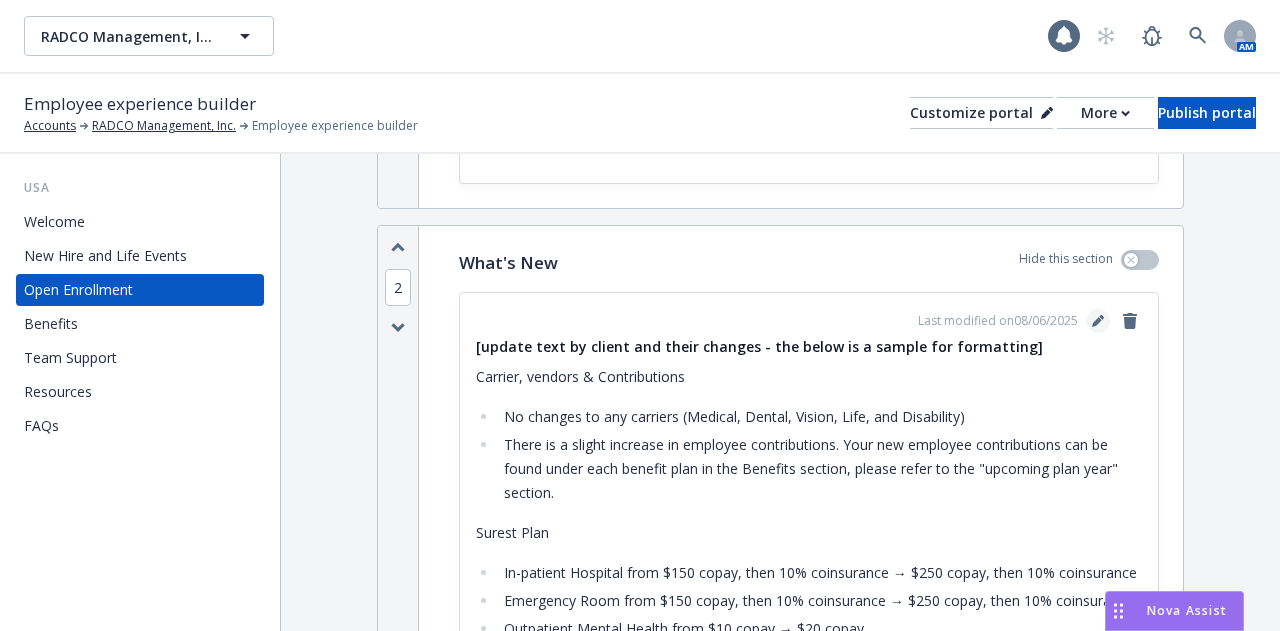 click 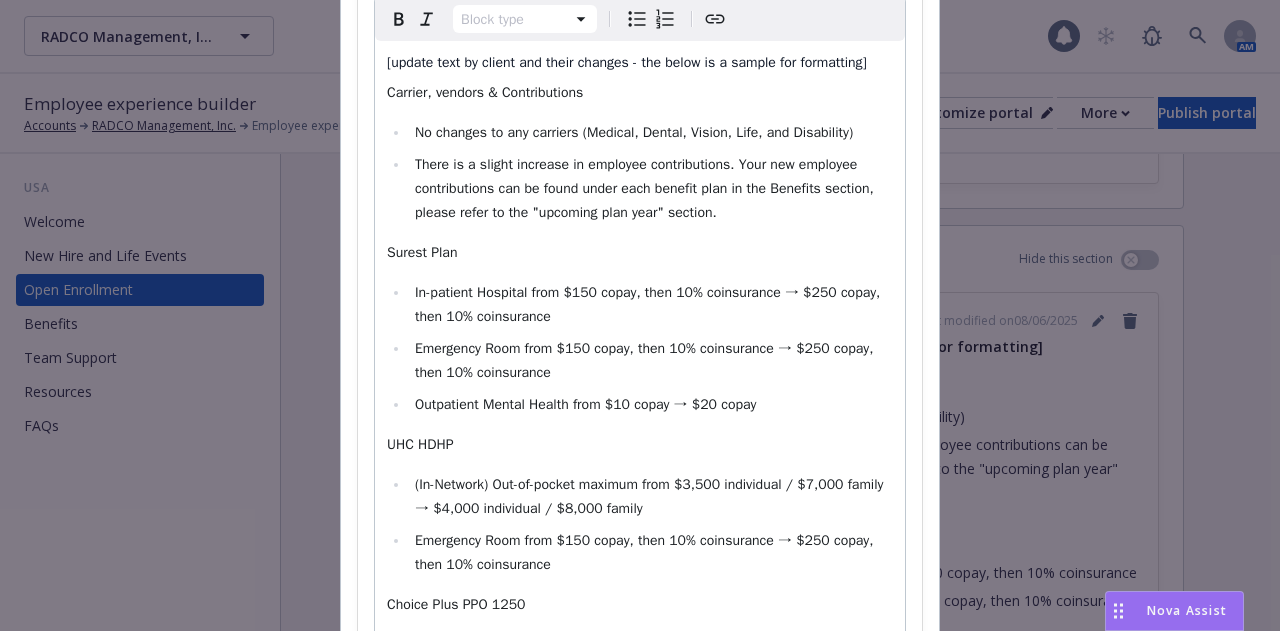 scroll, scrollTop: 300, scrollLeft: 0, axis: vertical 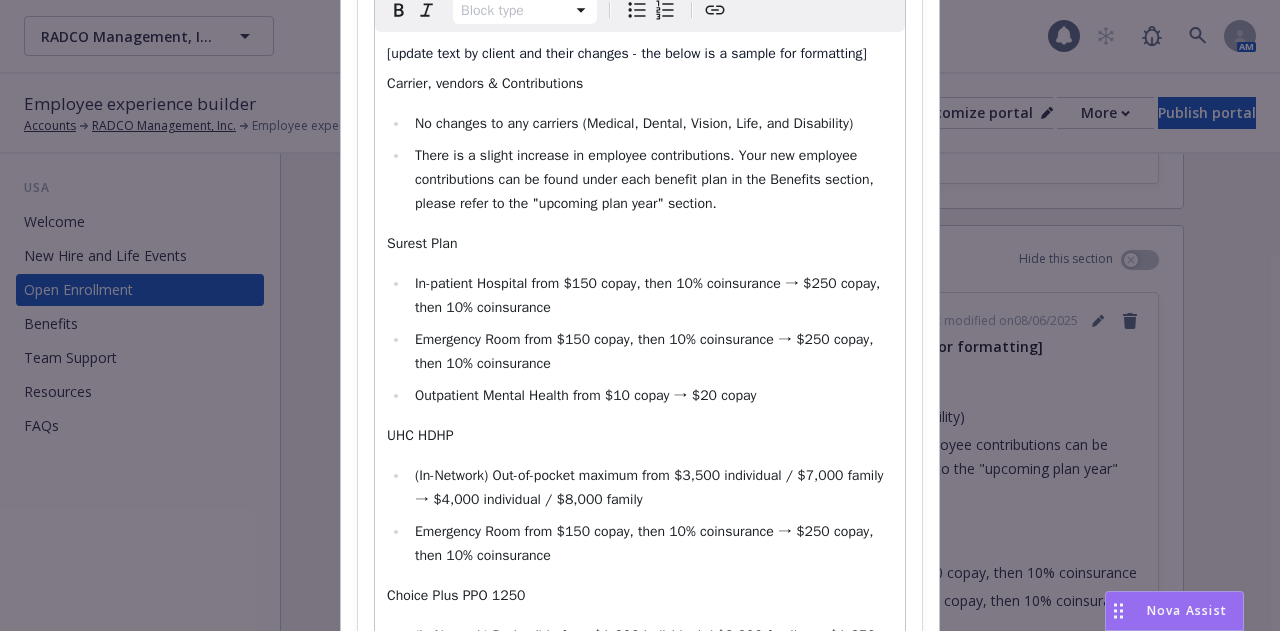 select on "paragraph" 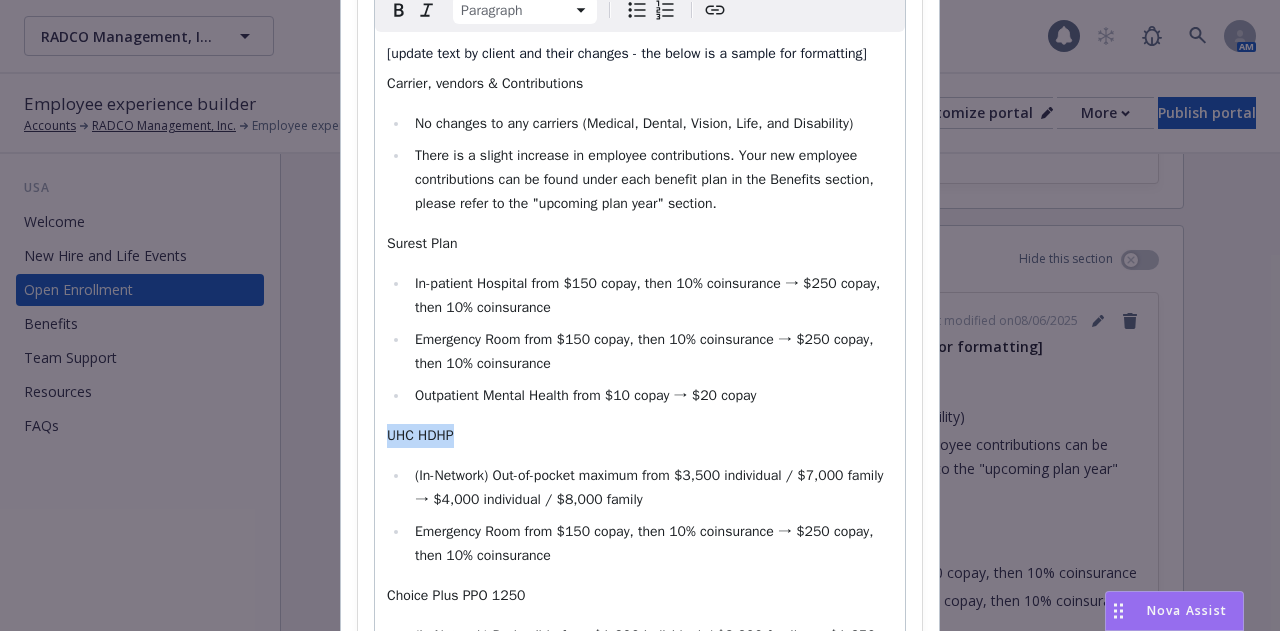 drag, startPoint x: 459, startPoint y: 438, endPoint x: 376, endPoint y: 441, distance: 83.0542 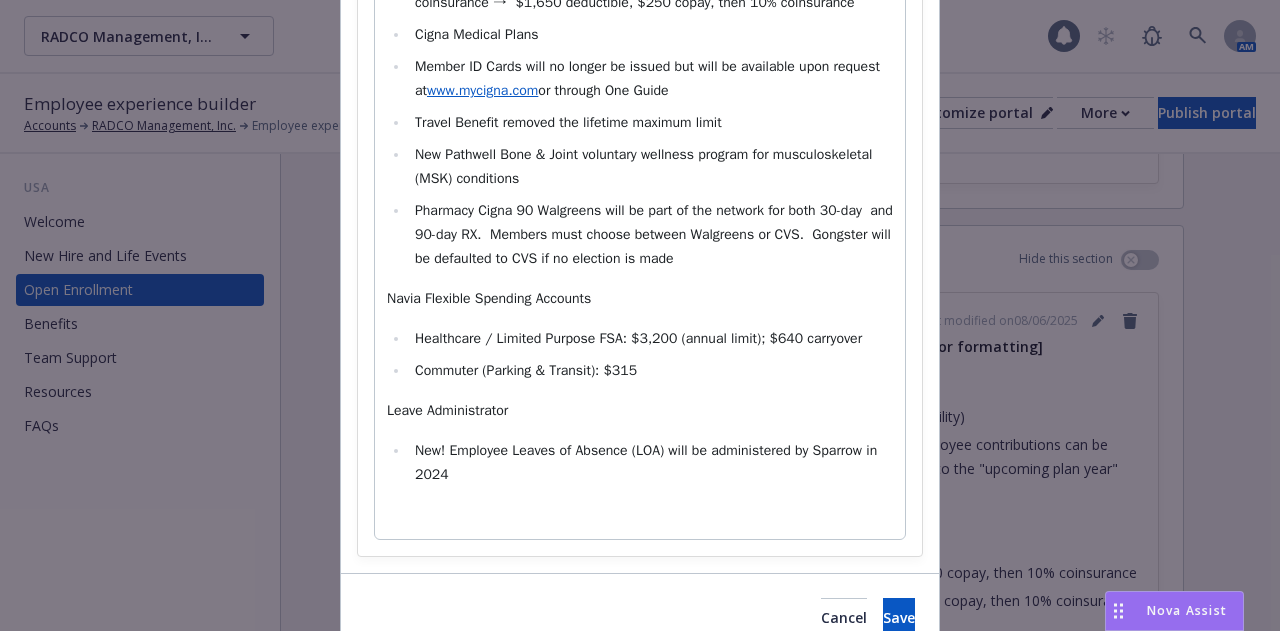 scroll, scrollTop: 1100, scrollLeft: 0, axis: vertical 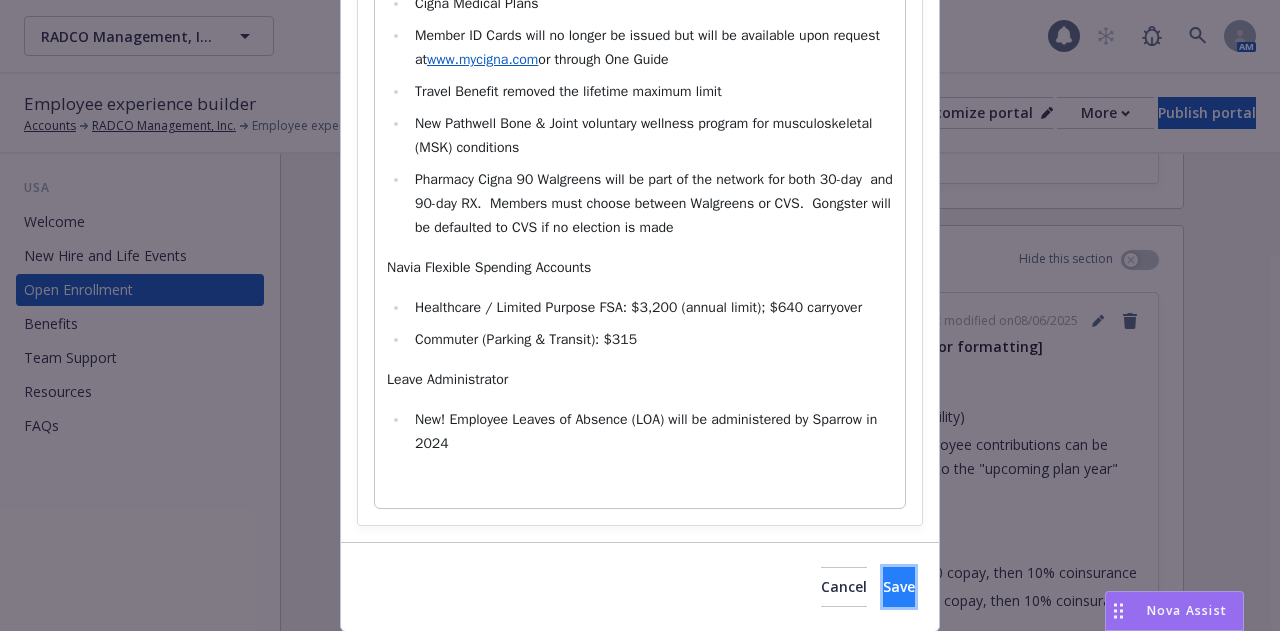 click on "Save" at bounding box center (899, 587) 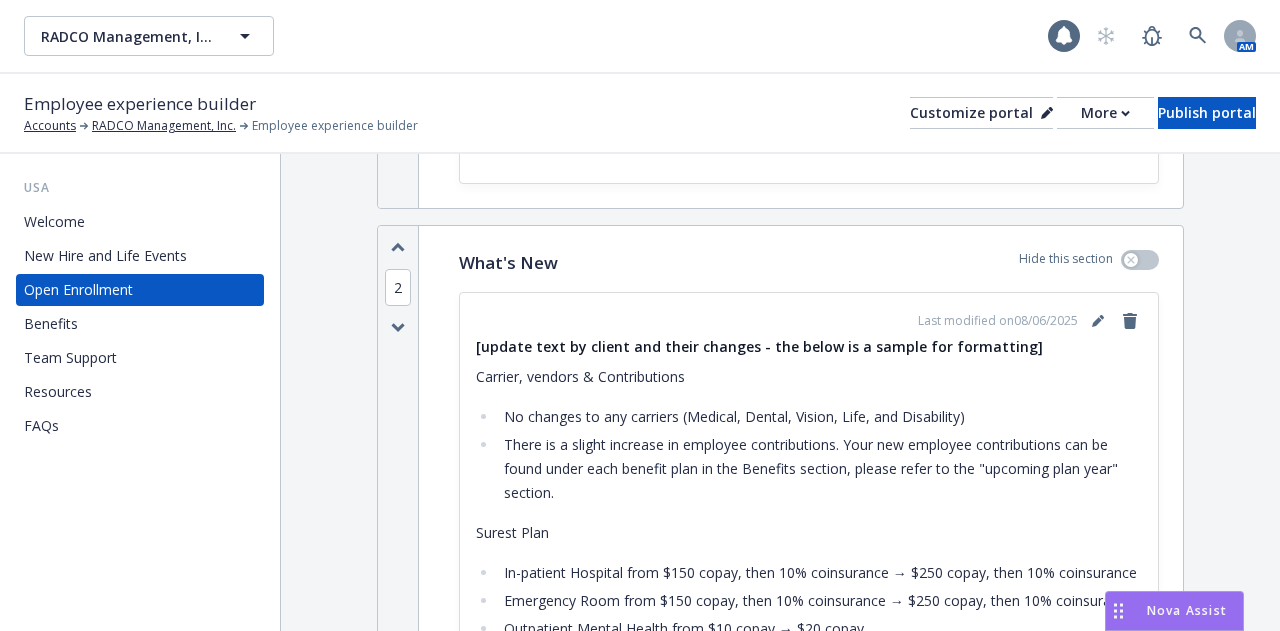 click on "Benefits" at bounding box center (51, 324) 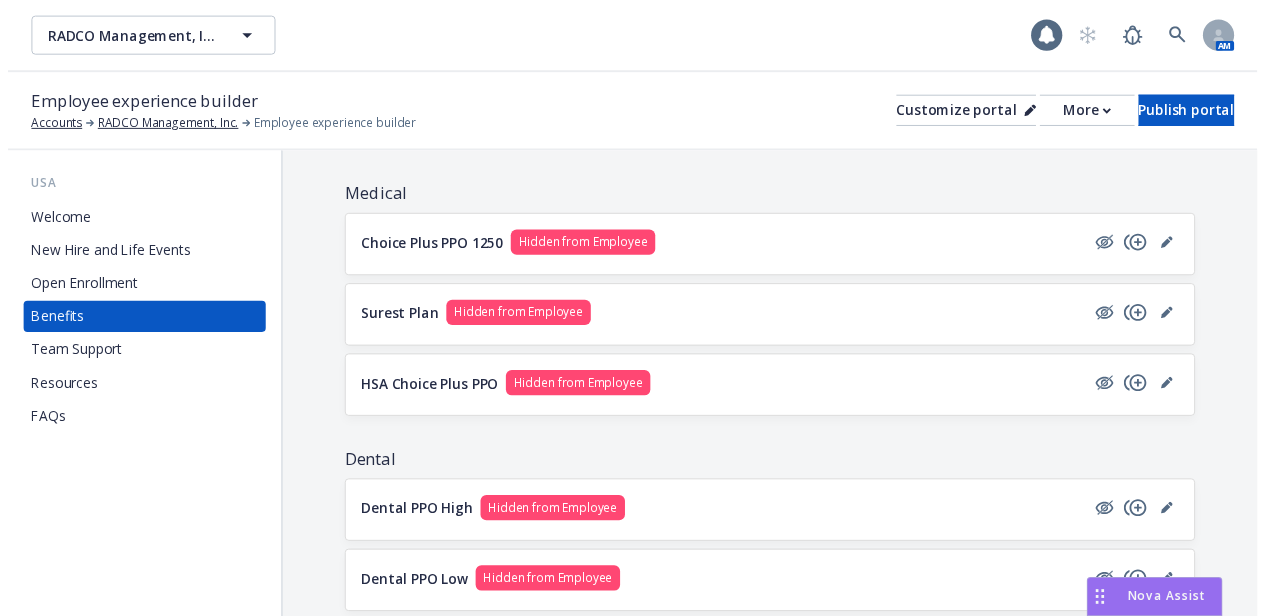 scroll, scrollTop: 200, scrollLeft: 0, axis: vertical 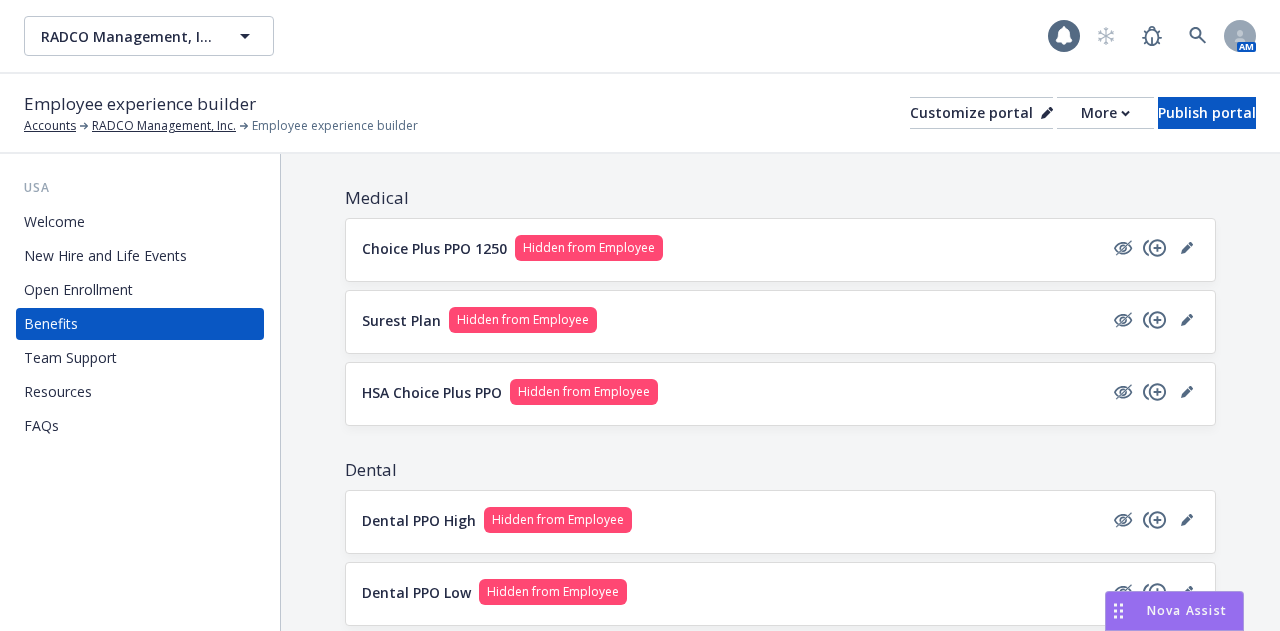 drag, startPoint x: 1168, startPoint y: 323, endPoint x: 1068, endPoint y: 339, distance: 101.27191 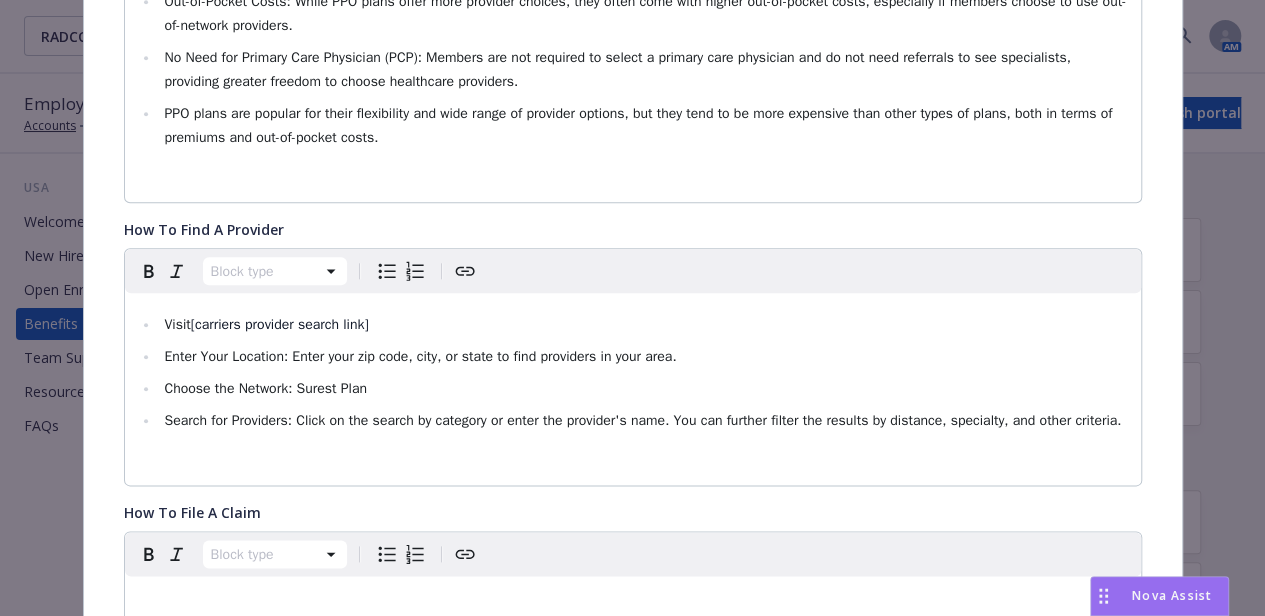 scroll, scrollTop: 960, scrollLeft: 0, axis: vertical 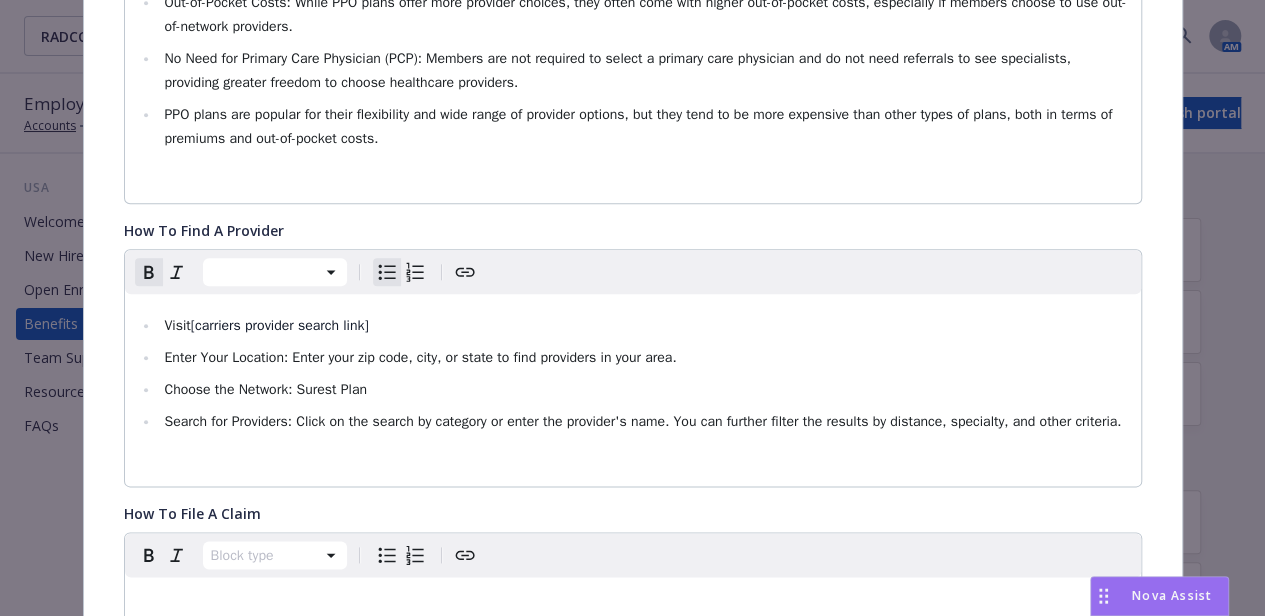 click on "[carriers provider search link]" at bounding box center (280, 325) 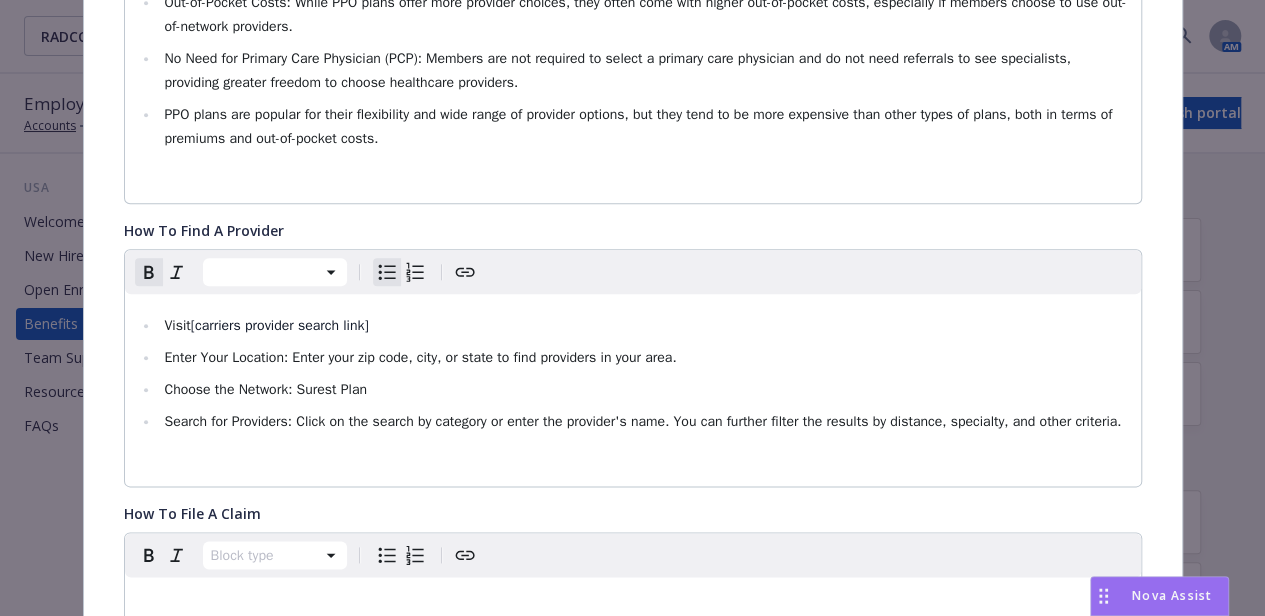 drag, startPoint x: 381, startPoint y: 327, endPoint x: 393, endPoint y: 325, distance: 12.165525 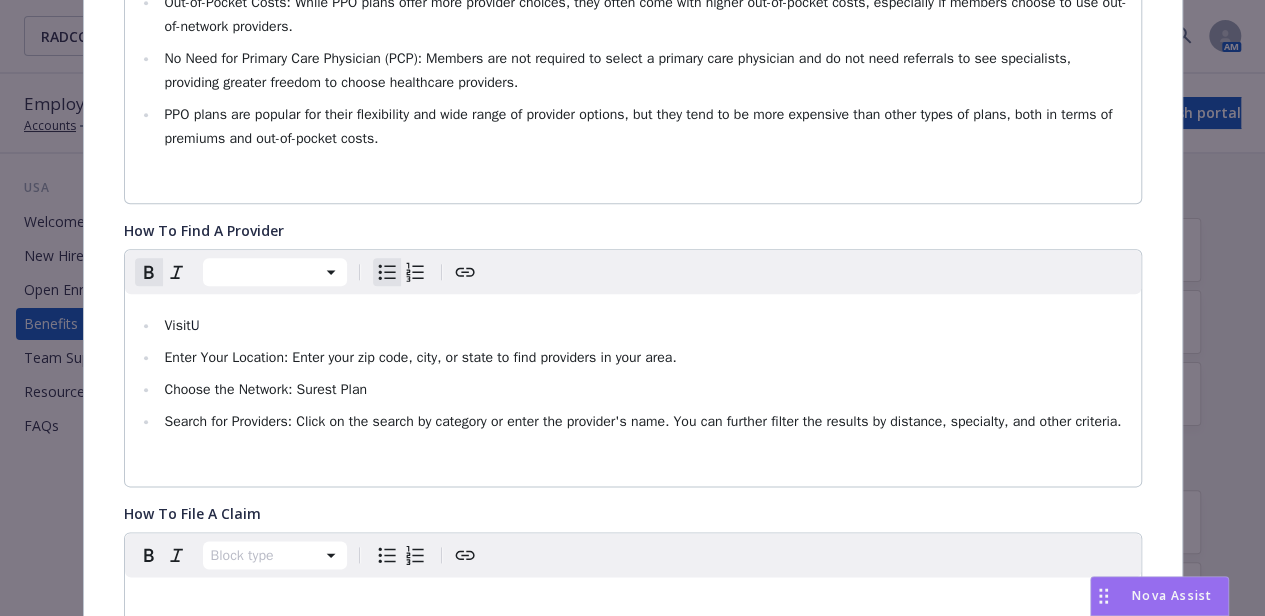 type 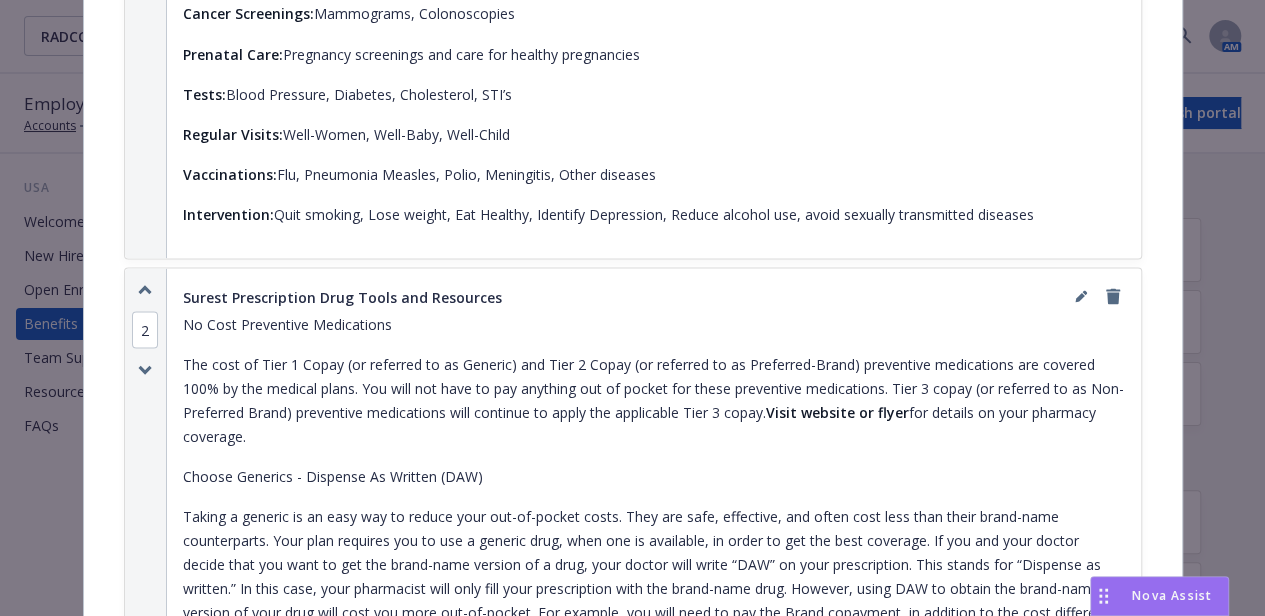 scroll, scrollTop: 1960, scrollLeft: 0, axis: vertical 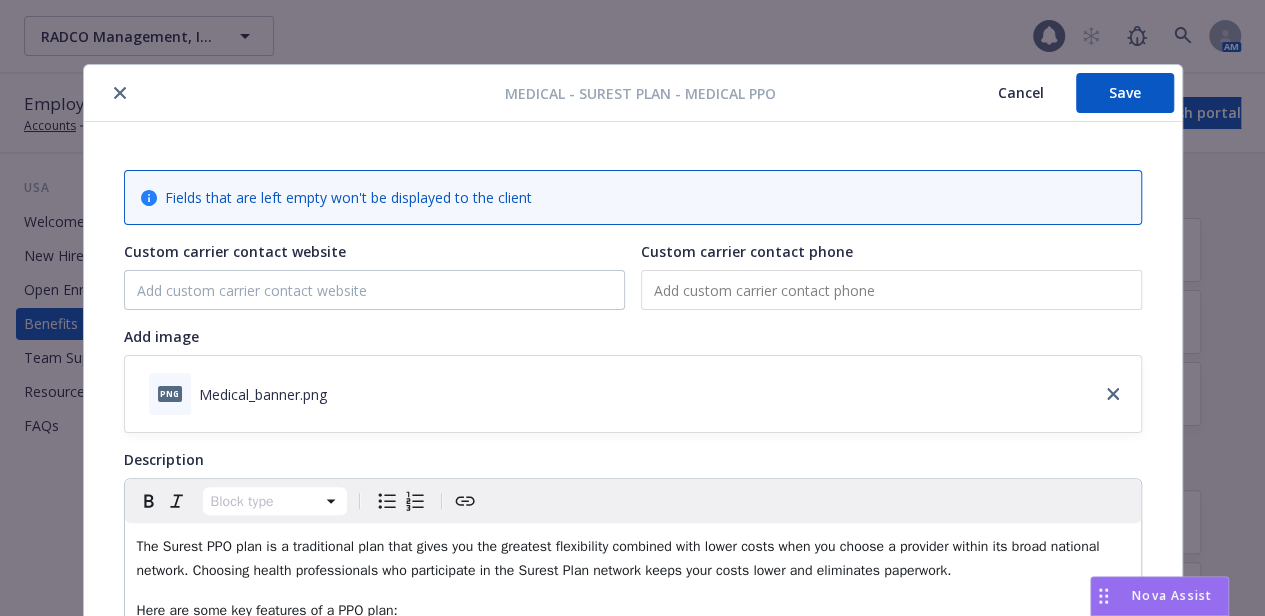 click on "Save" at bounding box center (1125, 93) 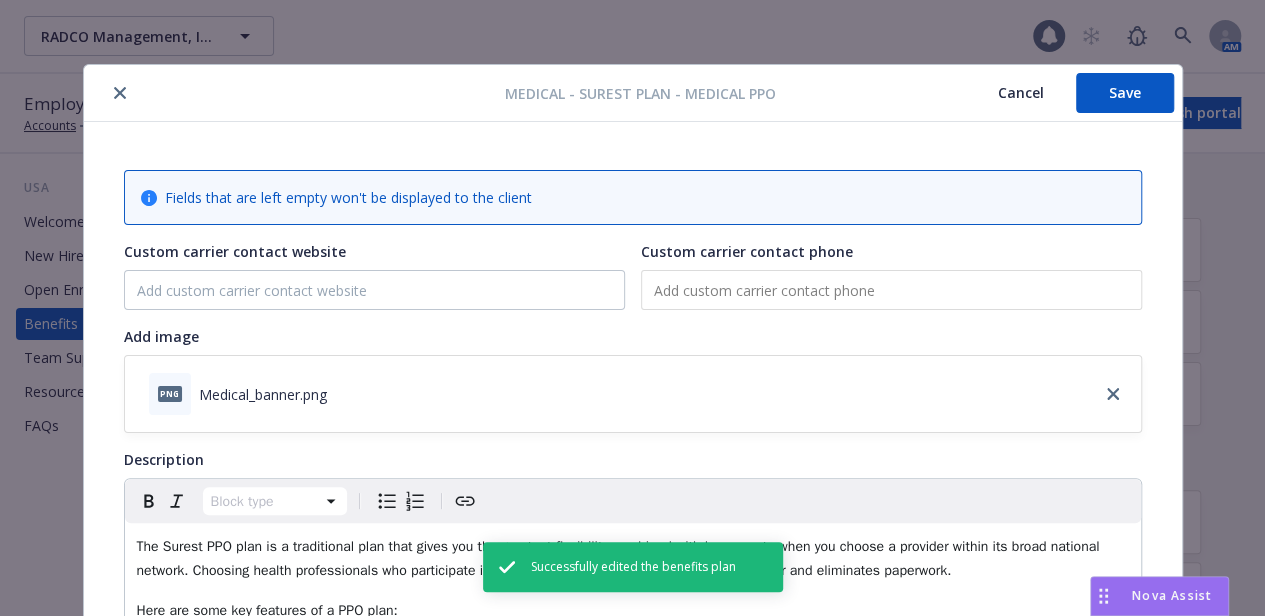 drag, startPoint x: 532, startPoint y: 294, endPoint x: 407, endPoint y: 341, distance: 133.544 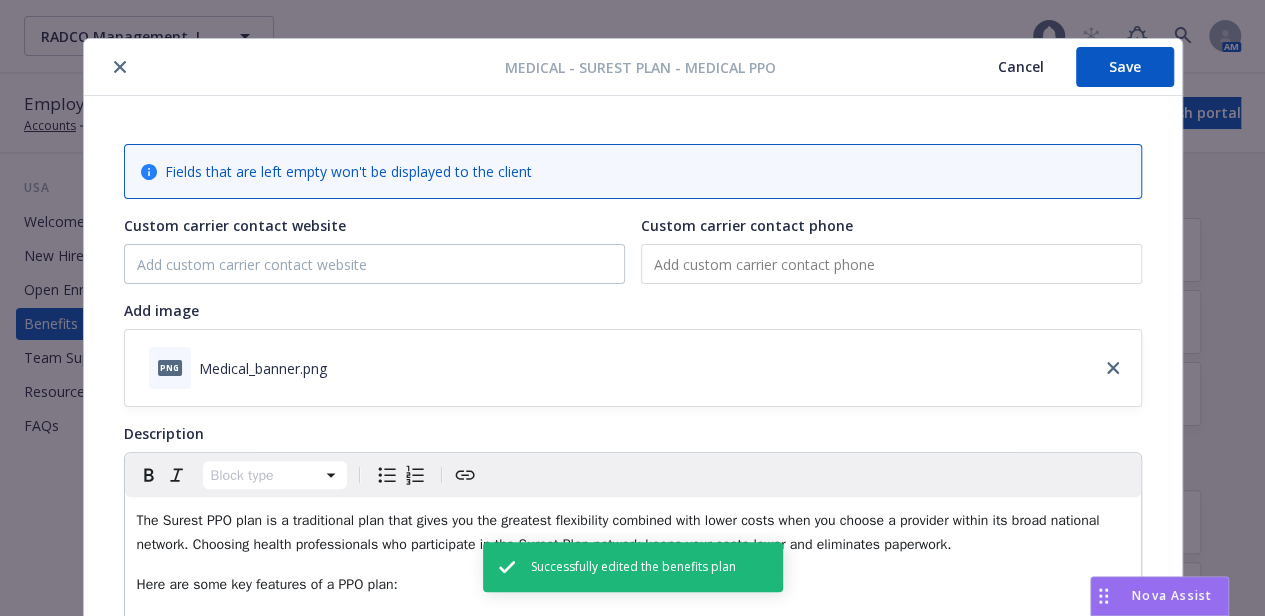 scroll, scrollTop: 0, scrollLeft: 0, axis: both 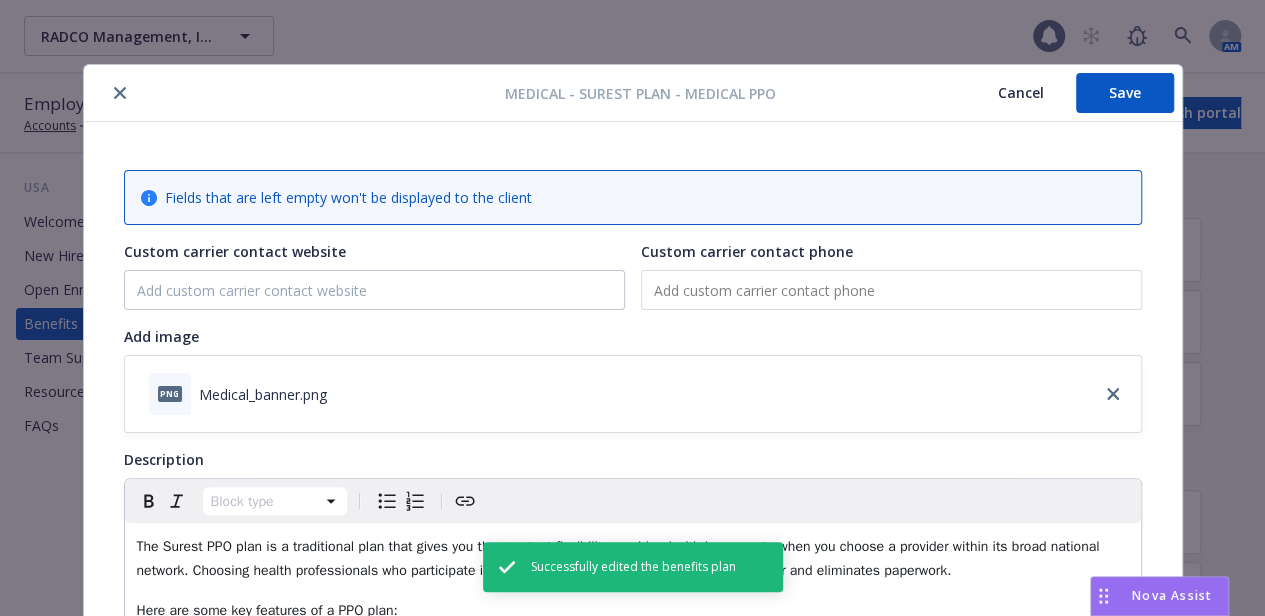 click on "Cancel" at bounding box center [1021, 93] 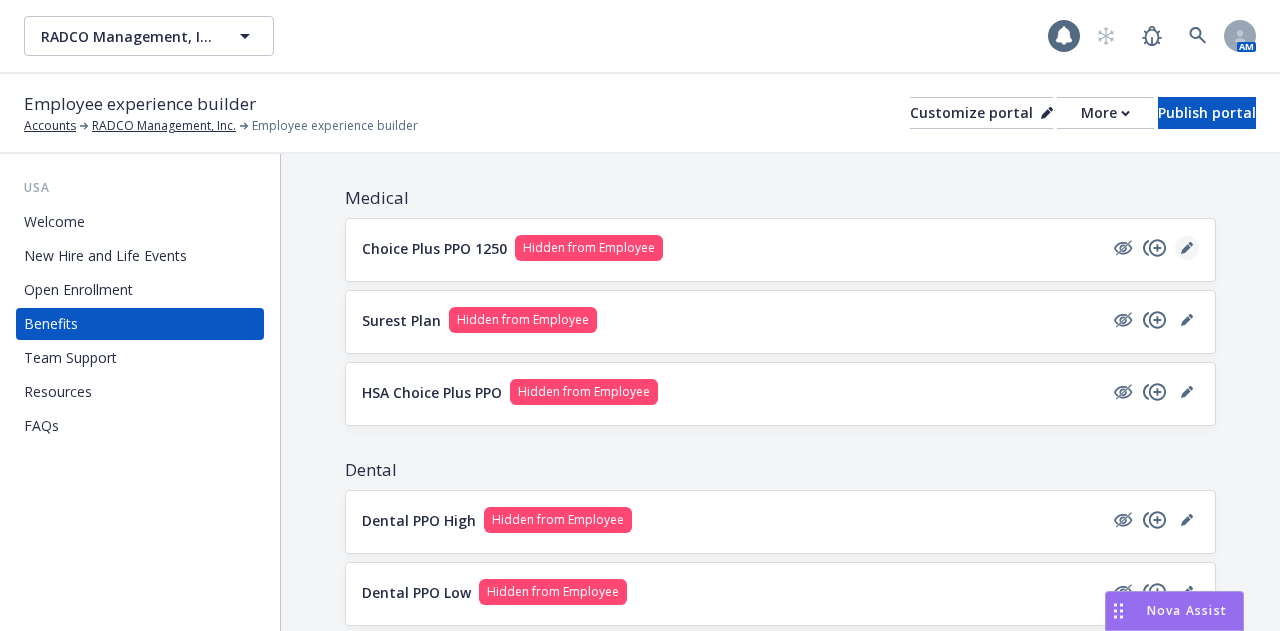 click at bounding box center (1187, 248) 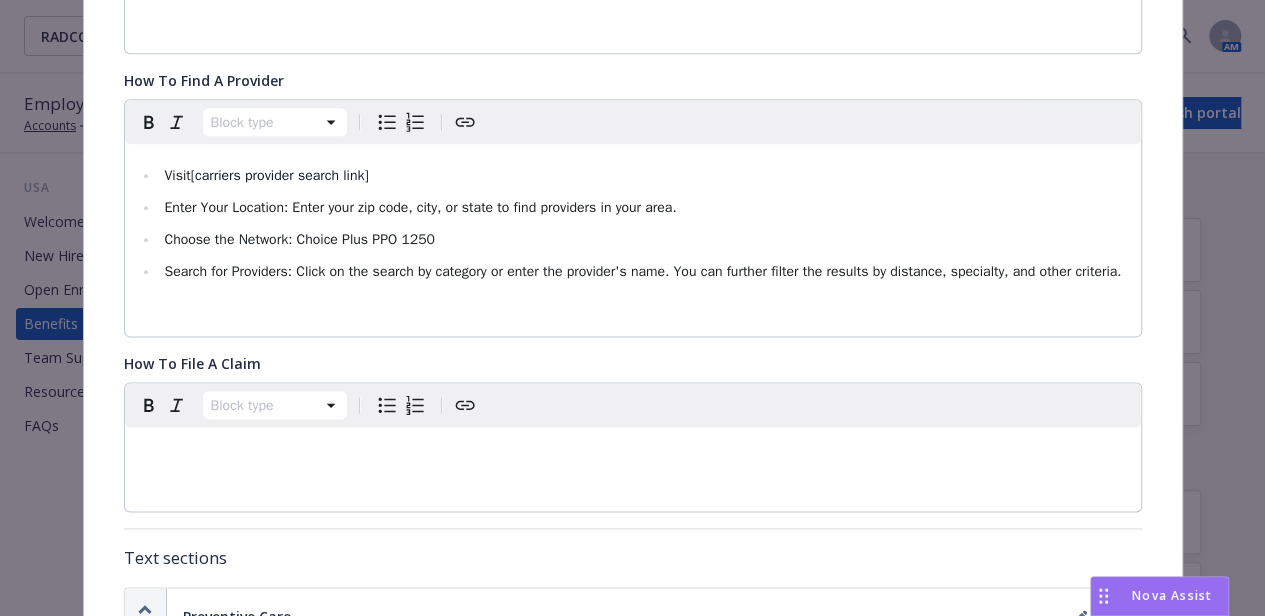 scroll, scrollTop: 936, scrollLeft: 0, axis: vertical 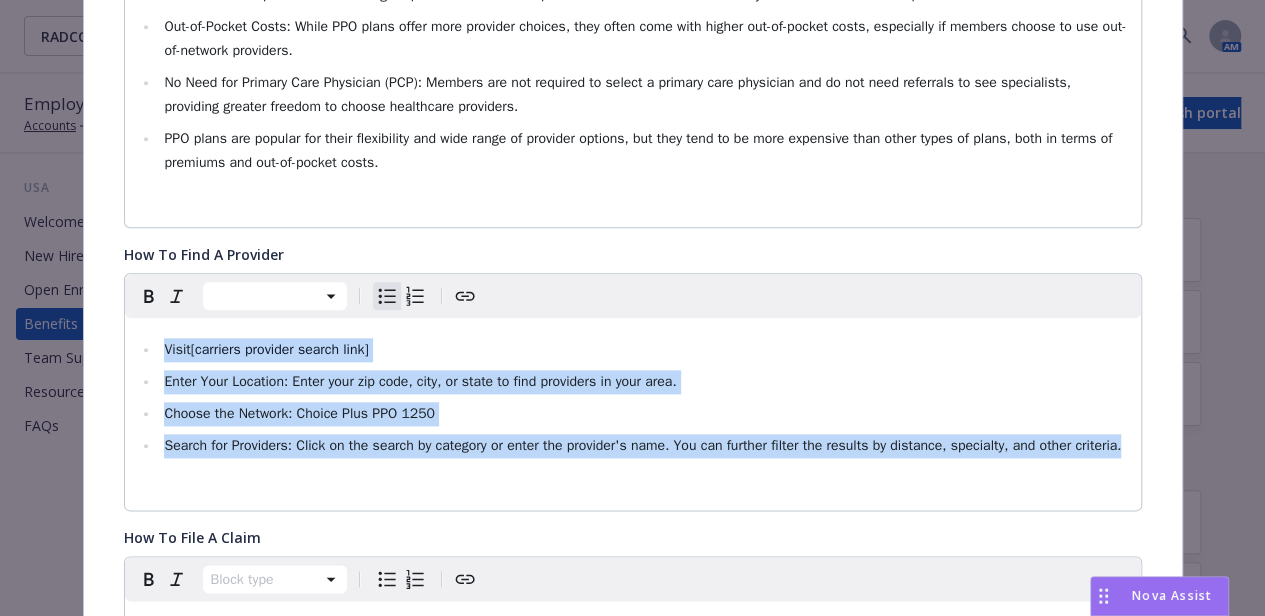 drag, startPoint x: 1116, startPoint y: 449, endPoint x: 141, endPoint y: 341, distance: 980.9633 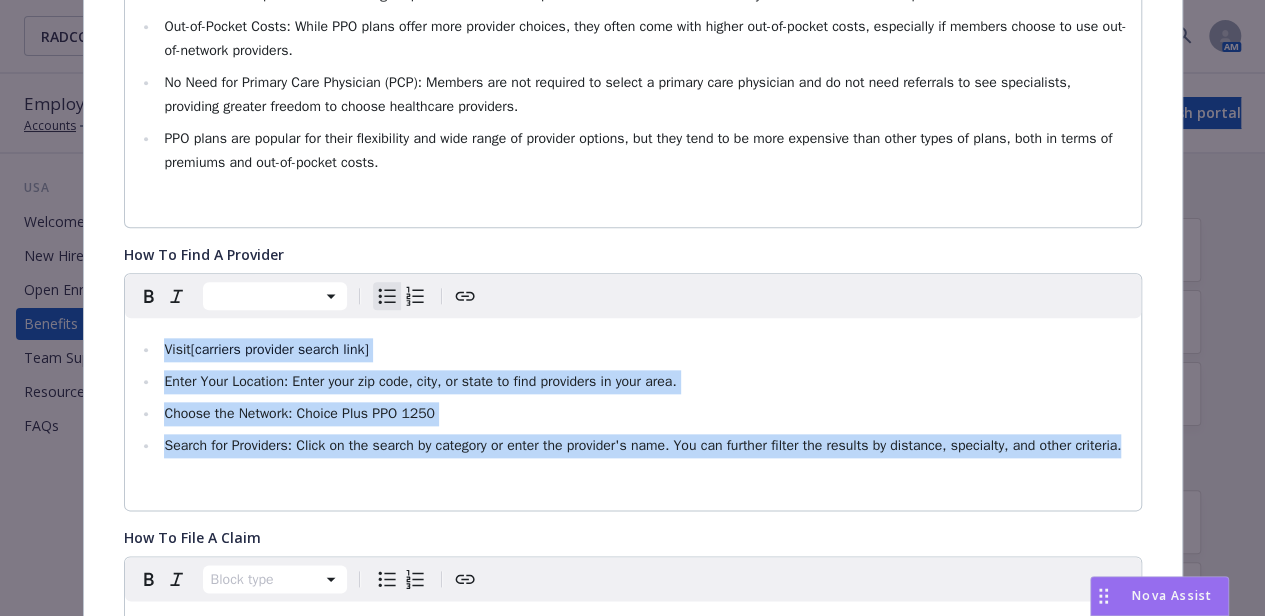 click on "Visit  [carriers provider search link] Enter Your Location: Enter your zip code, city, or state to find providers in your area. Choose the Network: Choice Plus PPO 1250 Search for Providers: Click on the search by category or enter the provider's name. You can further filter the results by distance, specialty, and other criteria." at bounding box center [633, 398] 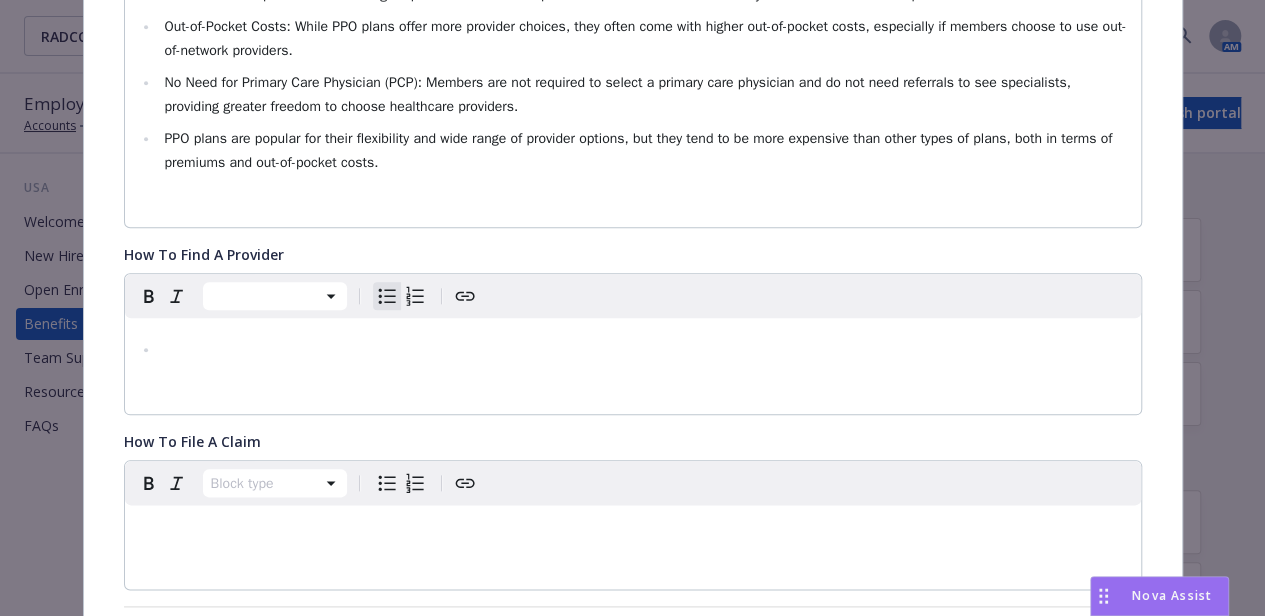 click at bounding box center (644, 350) 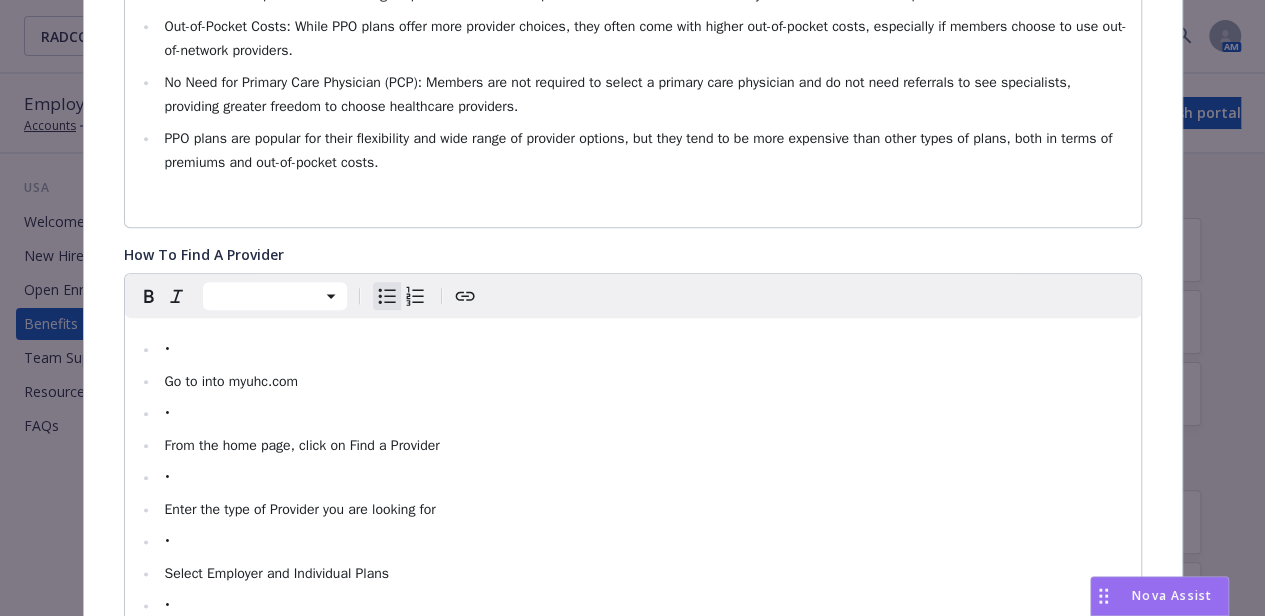 scroll, scrollTop: 1028, scrollLeft: 0, axis: vertical 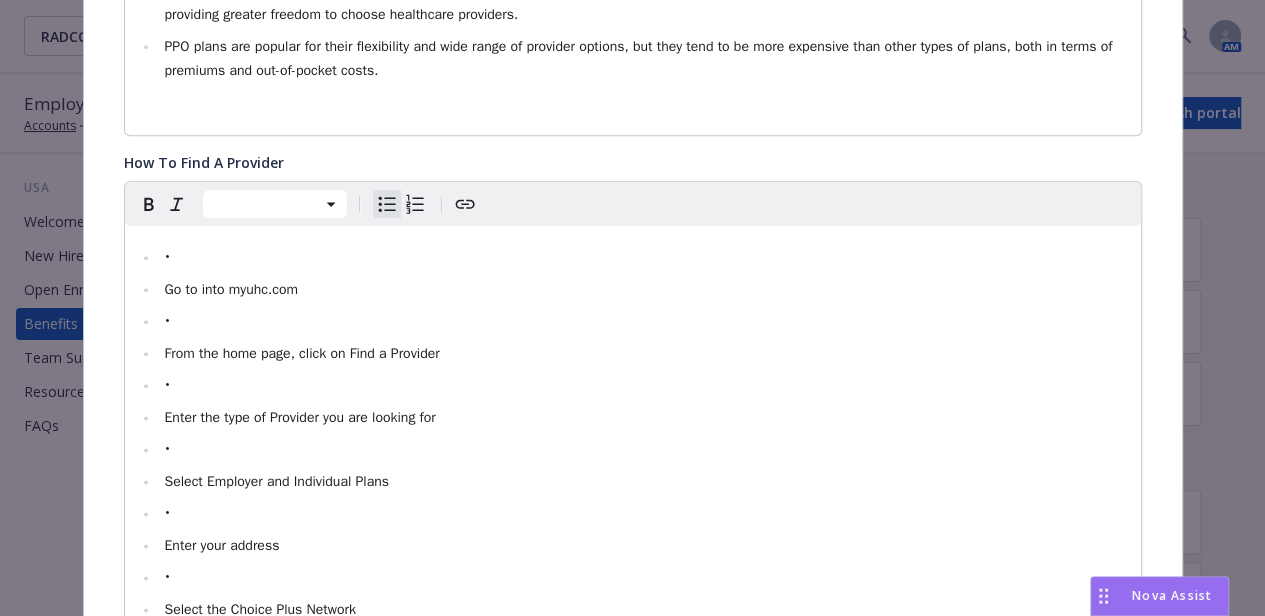 click on "•" at bounding box center (644, 322) 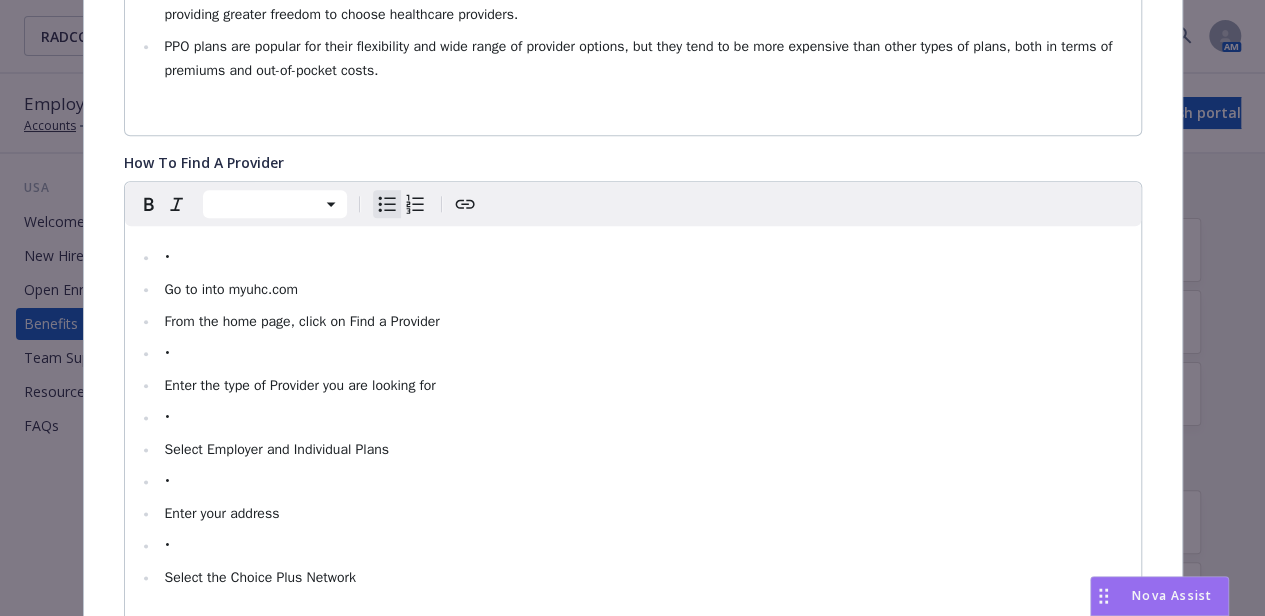 click on "•" at bounding box center [644, 258] 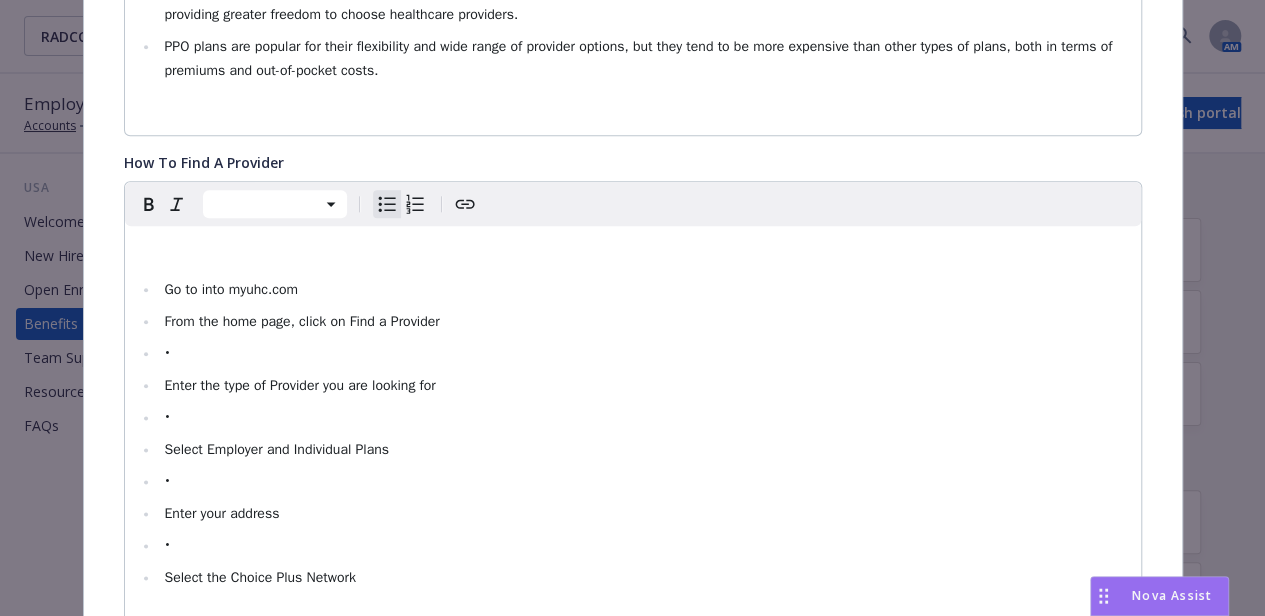 click on "•" at bounding box center [644, 354] 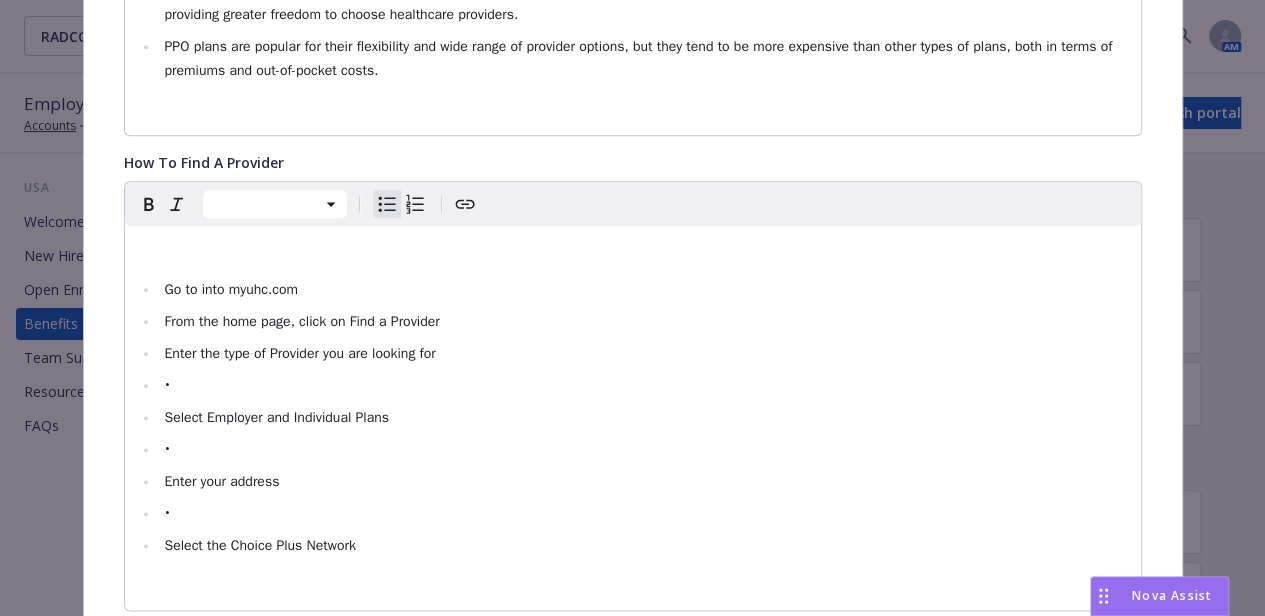 click on "•" at bounding box center (644, 386) 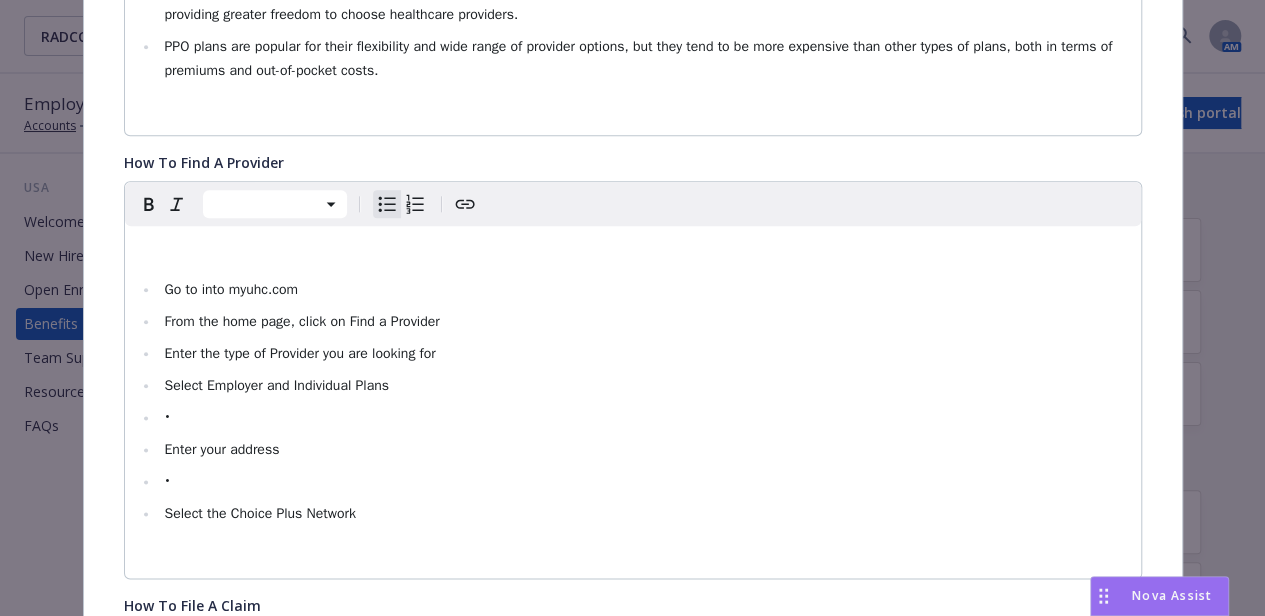 click on "•" at bounding box center [644, 418] 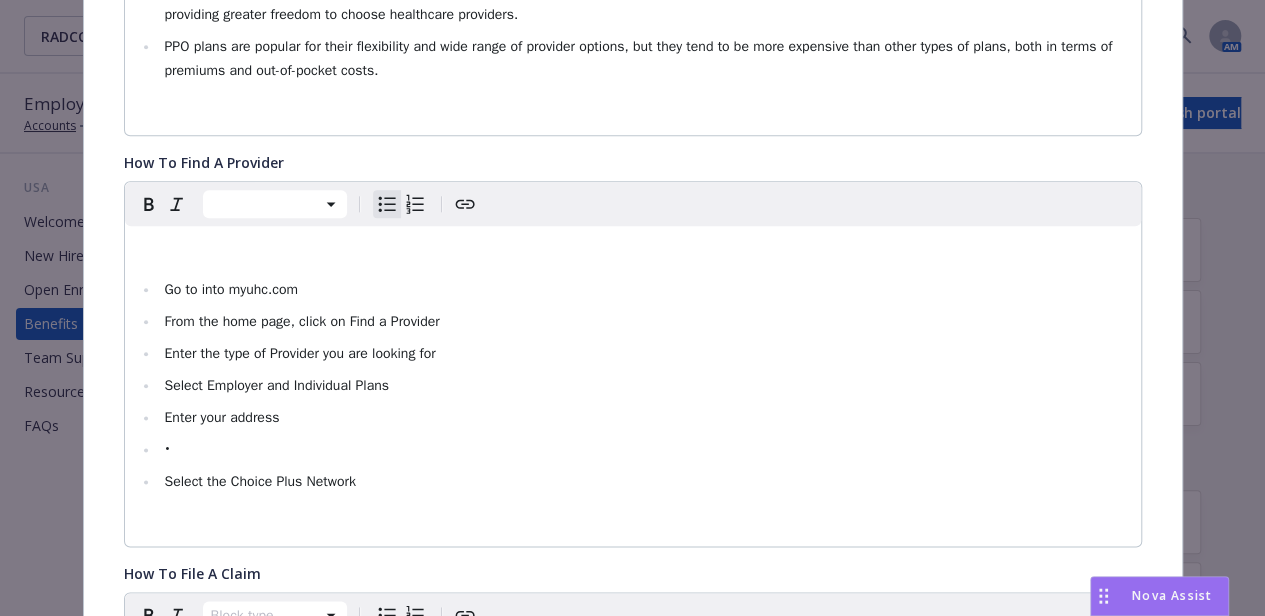 click on "•" at bounding box center (644, 450) 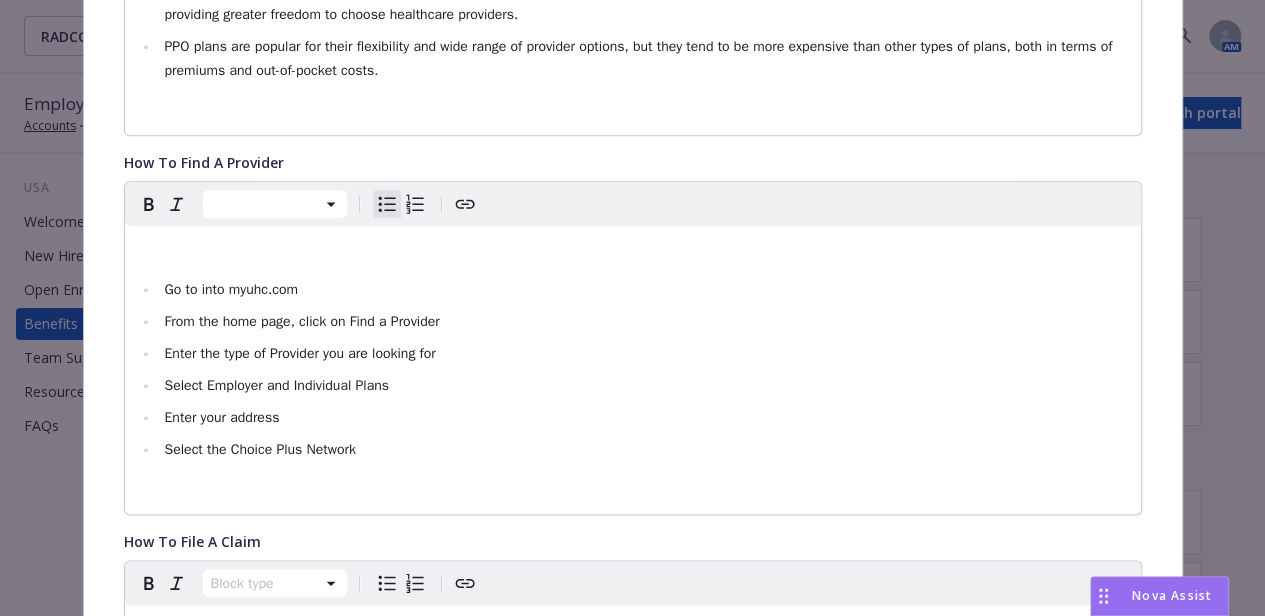 click at bounding box center (633, 250) 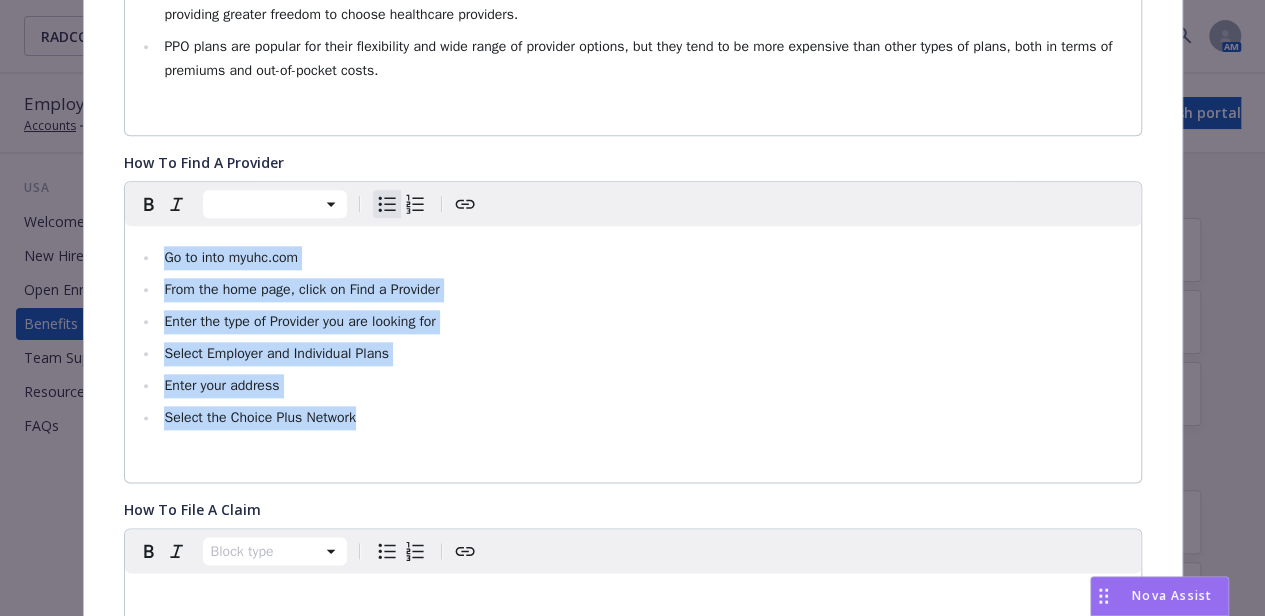 drag, startPoint x: 364, startPoint y: 409, endPoint x: 139, endPoint y: 237, distance: 283.21194 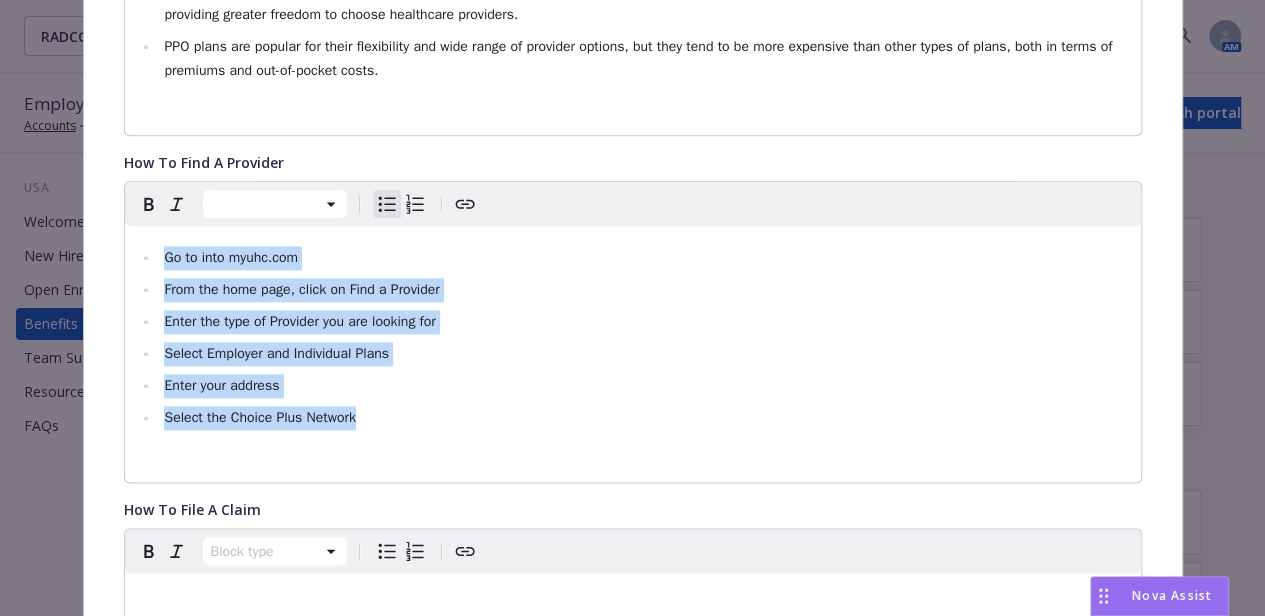 copy on "Go to into myuhc.com From the home page, click on Find a Provider Enter the type of Provider you are looking for Select Employer and Individual Plans Enter your address Select the Choice Plus Network" 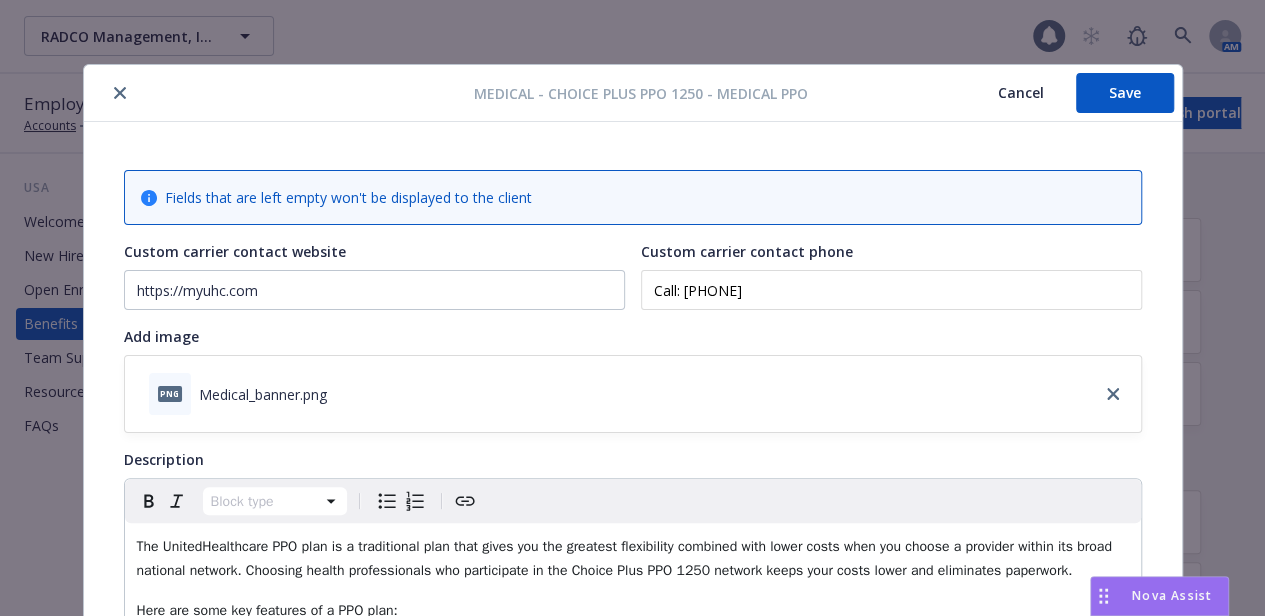 scroll, scrollTop: 0, scrollLeft: 0, axis: both 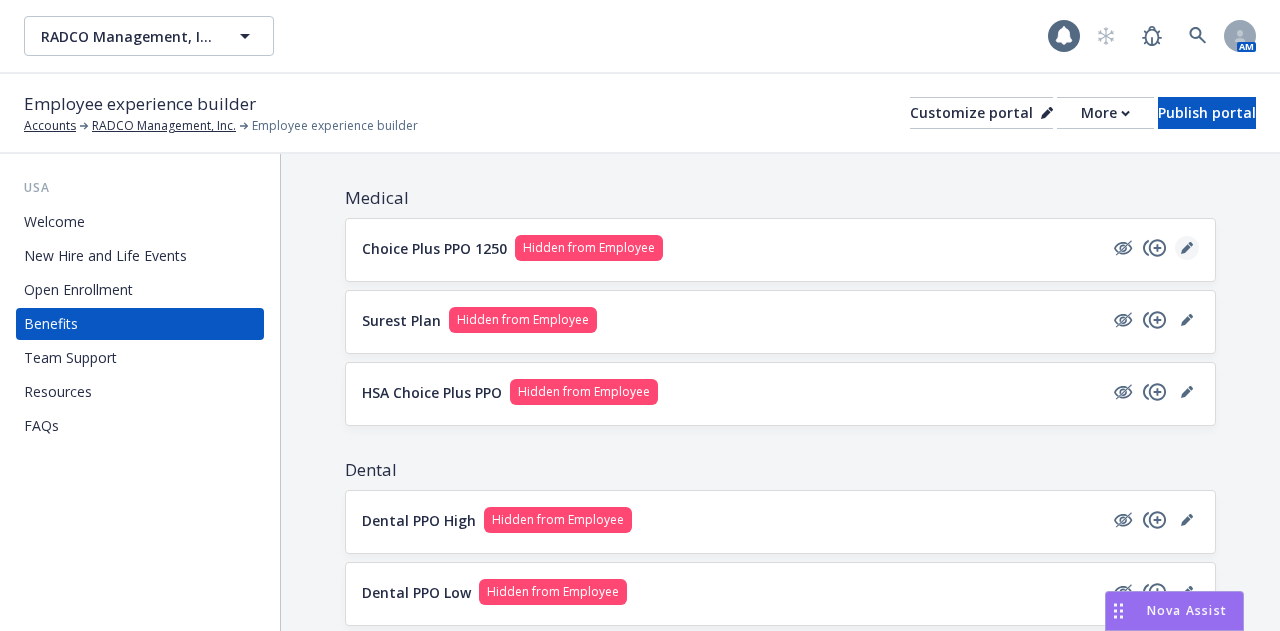 click 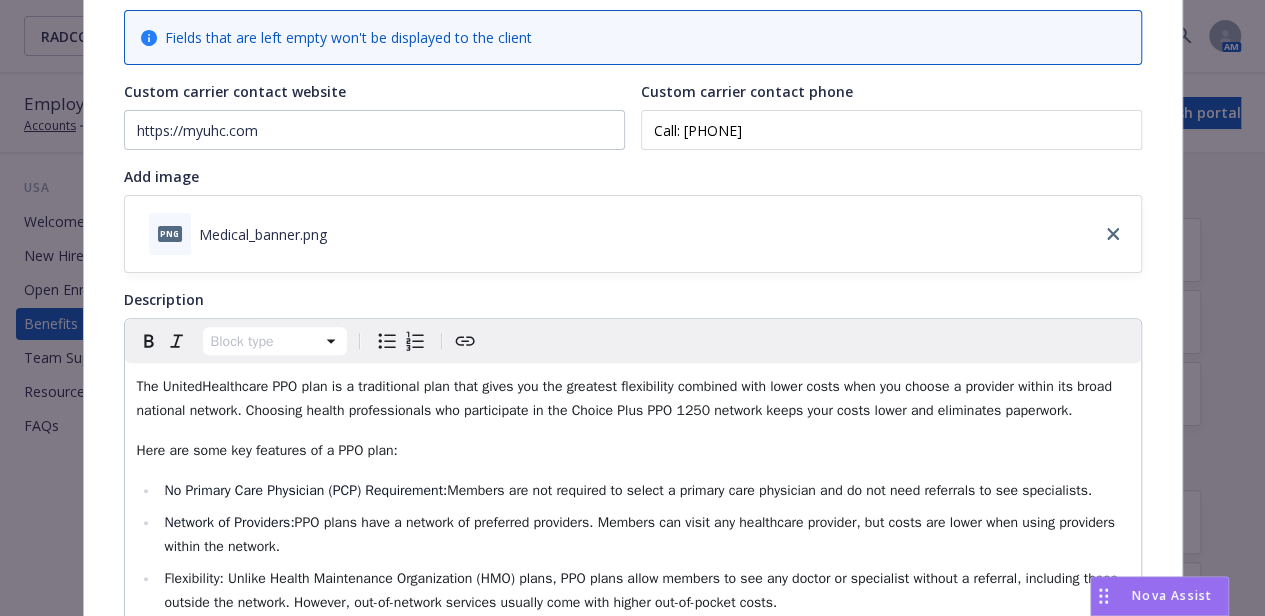 scroll, scrollTop: 0, scrollLeft: 0, axis: both 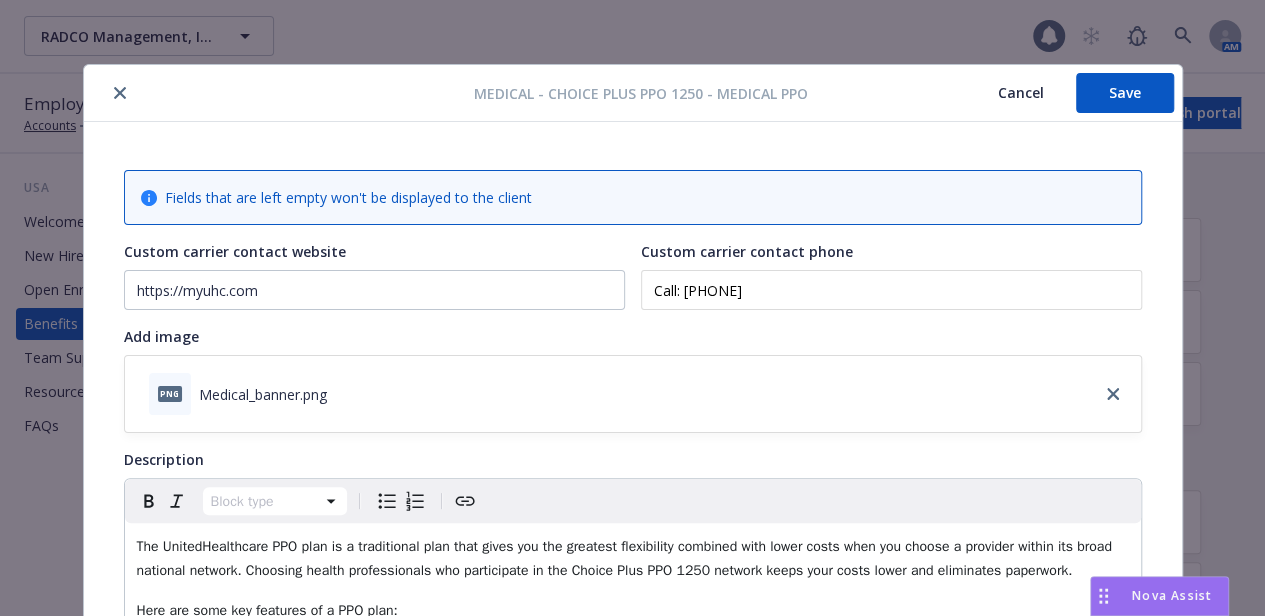 click on "Cancel" at bounding box center [1021, 93] 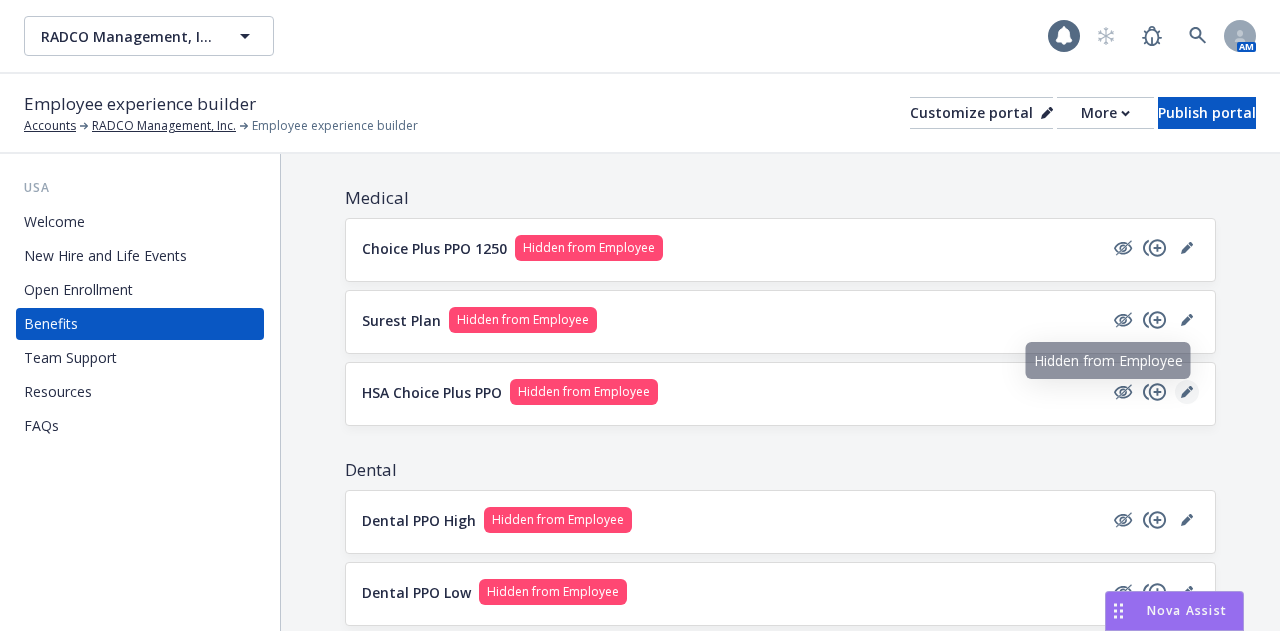 click at bounding box center [1187, 392] 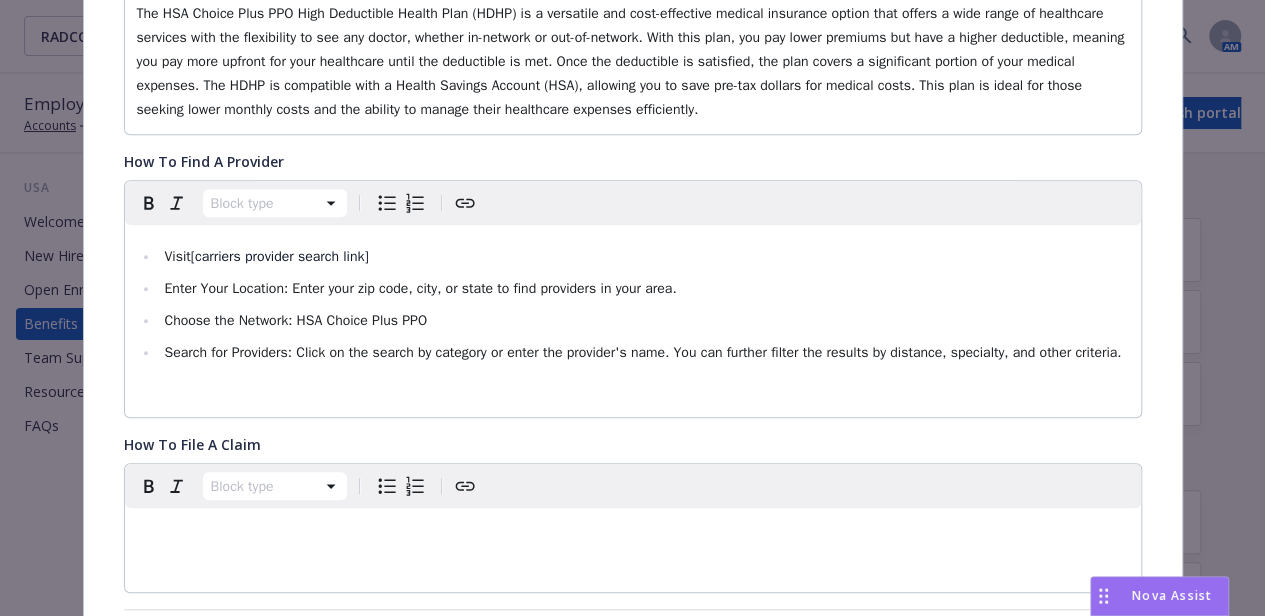 scroll, scrollTop: 460, scrollLeft: 0, axis: vertical 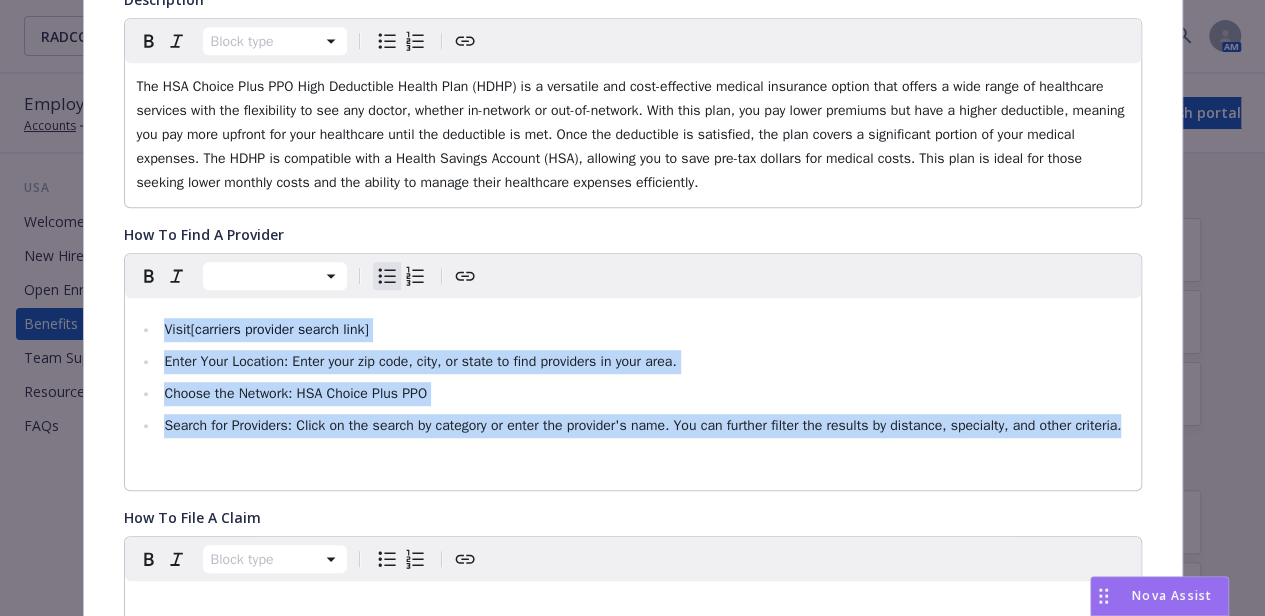 drag, startPoint x: 1115, startPoint y: 421, endPoint x: 118, endPoint y: 324, distance: 1001.7075 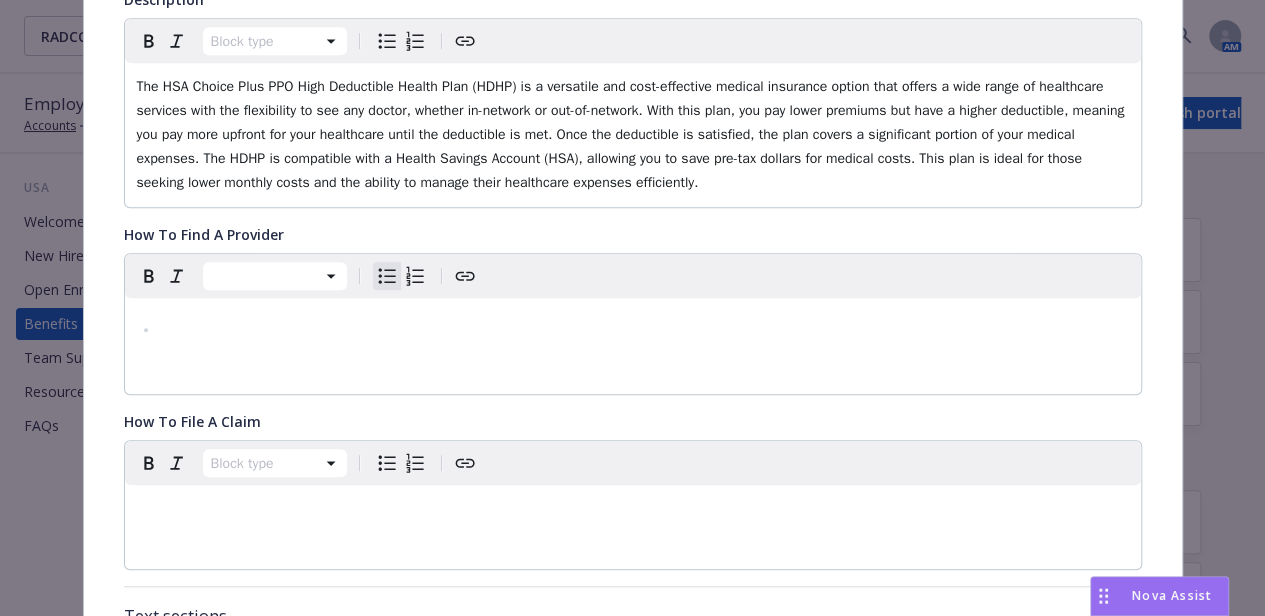 click at bounding box center [644, 330] 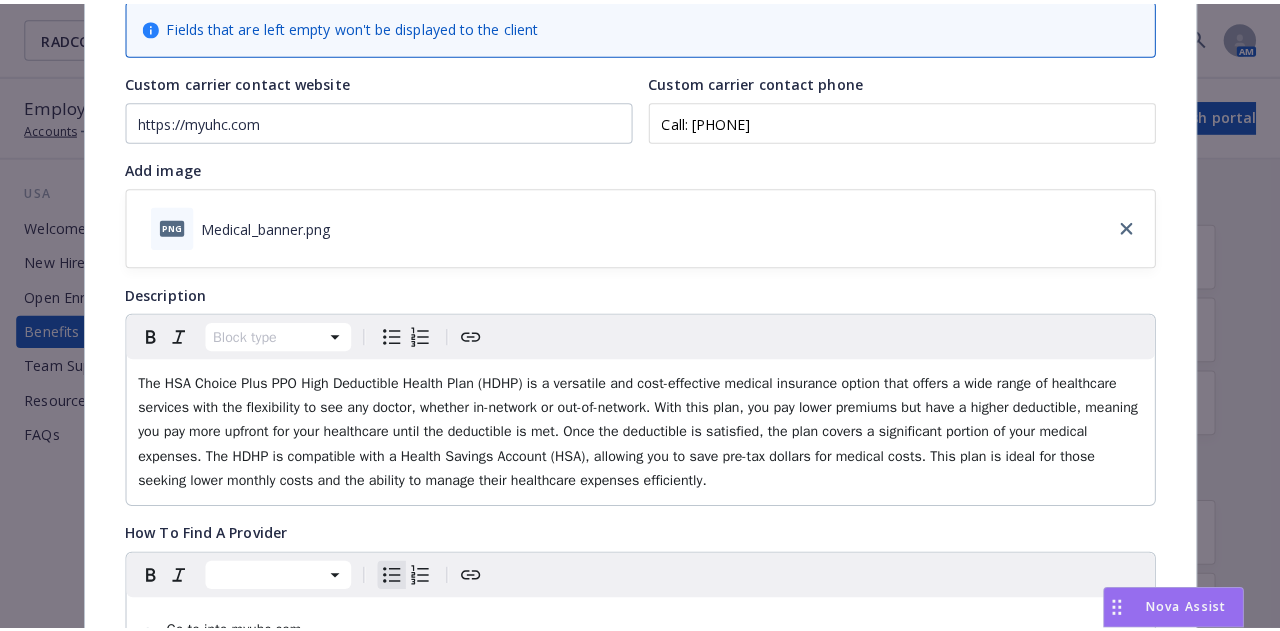 scroll, scrollTop: 0, scrollLeft: 0, axis: both 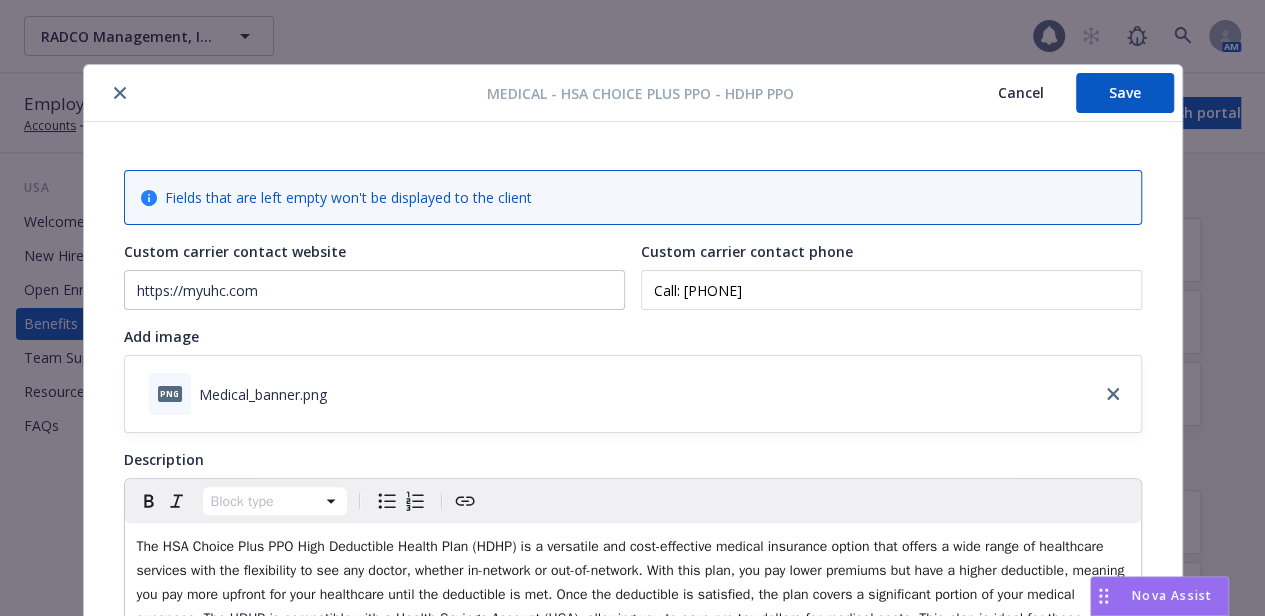 drag, startPoint x: 1112, startPoint y: 68, endPoint x: 1112, endPoint y: 82, distance: 14 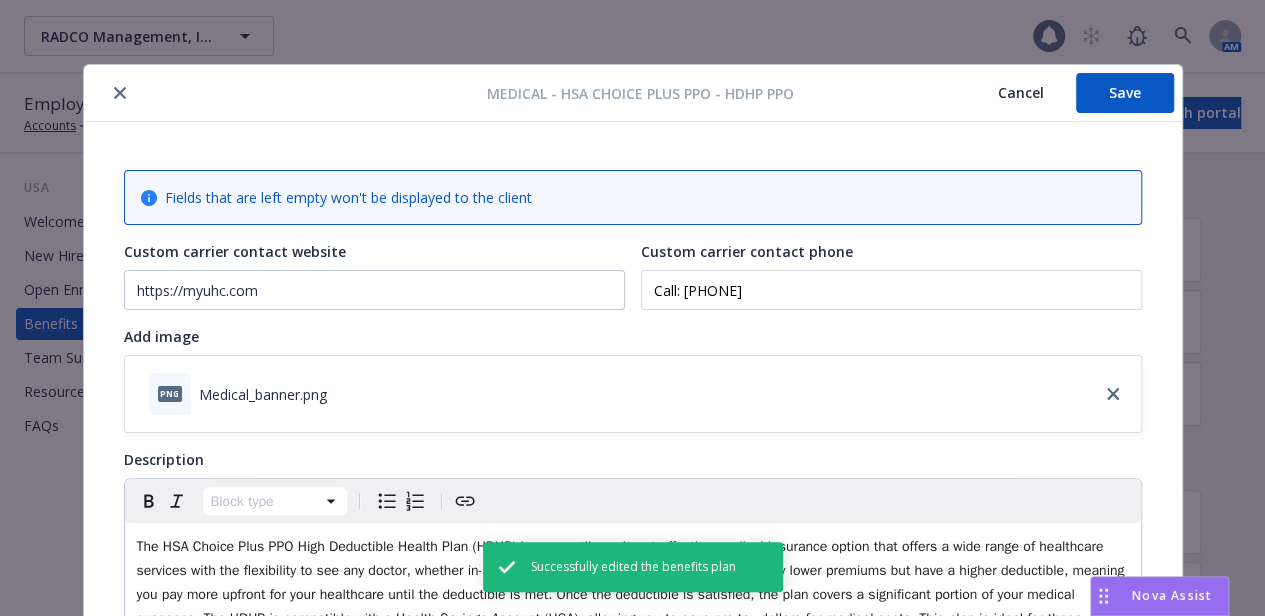 click 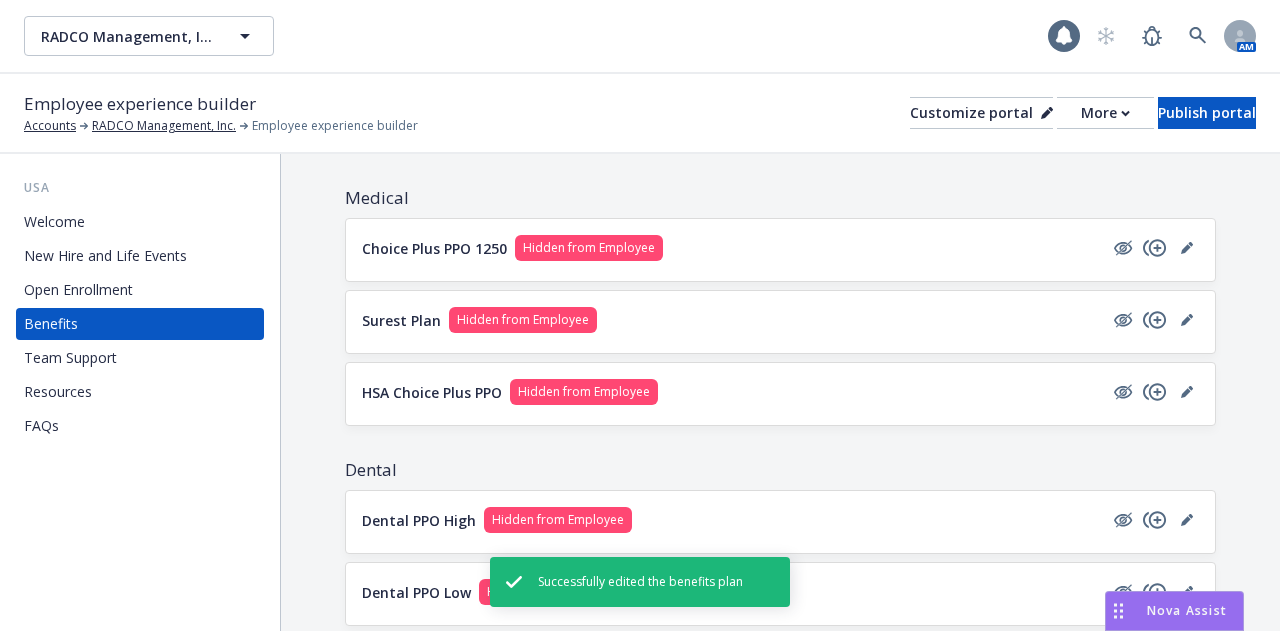click on "Team Support" at bounding box center (70, 358) 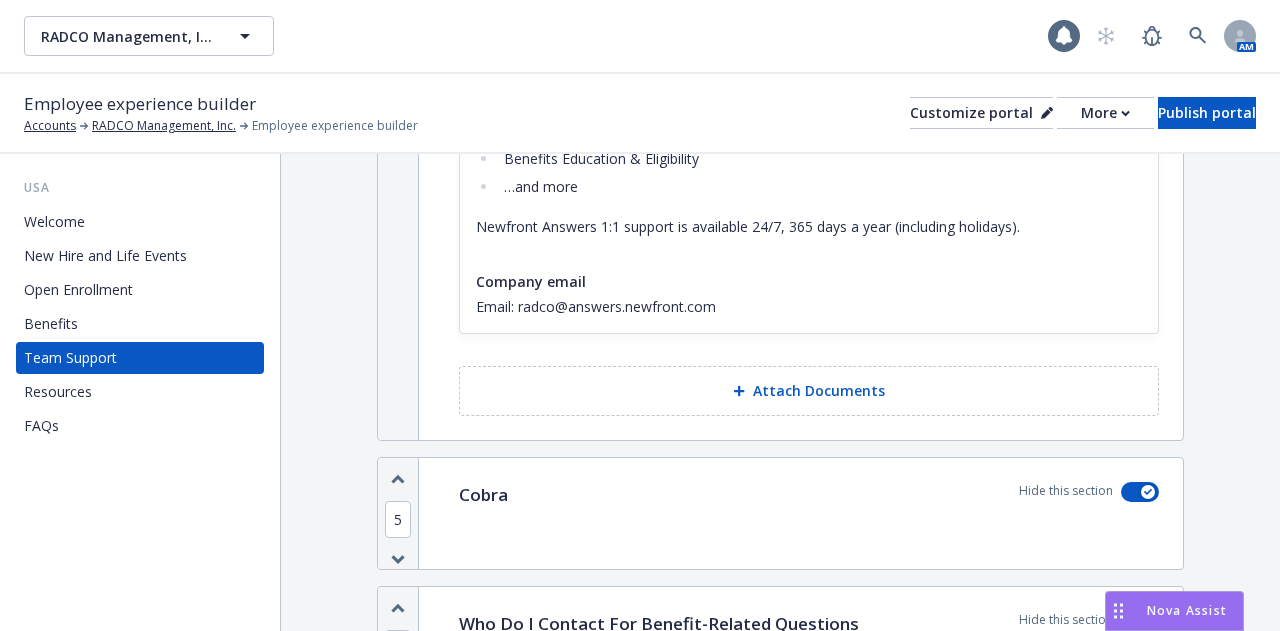 scroll, scrollTop: 1000, scrollLeft: 0, axis: vertical 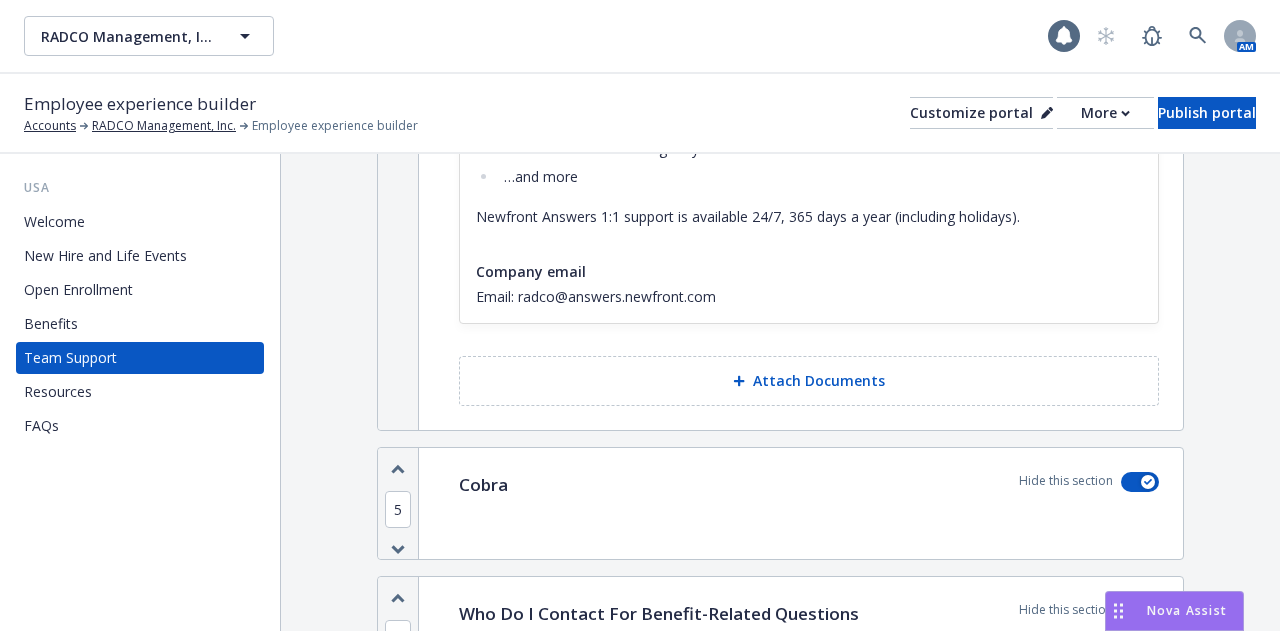 click on "Resources" at bounding box center (58, 392) 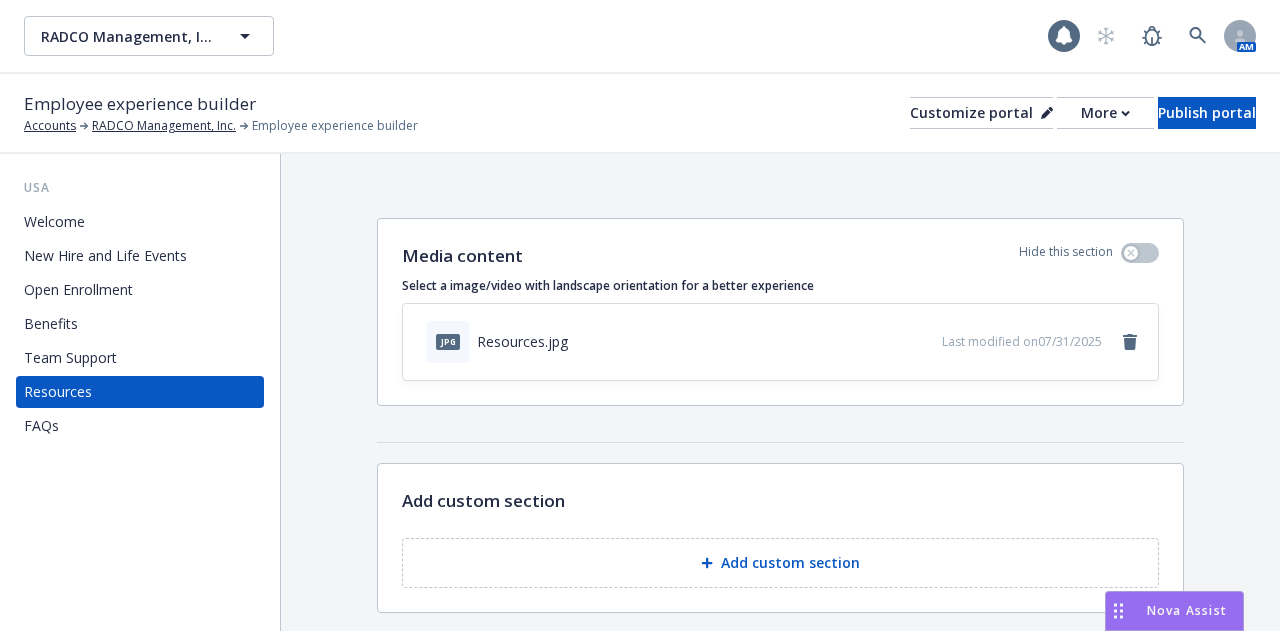 click on "FAQs" at bounding box center [140, 426] 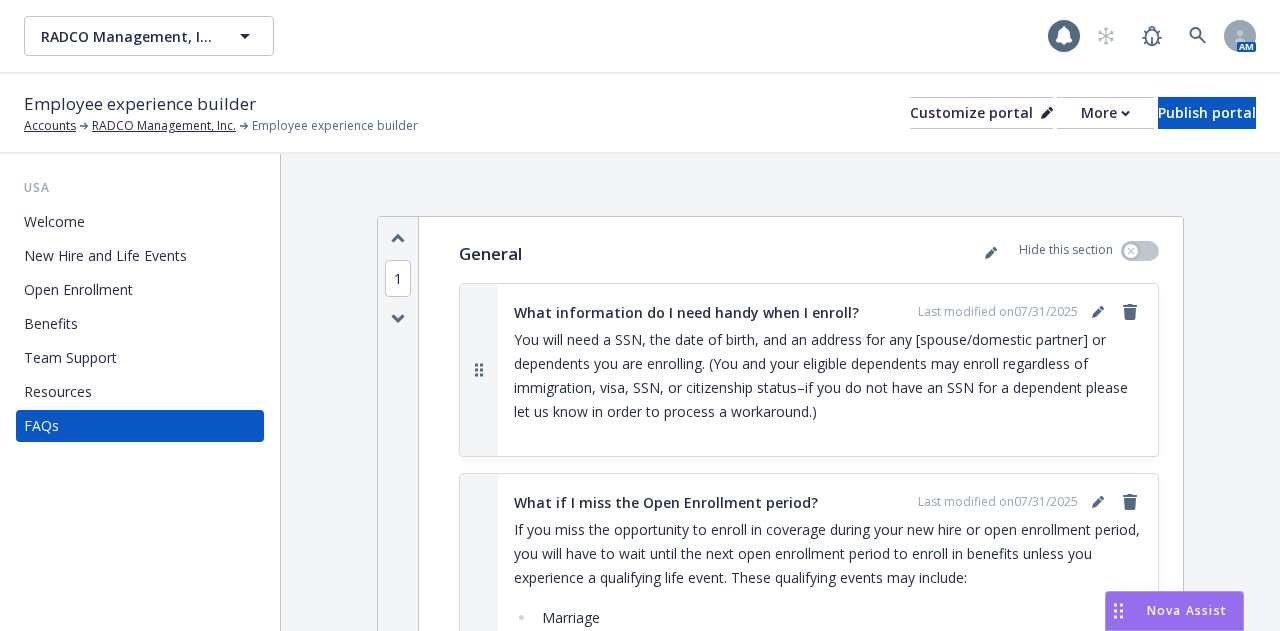 scroll, scrollTop: 0, scrollLeft: 0, axis: both 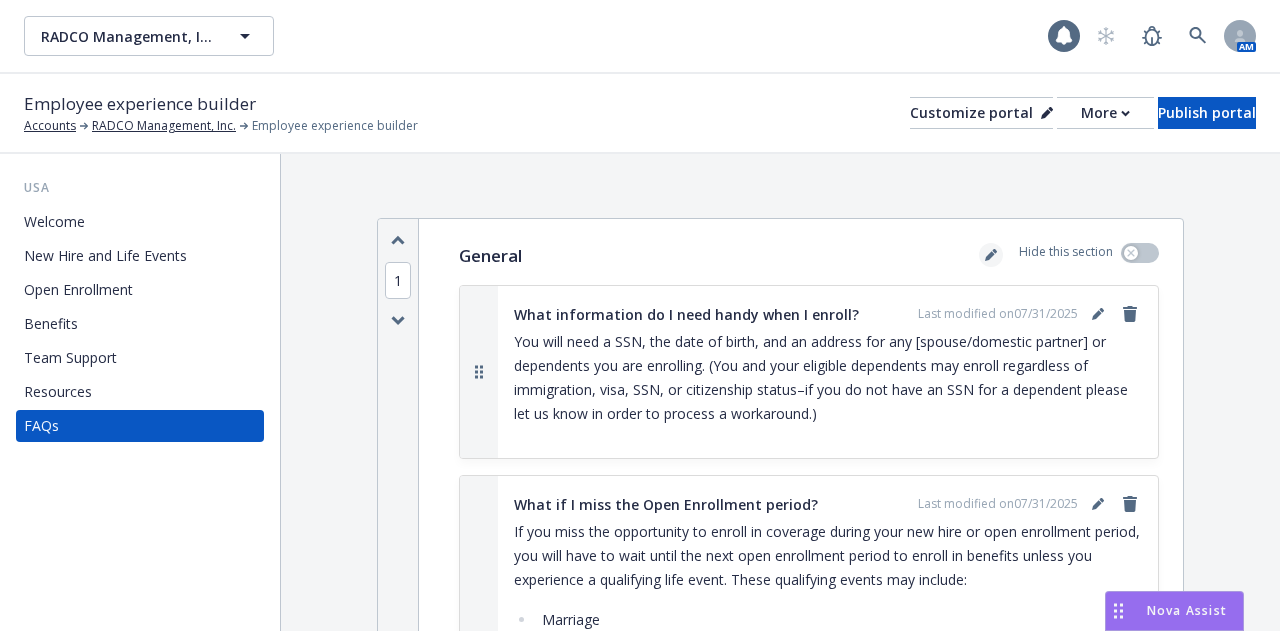 click 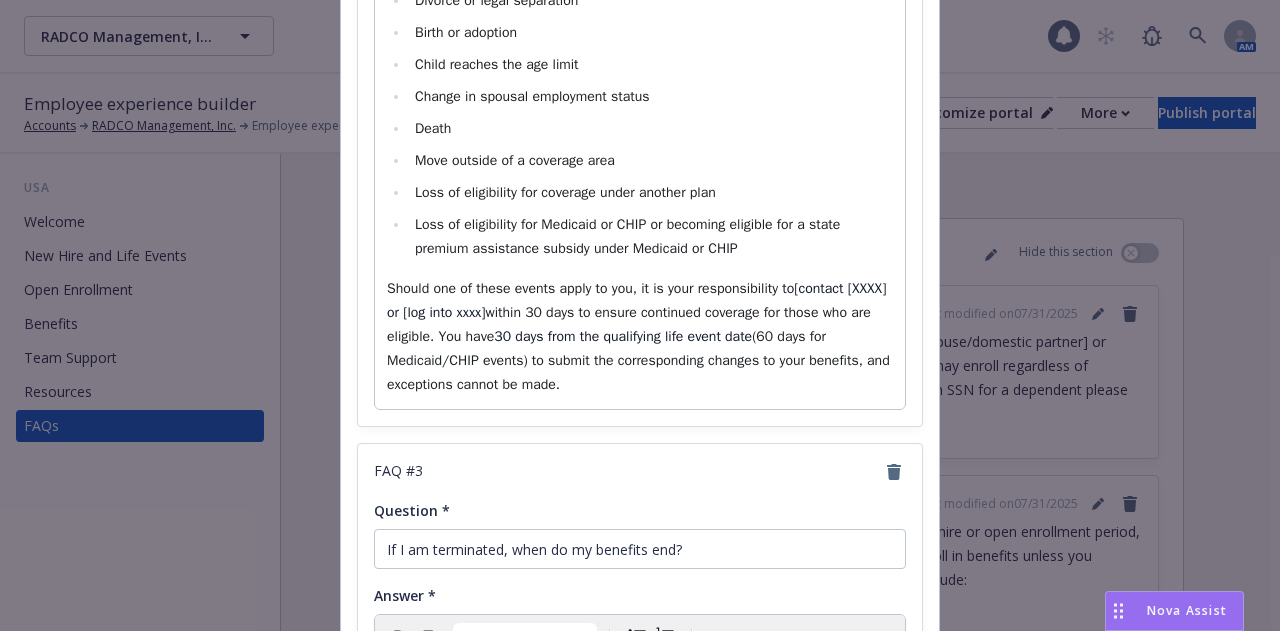 scroll, scrollTop: 1200, scrollLeft: 0, axis: vertical 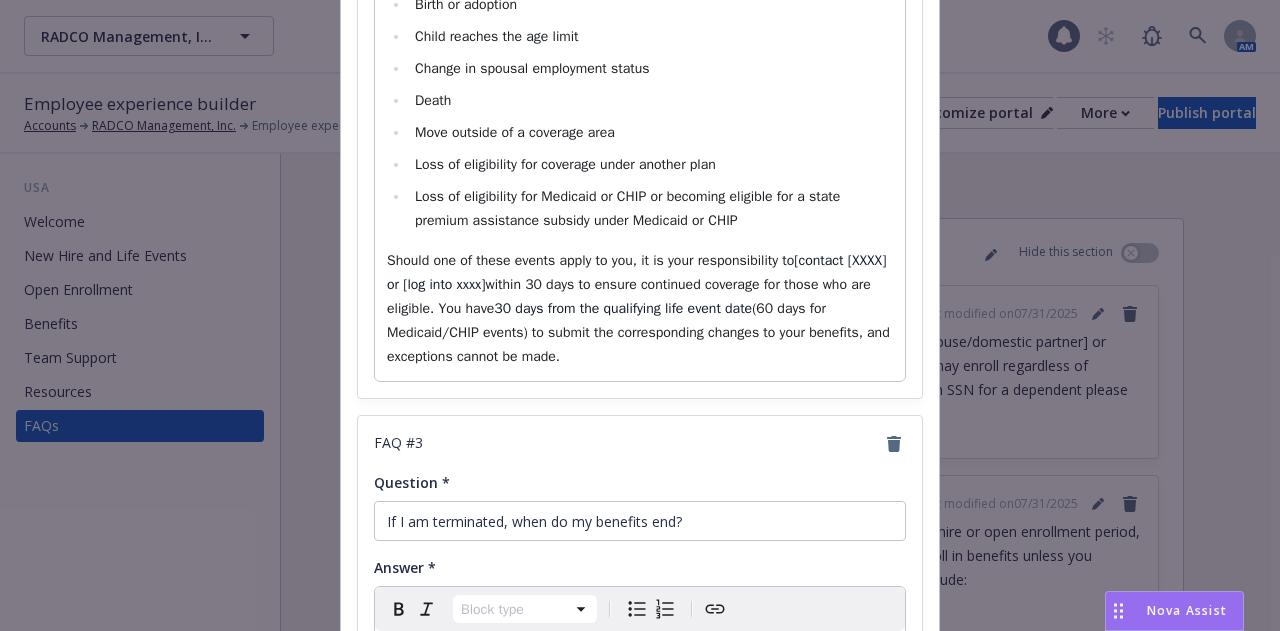 select on "paragraph" 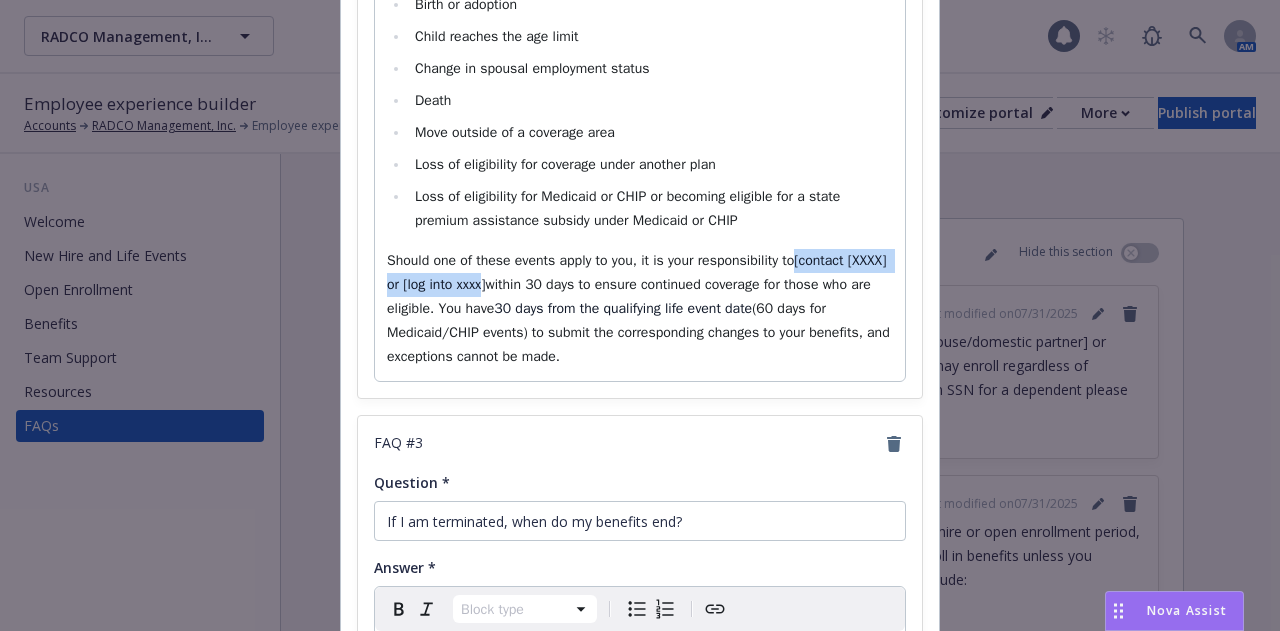 drag, startPoint x: 790, startPoint y: 257, endPoint x: 538, endPoint y: 285, distance: 253.55078 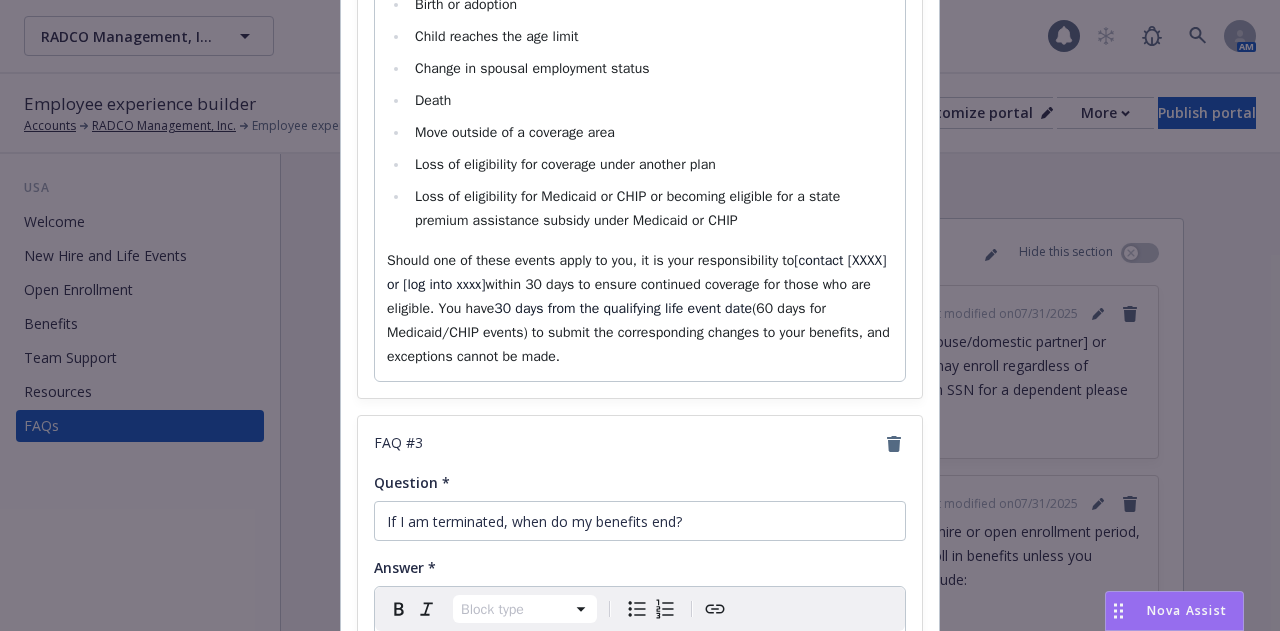drag, startPoint x: 830, startPoint y: 257, endPoint x: 796, endPoint y: 255, distance: 34.058773 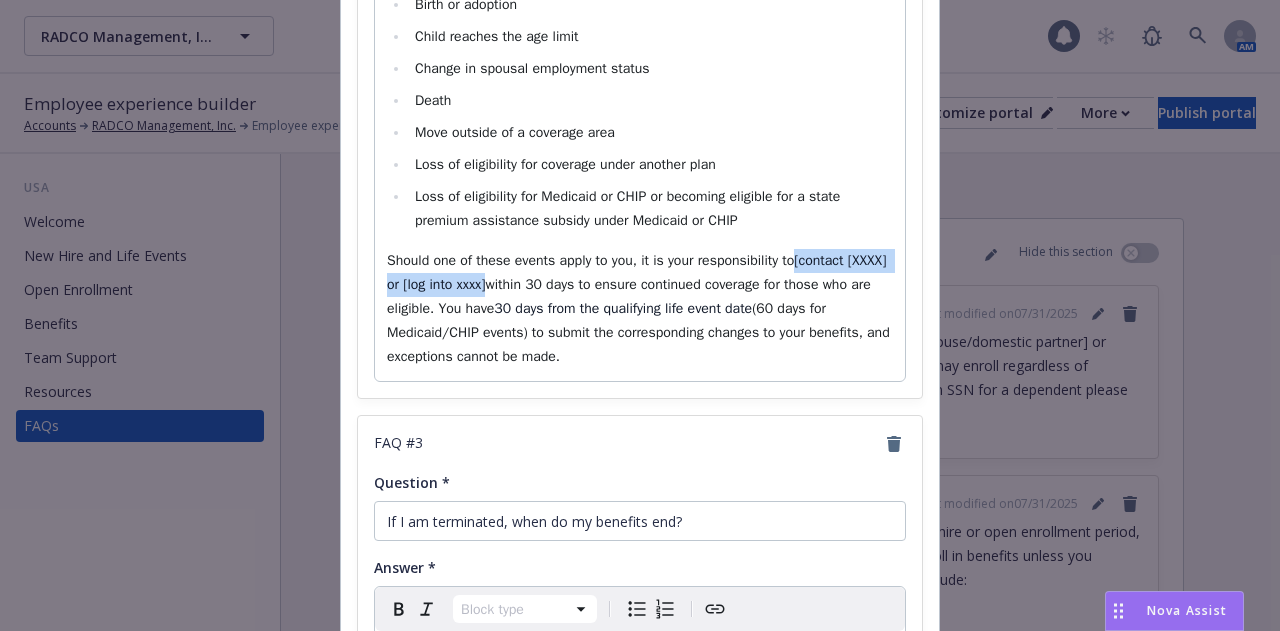 drag, startPoint x: 794, startPoint y: 257, endPoint x: 544, endPoint y: 292, distance: 252.43811 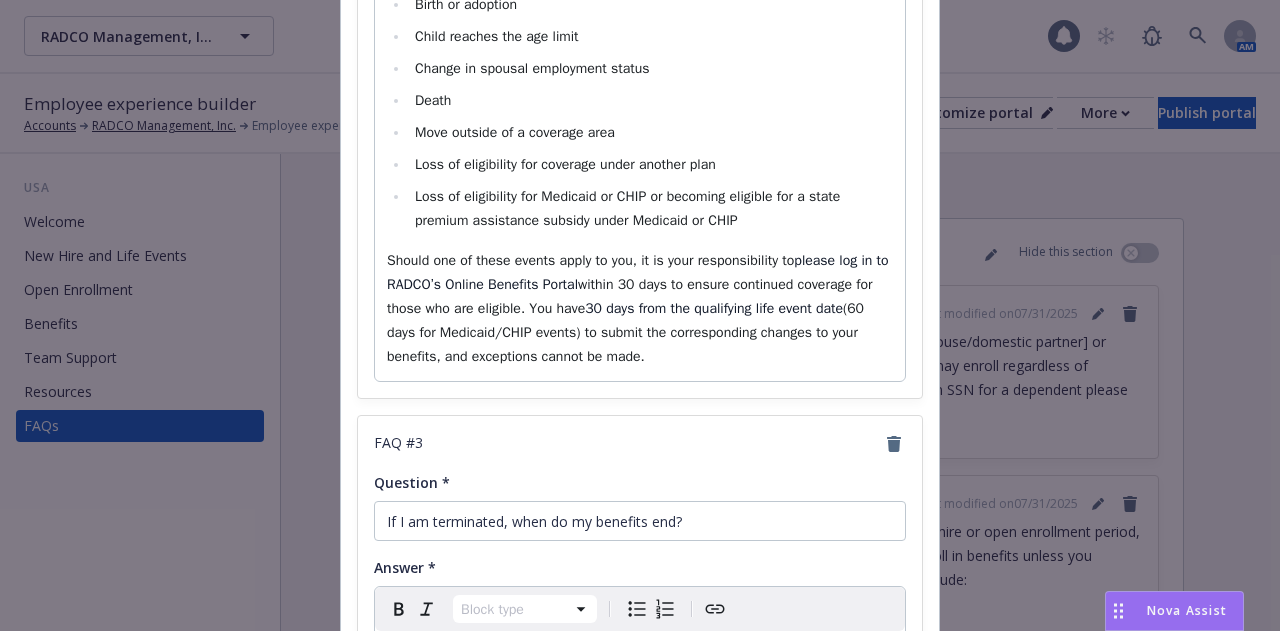 drag, startPoint x: 792, startPoint y: 258, endPoint x: 824, endPoint y: 365, distance: 111.68259 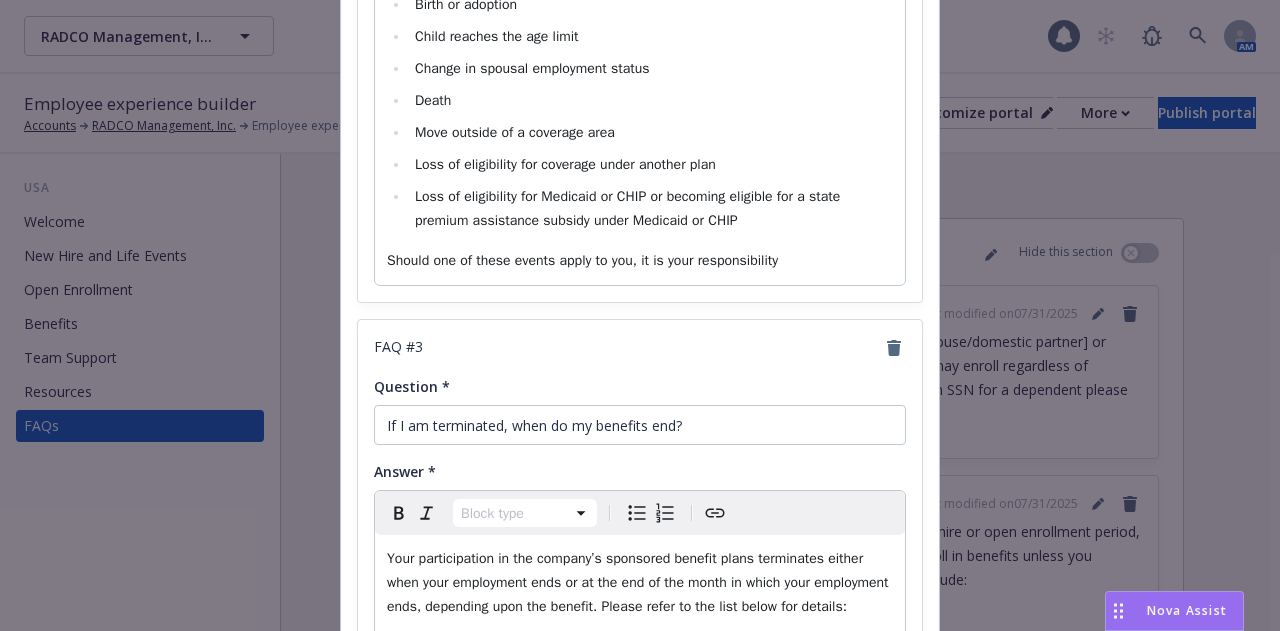 type 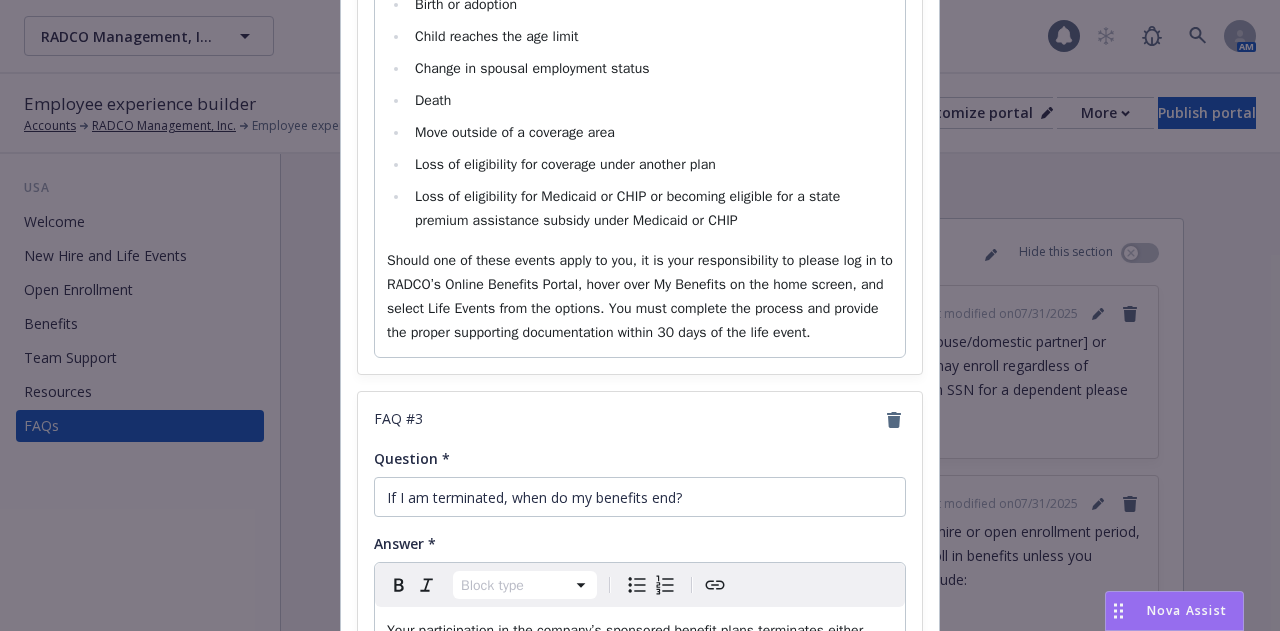 click on "Should one of these events apply to you, it is your responsibility to please log in to RADCO’s Online Benefits Portal, hover over My Benefits on the home screen, and select Life Events from the options. You must complete the process and provide the proper supporting documentation within 30 days of the life event." at bounding box center [642, 296] 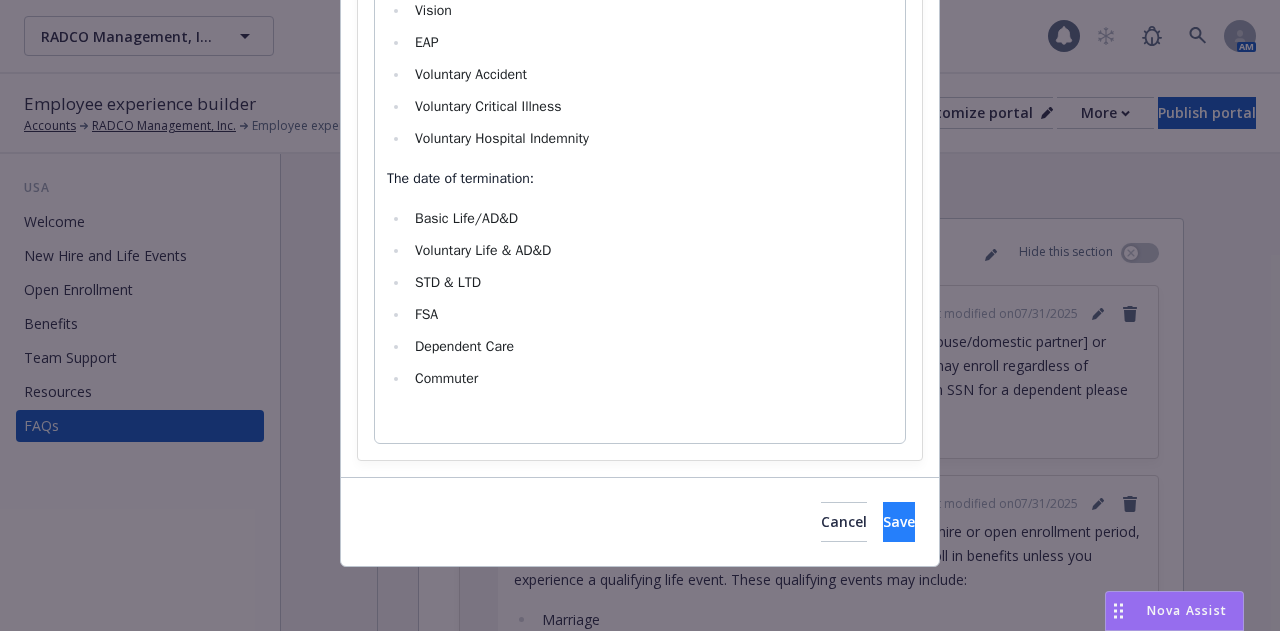 scroll, scrollTop: 2030, scrollLeft: 0, axis: vertical 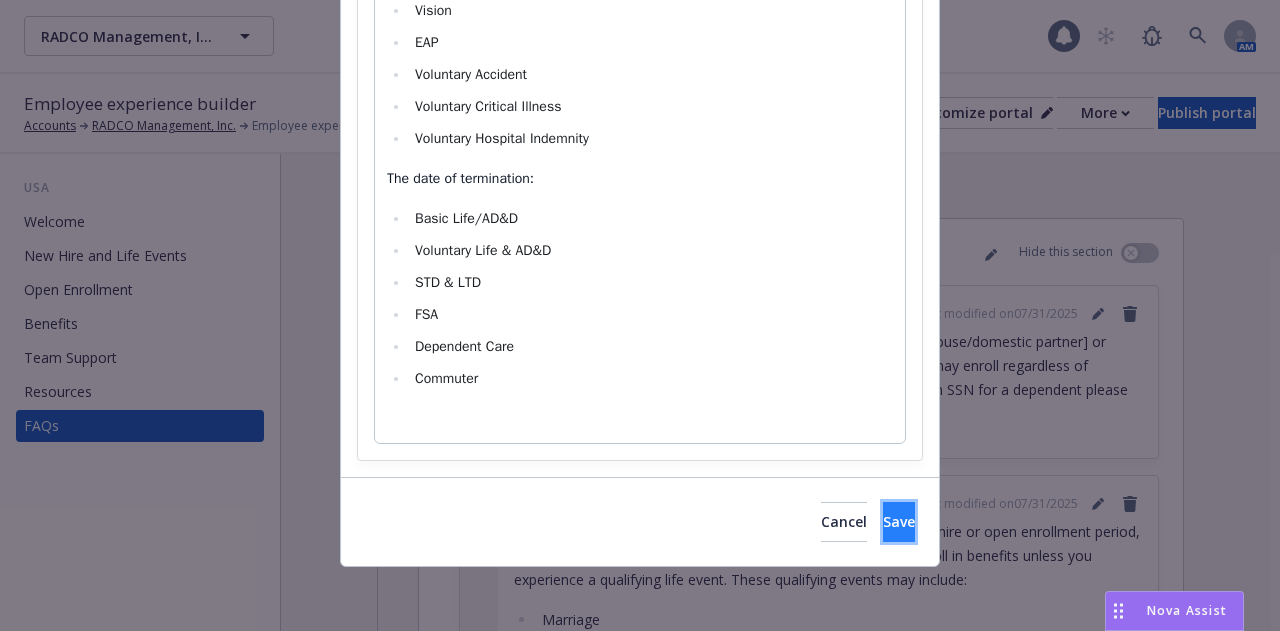 drag, startPoint x: 880, startPoint y: 527, endPoint x: 892, endPoint y: 527, distance: 12 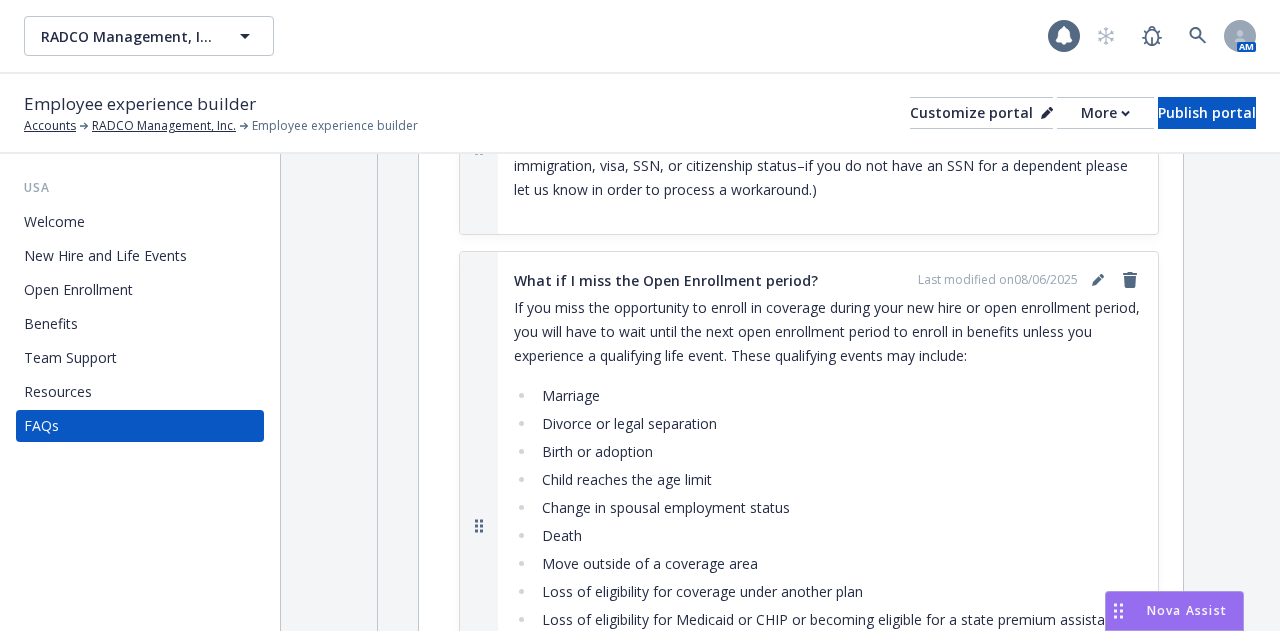 scroll, scrollTop: 0, scrollLeft: 0, axis: both 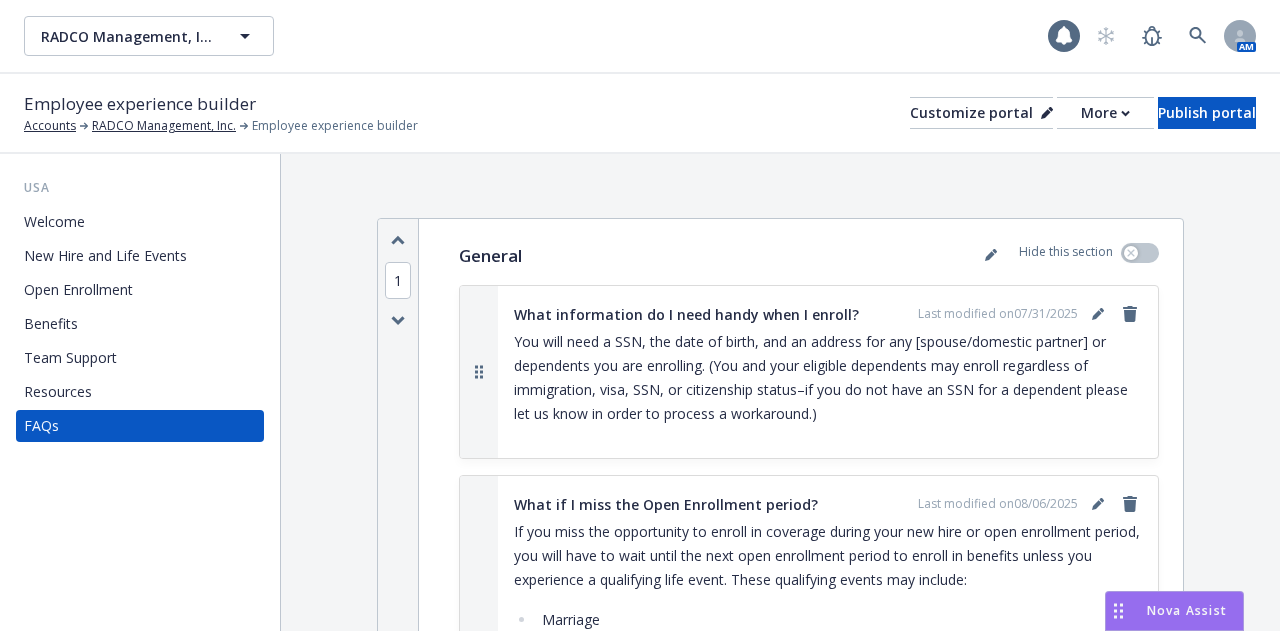 click on "Welcome" at bounding box center [54, 222] 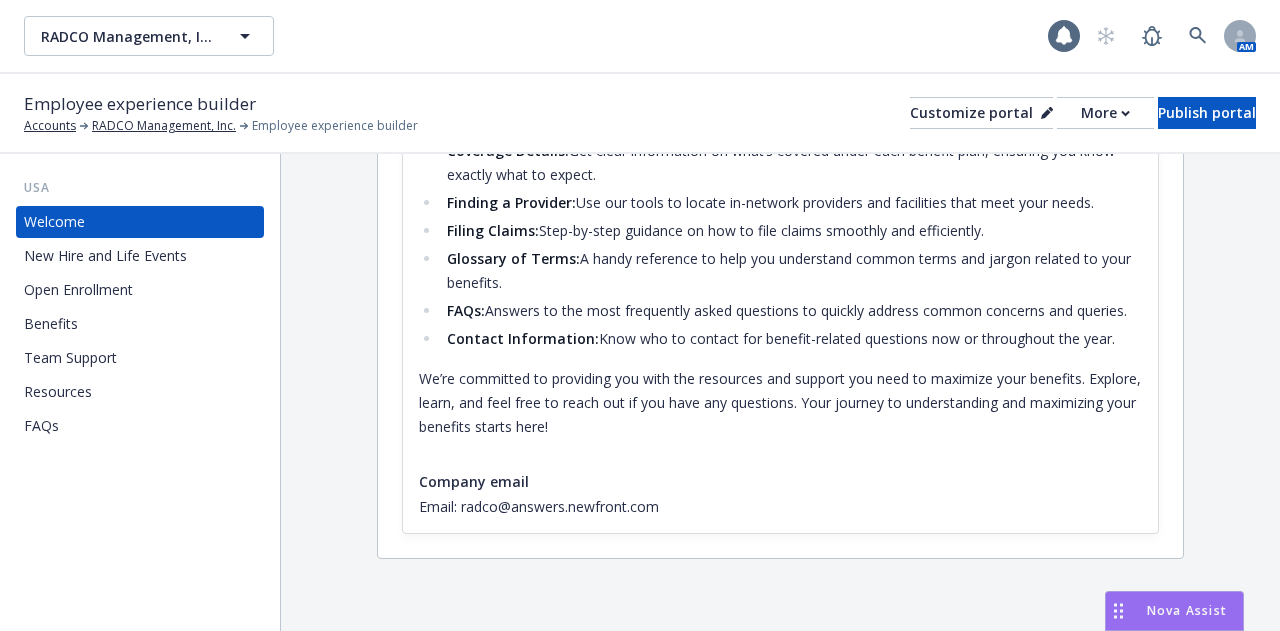 scroll, scrollTop: 662, scrollLeft: 0, axis: vertical 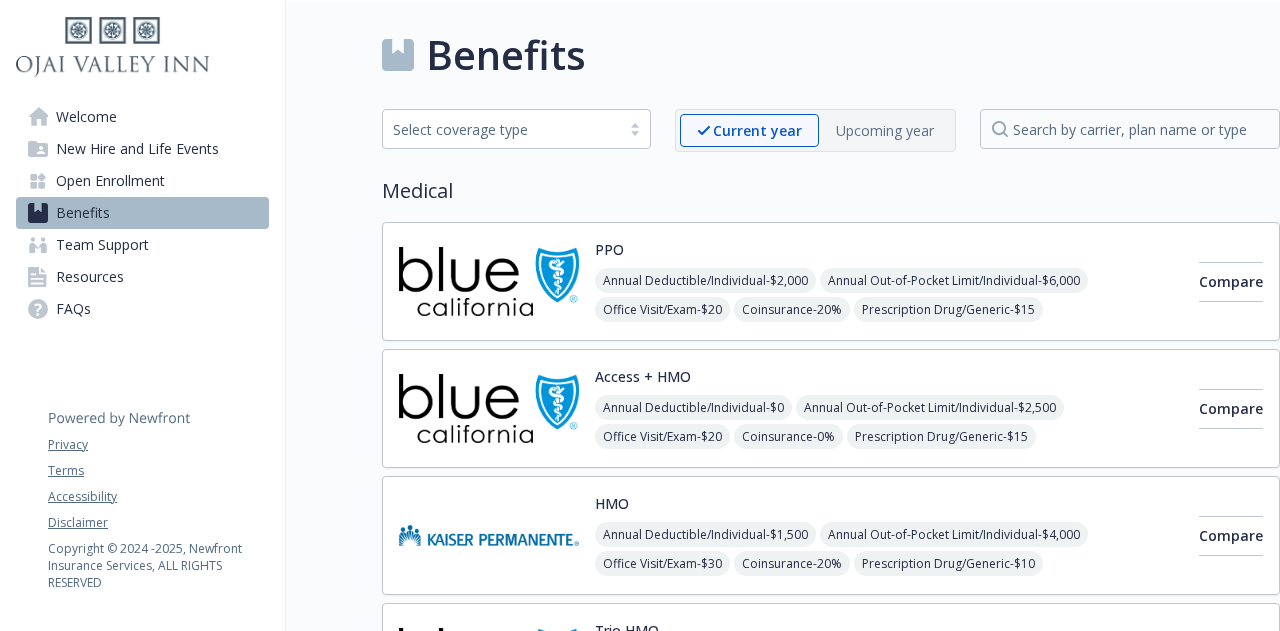 drag, startPoint x: 141, startPoint y: 105, endPoint x: 181, endPoint y: 141, distance: 53.814495 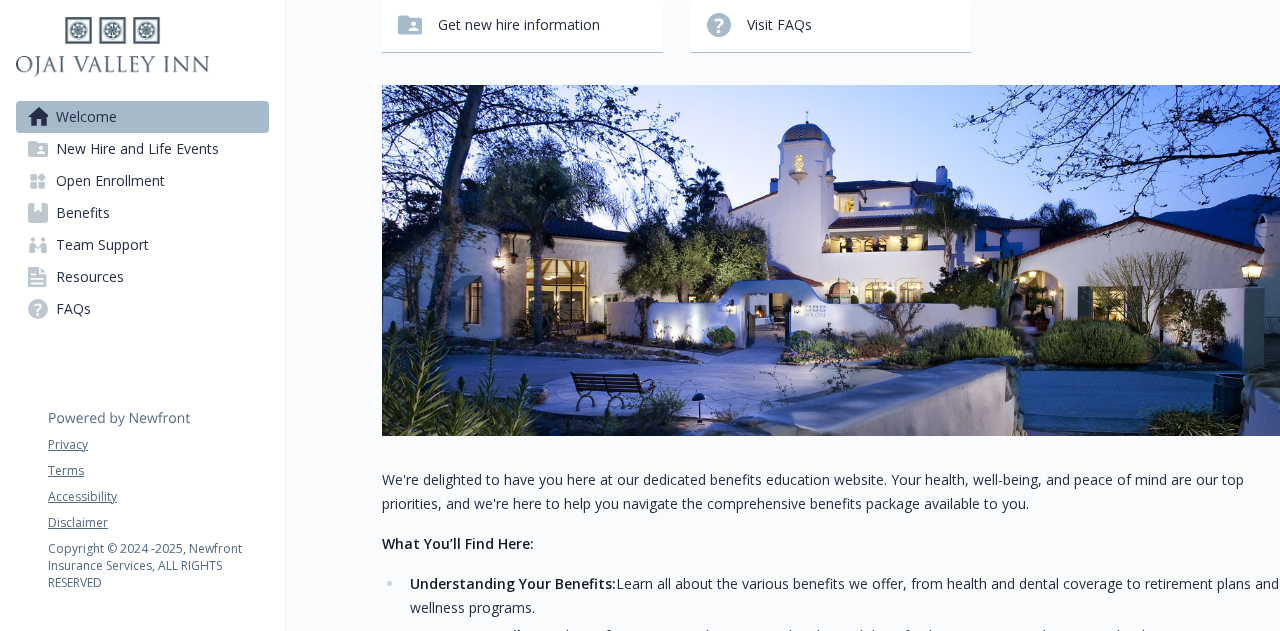 scroll, scrollTop: 100, scrollLeft: 0, axis: vertical 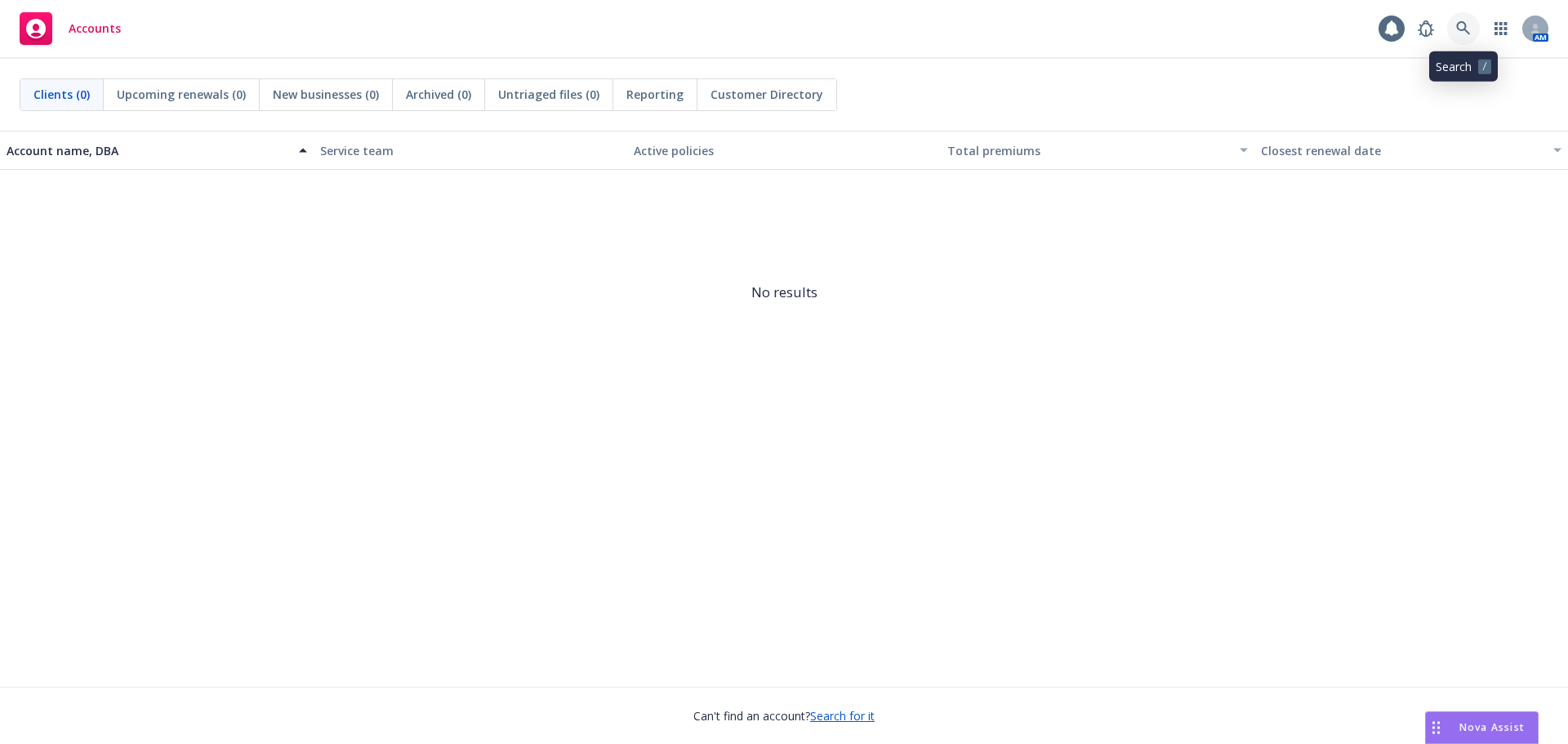 click 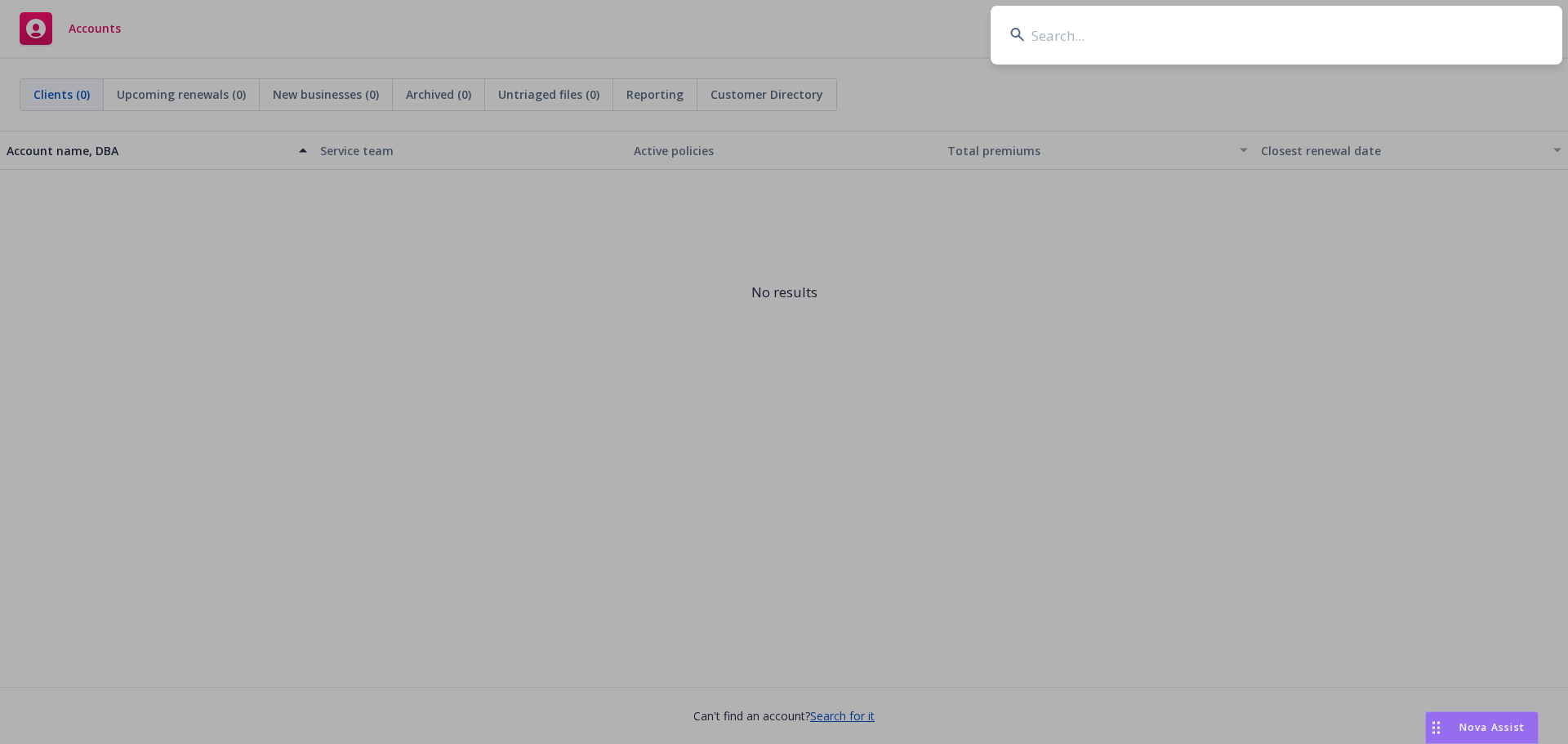 click at bounding box center (1276, 35) 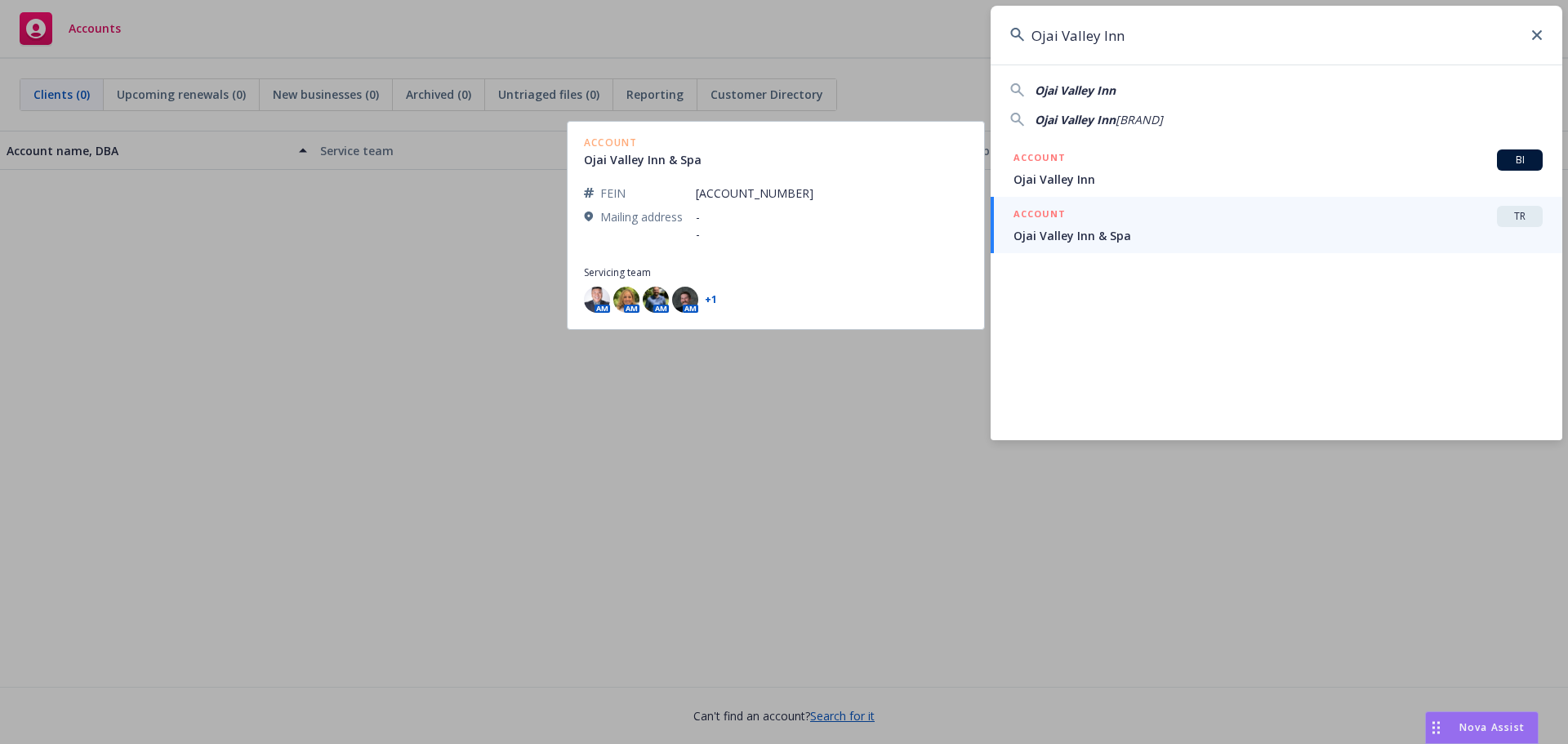 type on "Ojai Valley Inn" 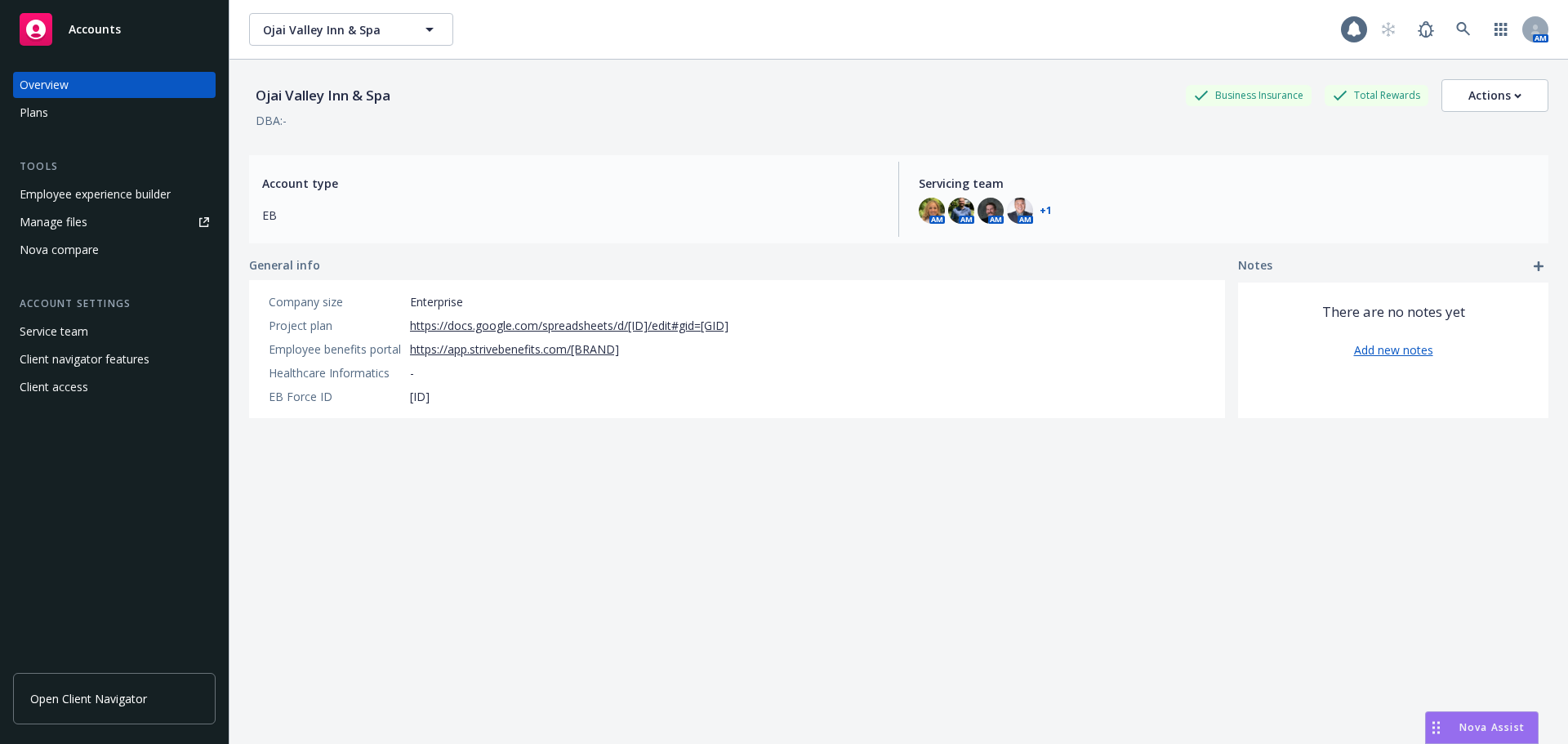 click on "Employee experience builder" at bounding box center (95, 194) 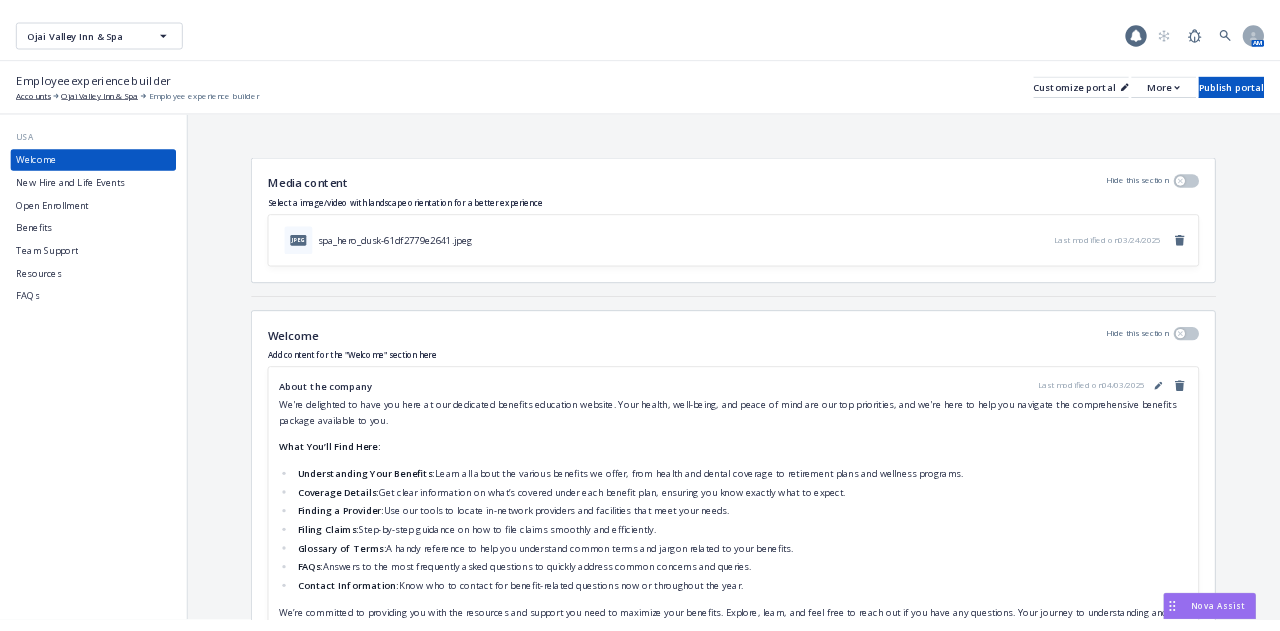 scroll, scrollTop: 0, scrollLeft: 0, axis: both 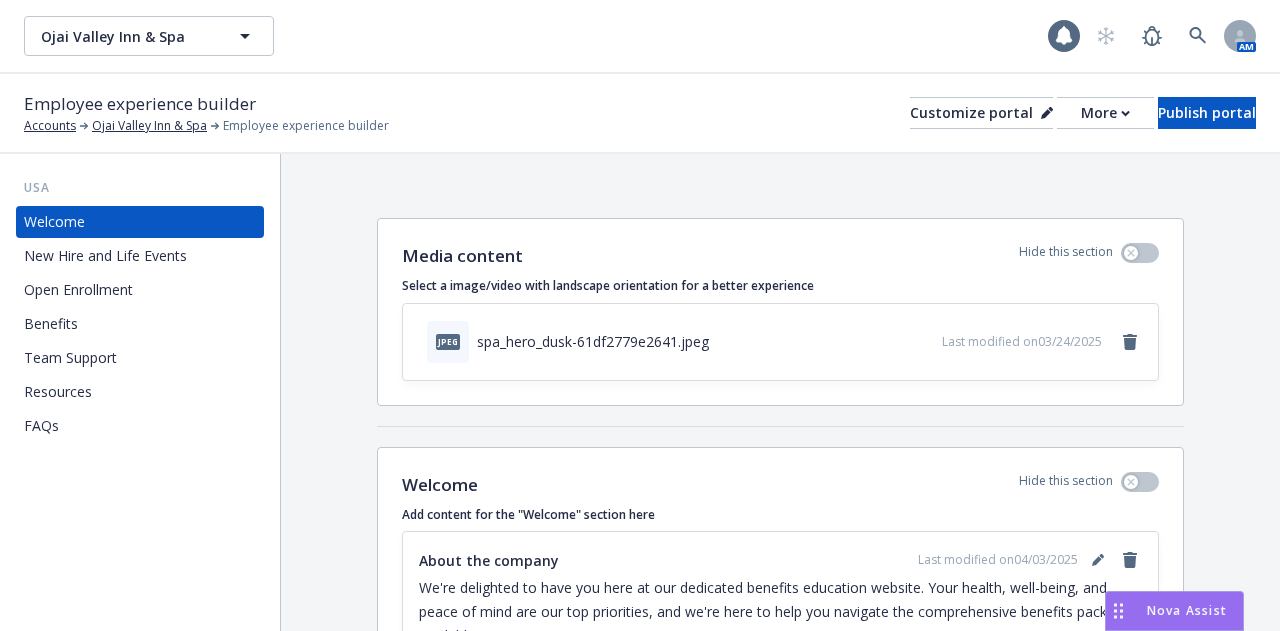 click on "New Hire and Life Events" at bounding box center (105, 256) 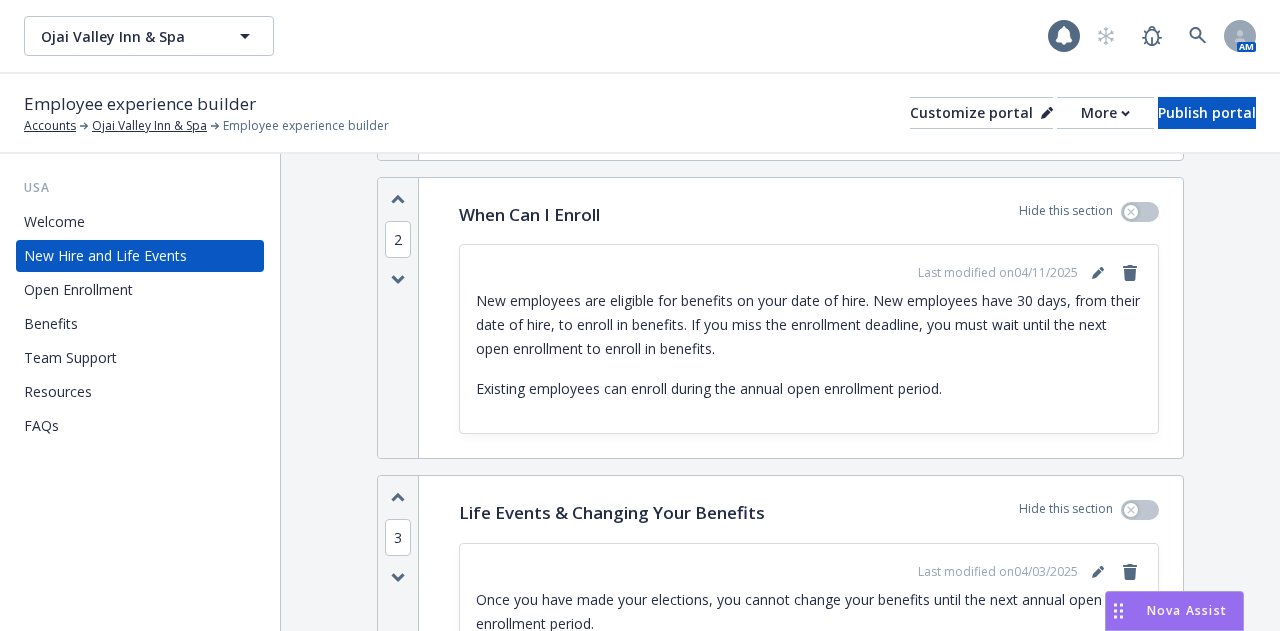 scroll, scrollTop: 789, scrollLeft: 0, axis: vertical 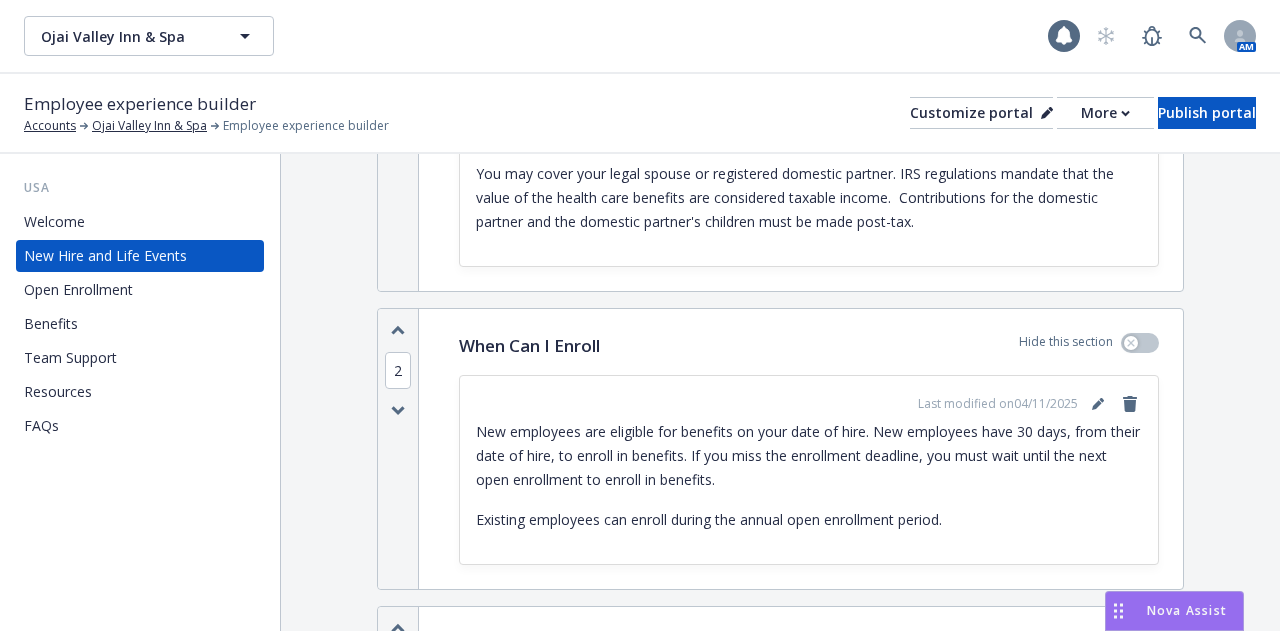 click on "Open Enrollment" at bounding box center [78, 290] 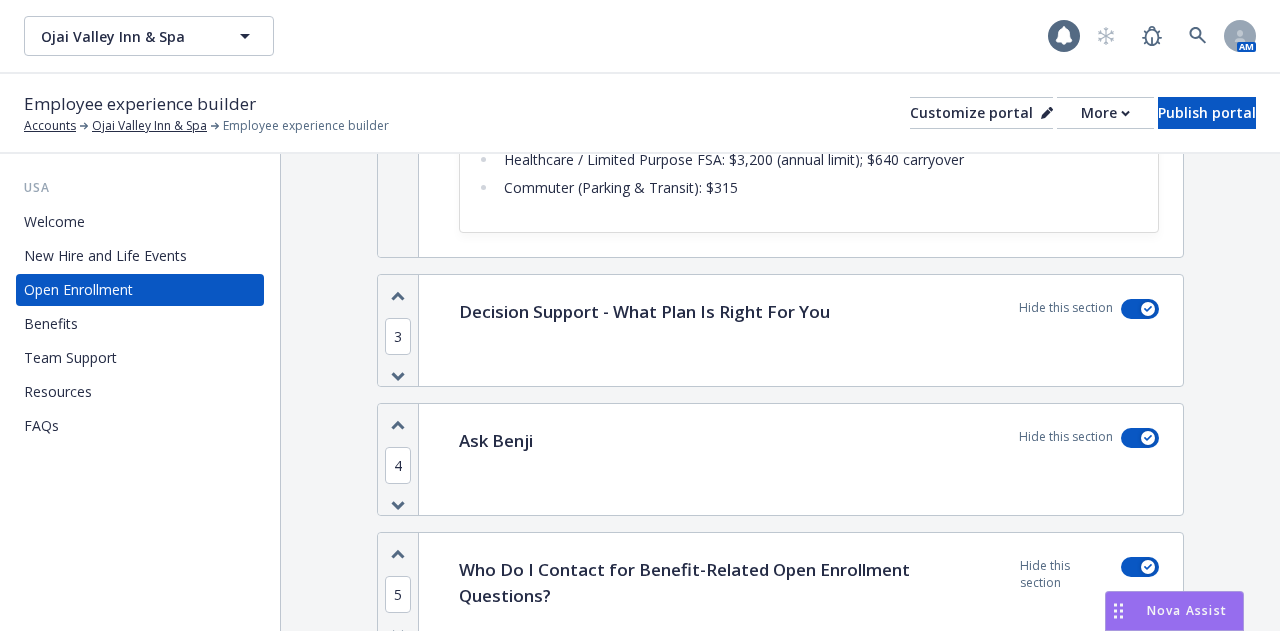 scroll, scrollTop: 1924, scrollLeft: 0, axis: vertical 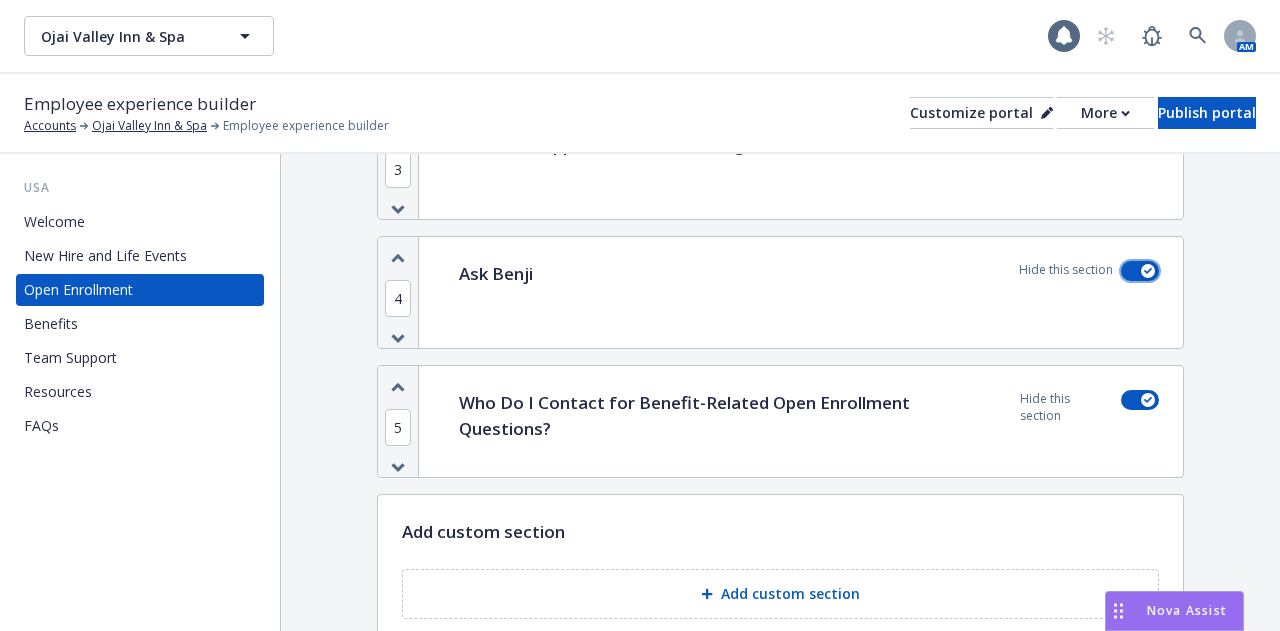 click at bounding box center (1148, 271) 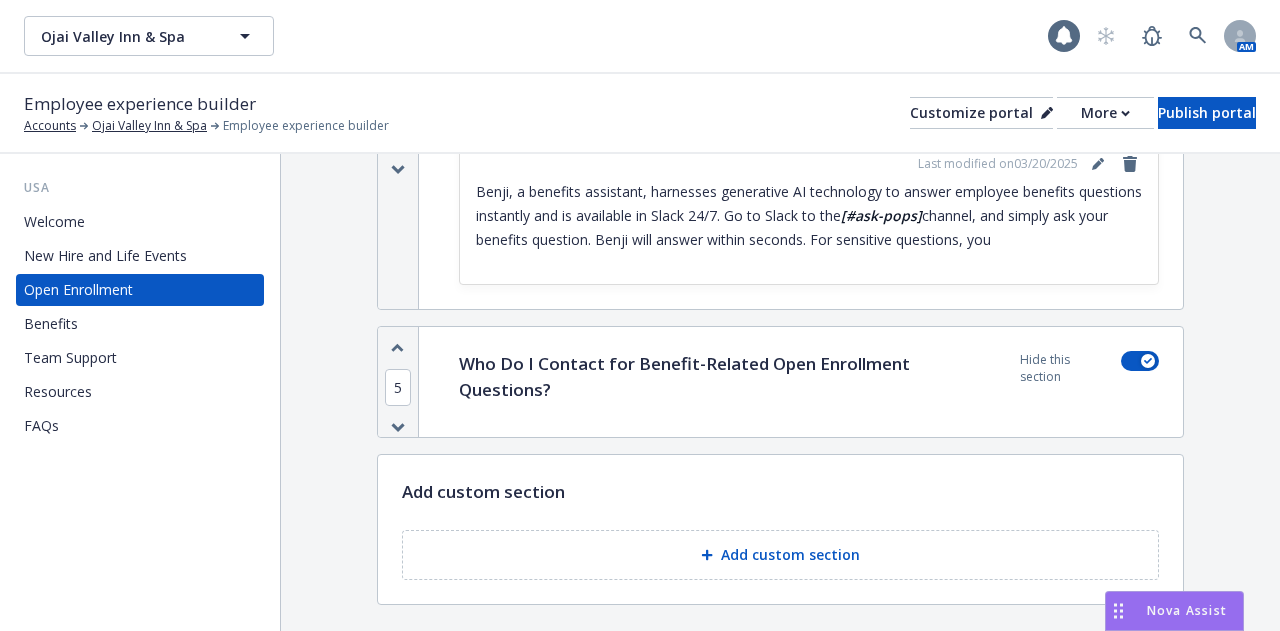 scroll, scrollTop: 2124, scrollLeft: 0, axis: vertical 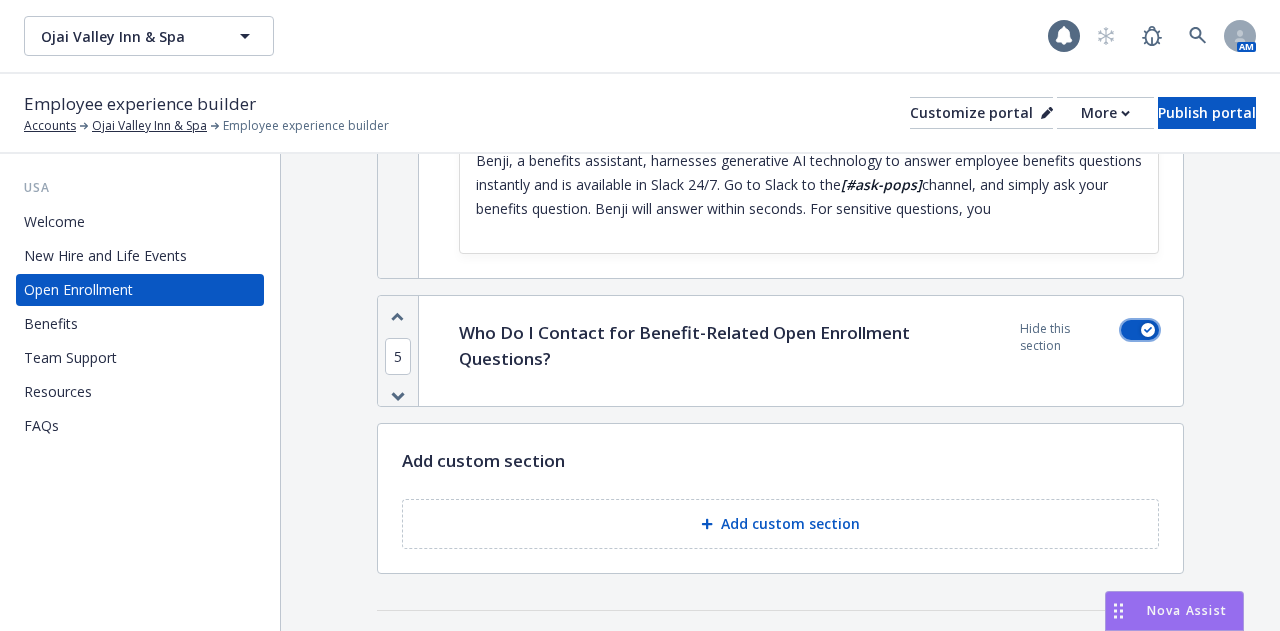 click at bounding box center [1148, 330] 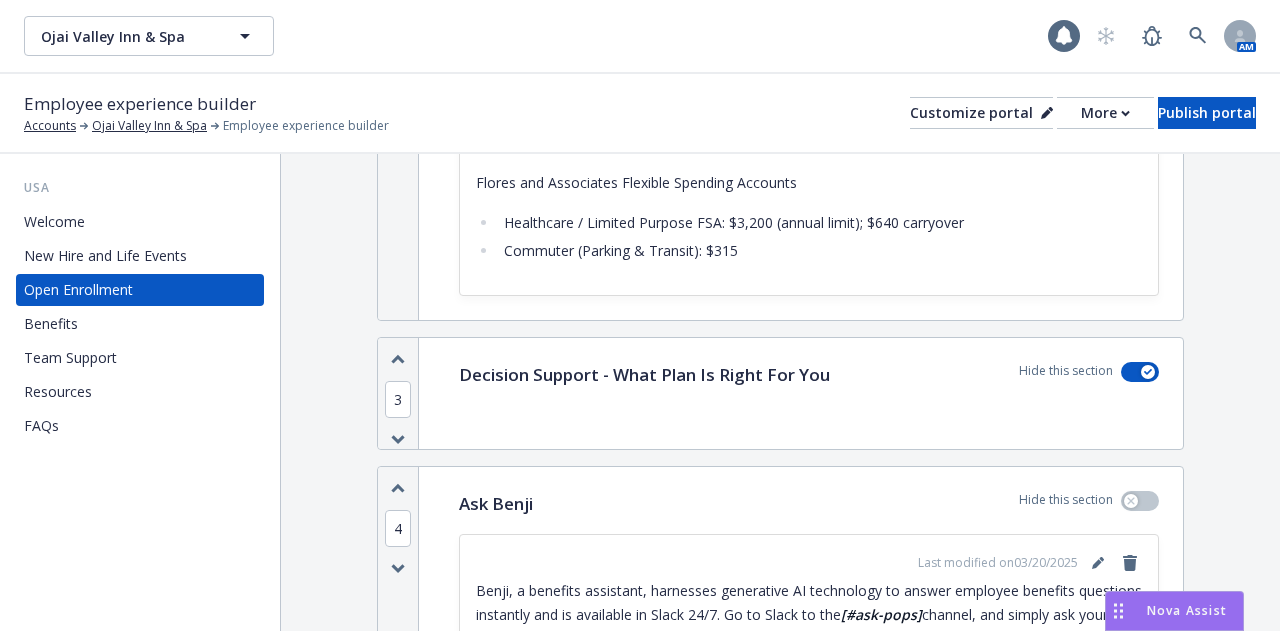 scroll, scrollTop: 1724, scrollLeft: 0, axis: vertical 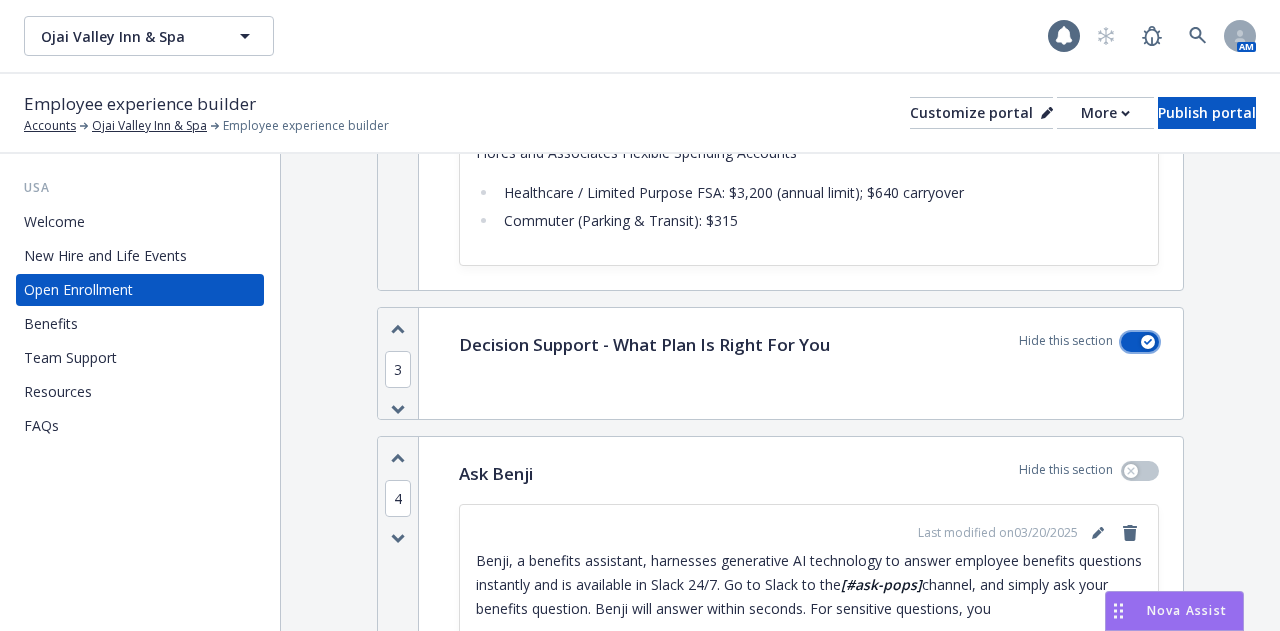 click 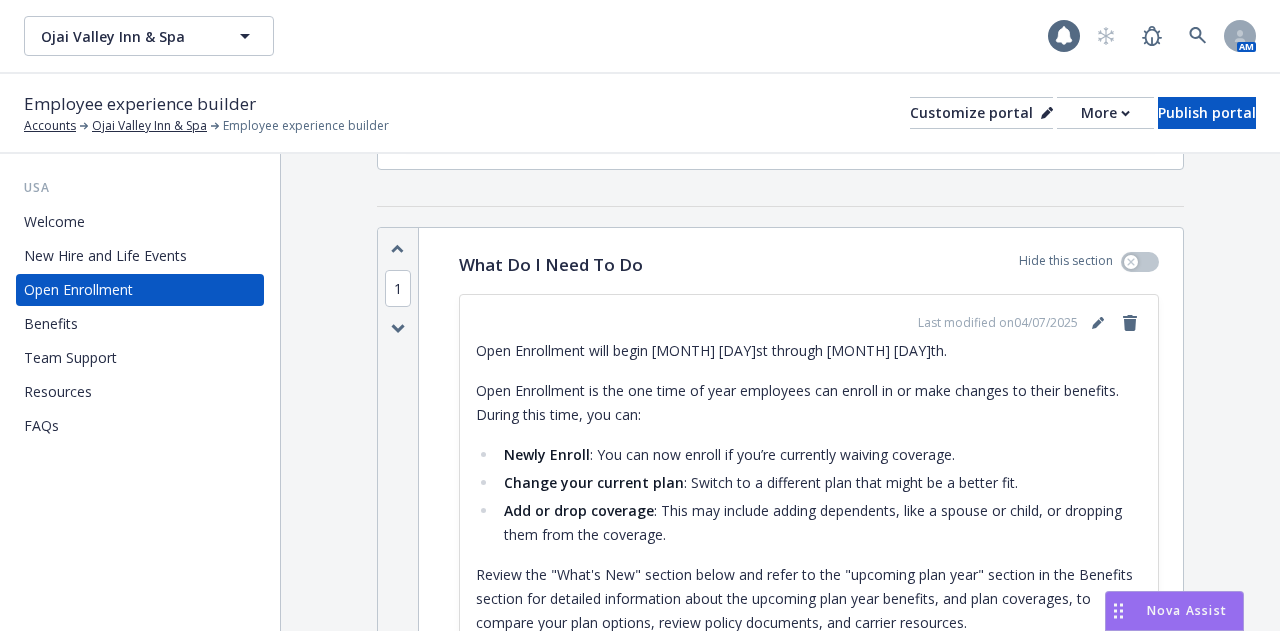 scroll, scrollTop: 0, scrollLeft: 0, axis: both 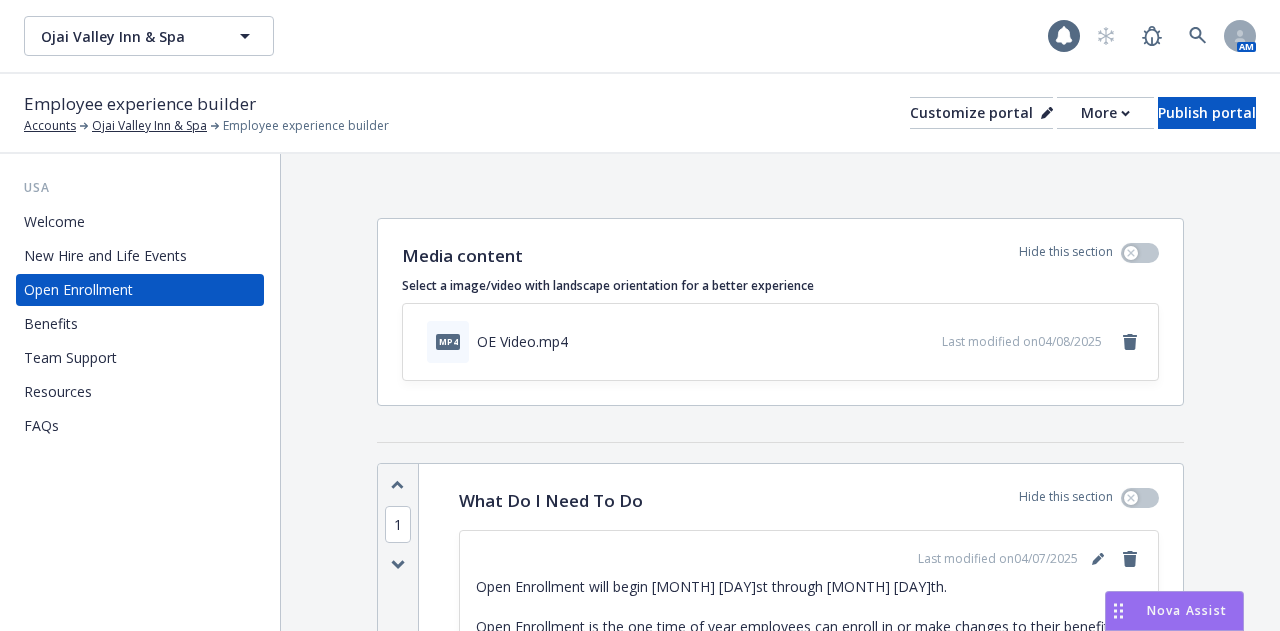 click on "Benefits" at bounding box center (140, 324) 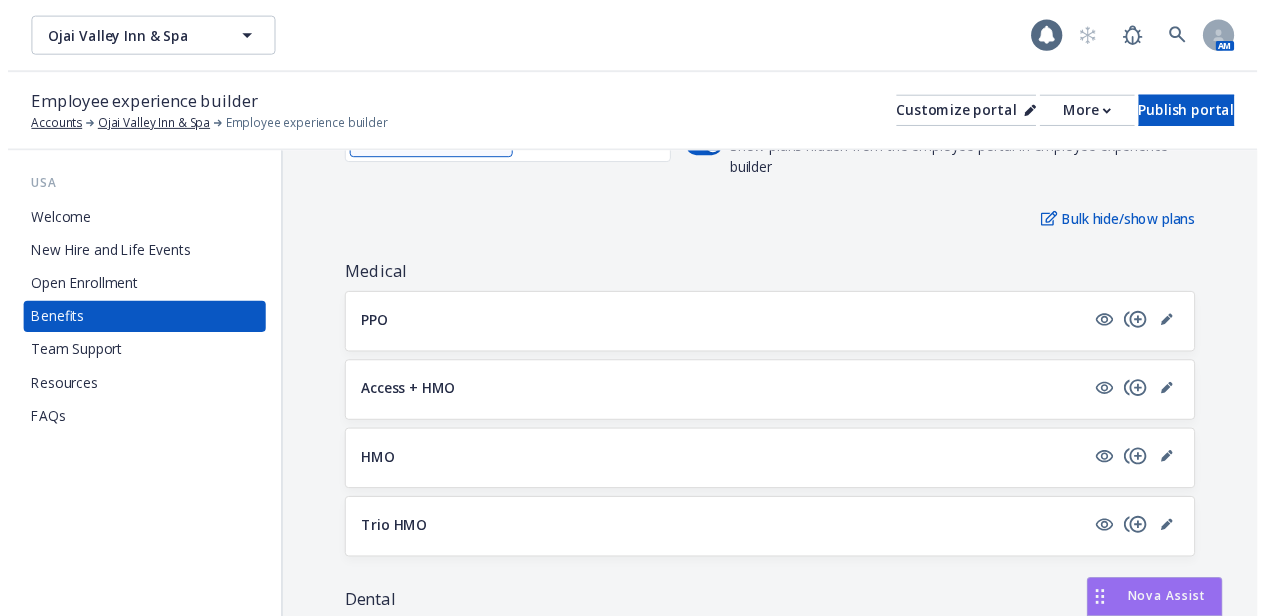 scroll, scrollTop: 208, scrollLeft: 0, axis: vertical 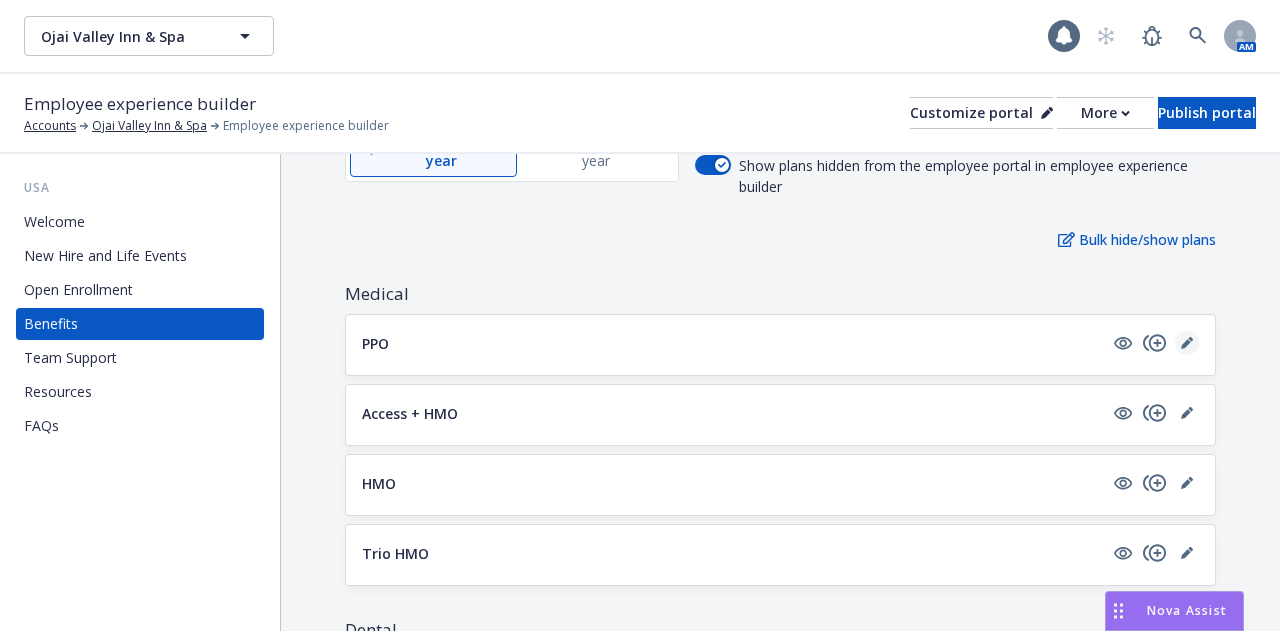 click 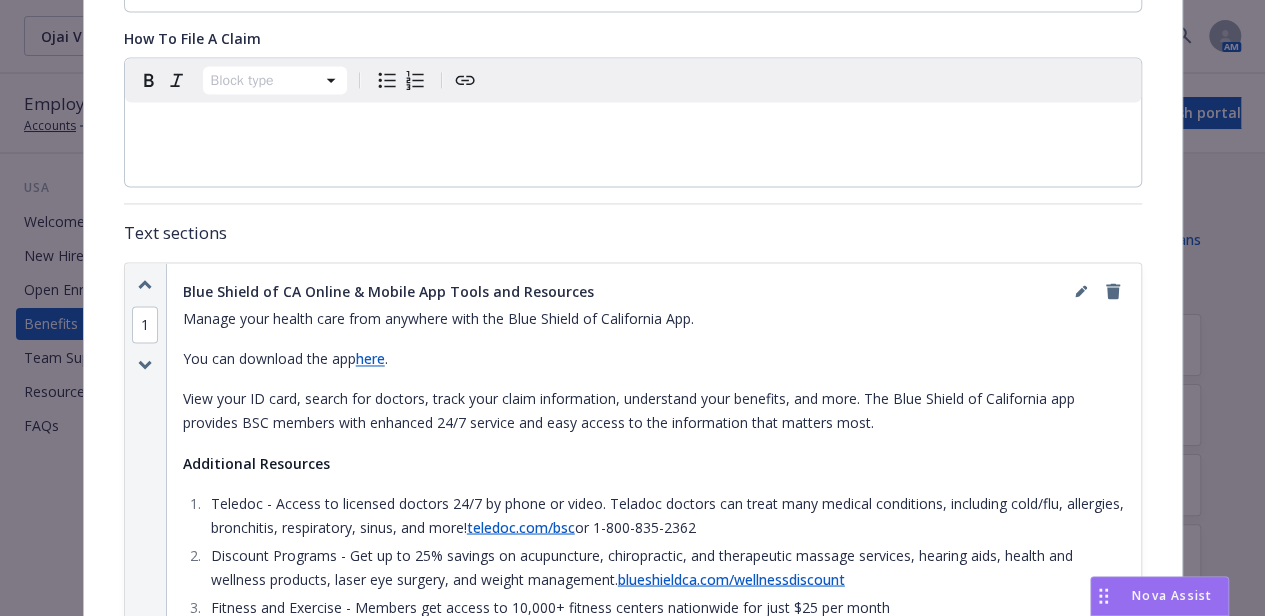 scroll, scrollTop: 1460, scrollLeft: 0, axis: vertical 